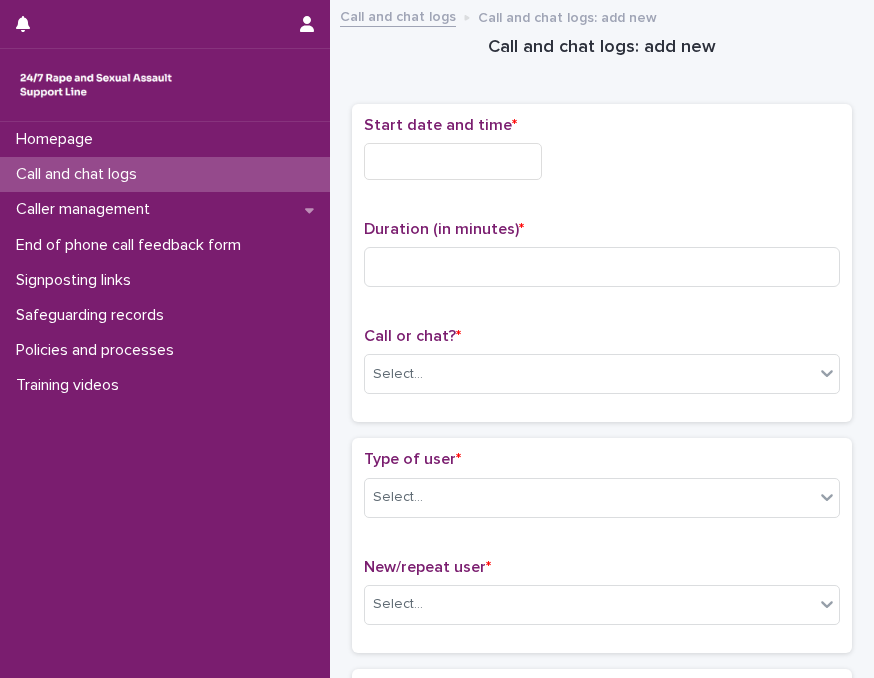 scroll, scrollTop: 0, scrollLeft: 0, axis: both 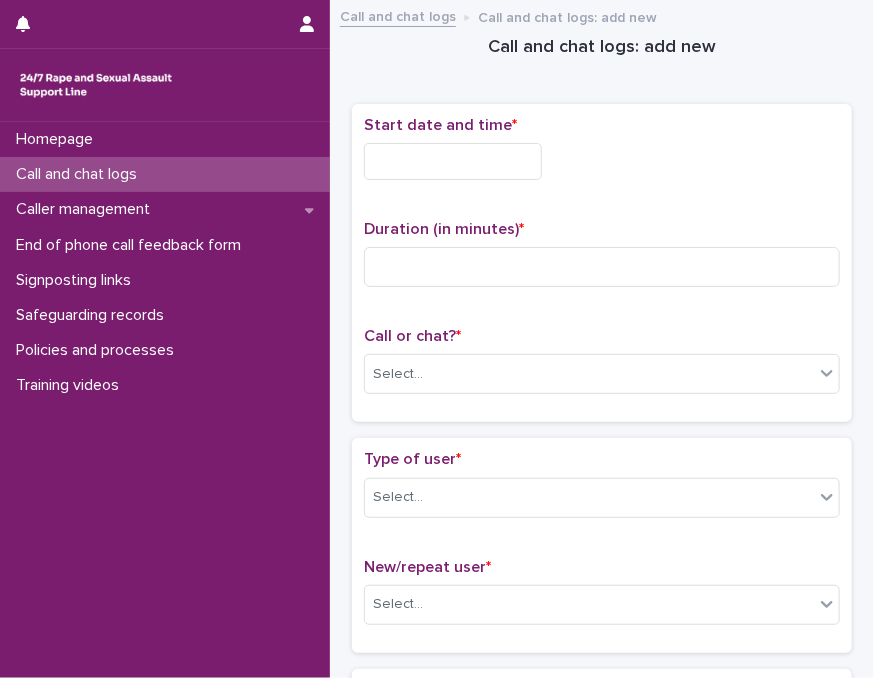 click on "Call and chat logs: add new Loading... Saving… Loading... Saving… Loading... Saving… Start date and time * Duration (in minutes) * Call or chat? * Select... Loading... Saving… Type of user * Select... New/repeat user * Select... Loading... Saving… Loading... Saving… Country (if provided) * Select... Region (if provided) * Select... Loading... Saving… Loading... Saving… Gender of victim/survivor (if provided) * Select... Age of victim/survivor (if provided) * Select... Loading... Saving… Type of support received (select all that apply) Select... Signposted (select all that apply) Select... Incident: time period (select all that apply) * Select... Incident: type of SV (select all that apply) * Select... Incident: perpetrator (select all that apply) * Select... Incident: gender of perpetrator (select all that apply) * Select... Flags Select... Comments Loading... Saving… Loading... Saving… Loading... Saving… Loading... Saving… Please fill out the required fields above. Save" at bounding box center (602, 1025) 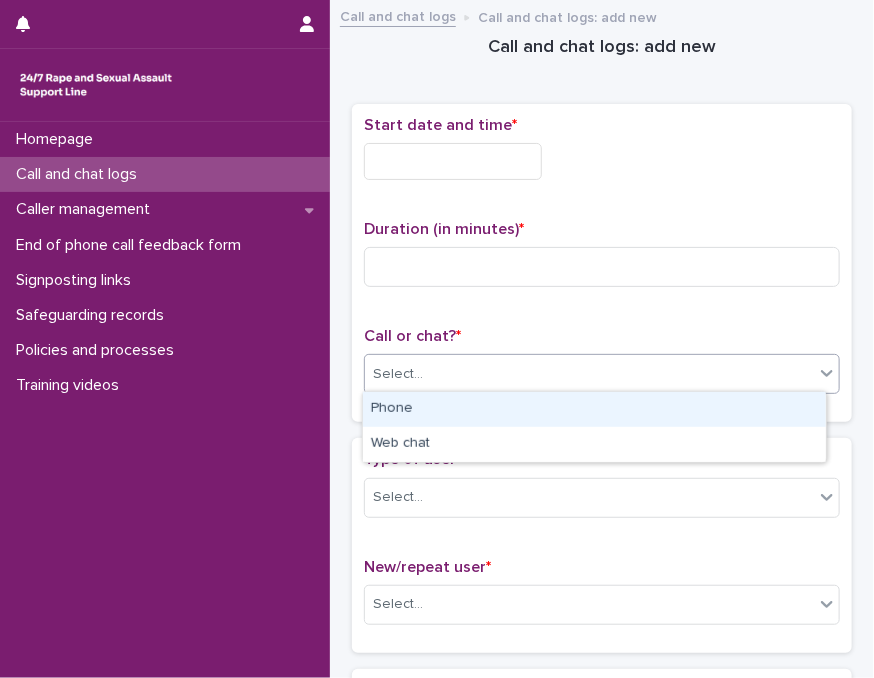 click on "Select..." at bounding box center (589, 374) 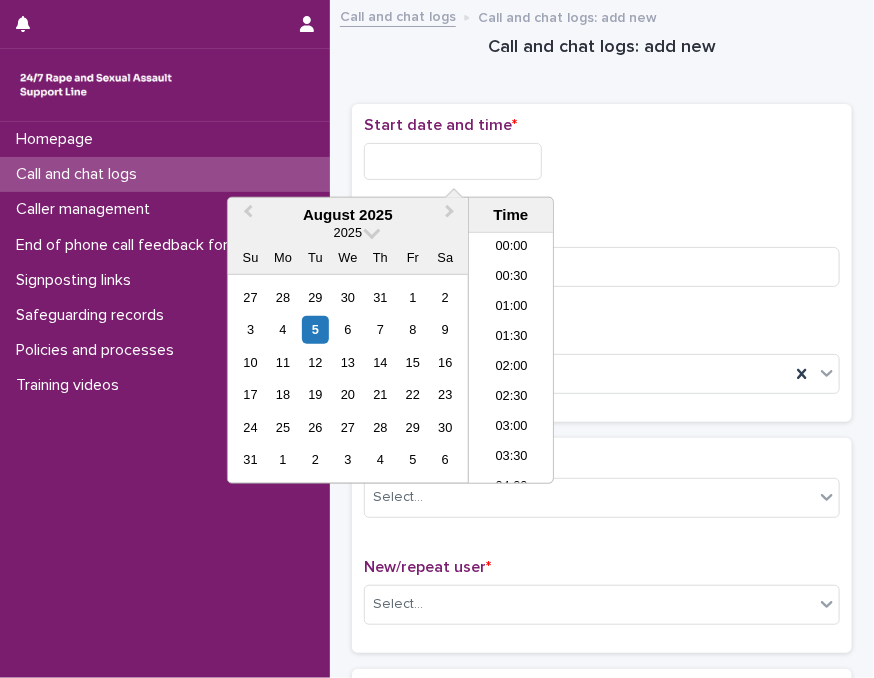 scroll, scrollTop: 820, scrollLeft: 0, axis: vertical 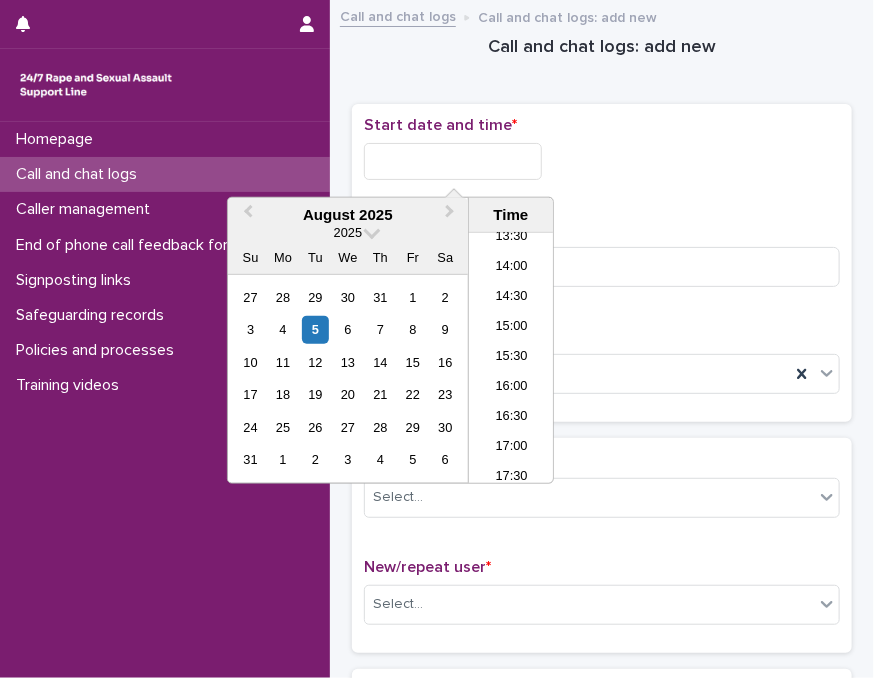 click at bounding box center [453, 161] 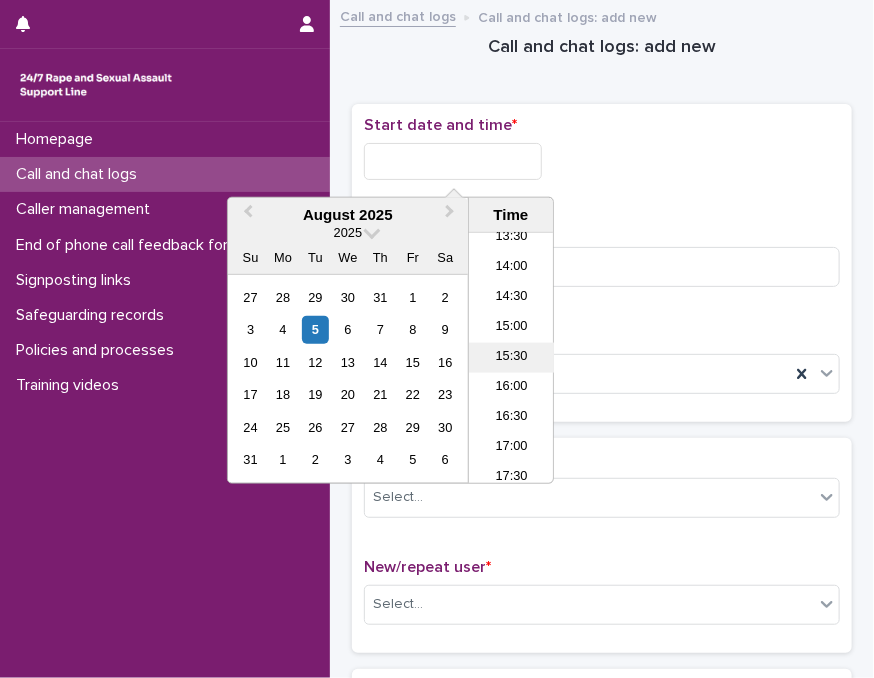 click on "15:30" at bounding box center (511, 358) 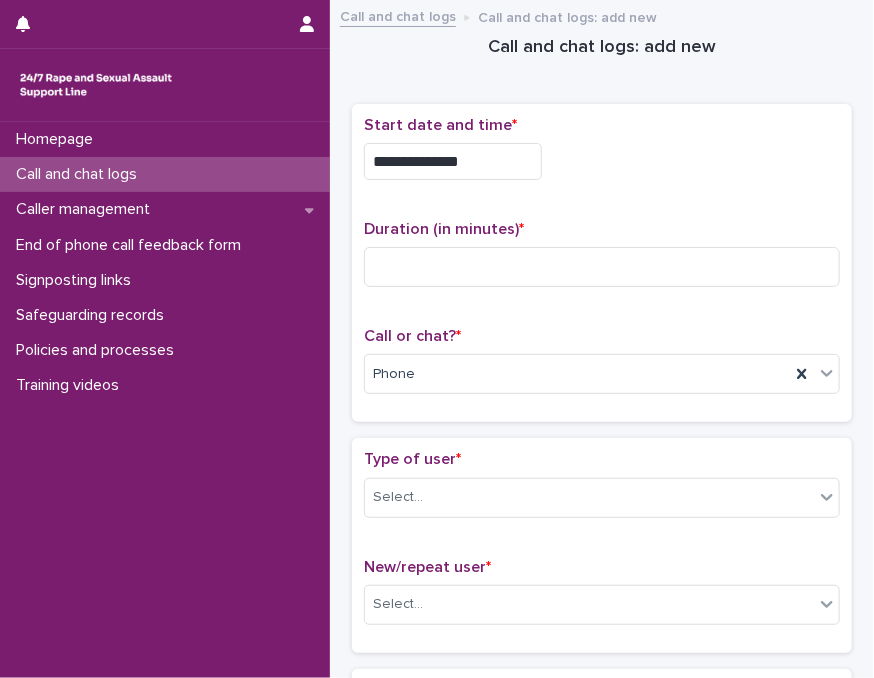 click on "**********" at bounding box center (453, 161) 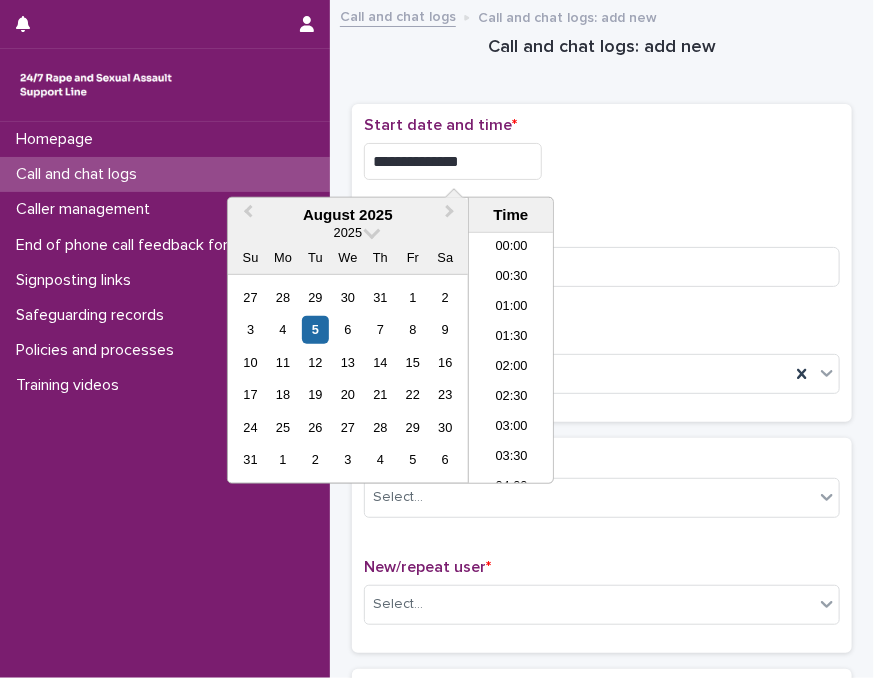 scroll, scrollTop: 820, scrollLeft: 0, axis: vertical 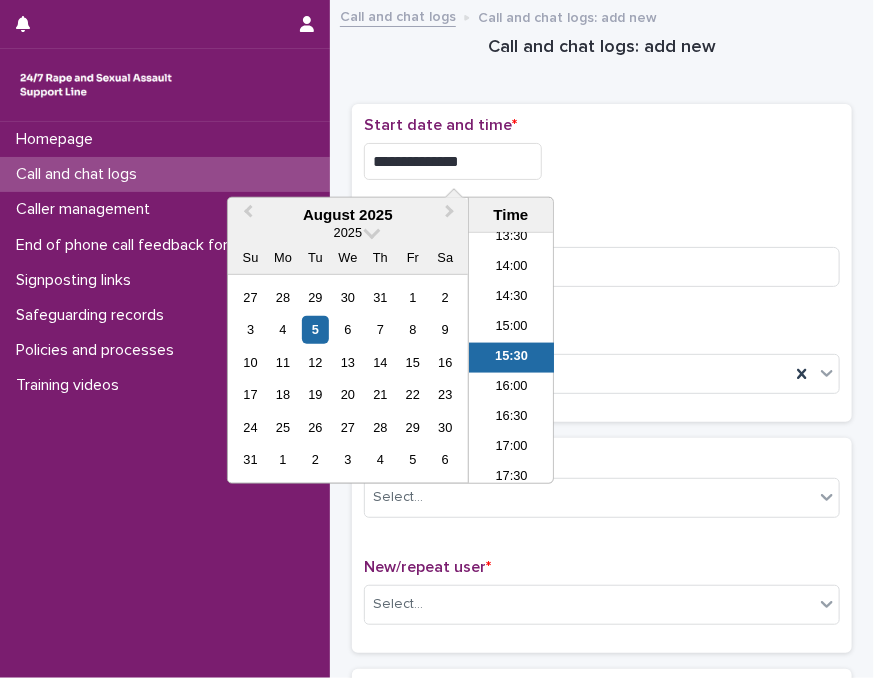 click on "**********" at bounding box center [453, 161] 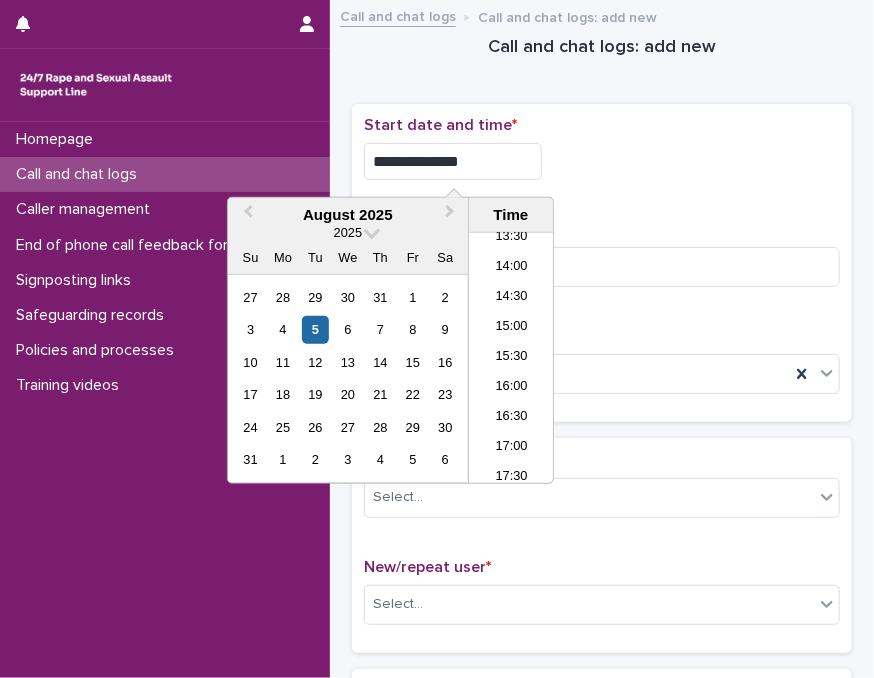 type on "**********" 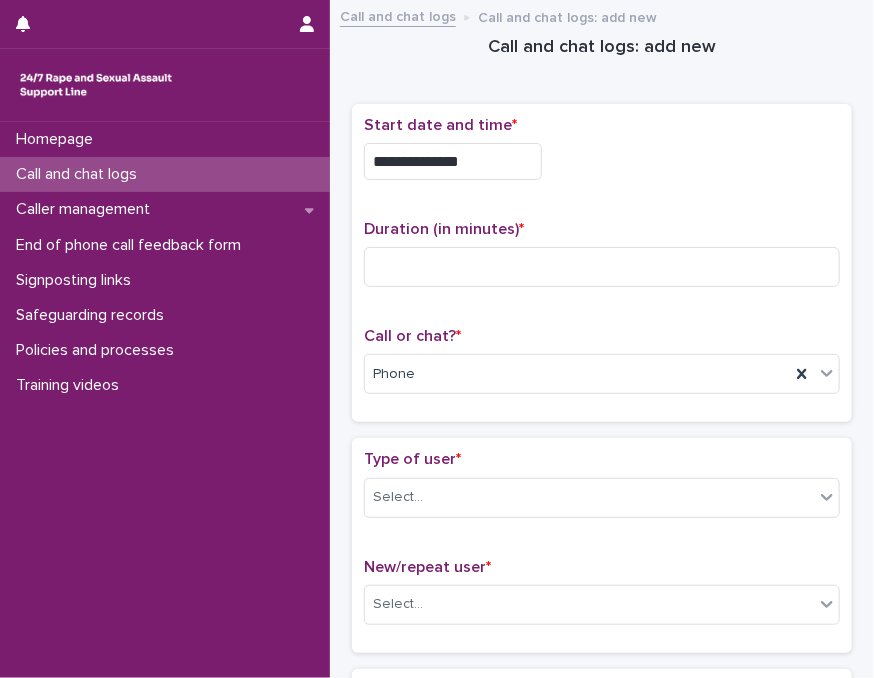 click on "**********" at bounding box center [602, 161] 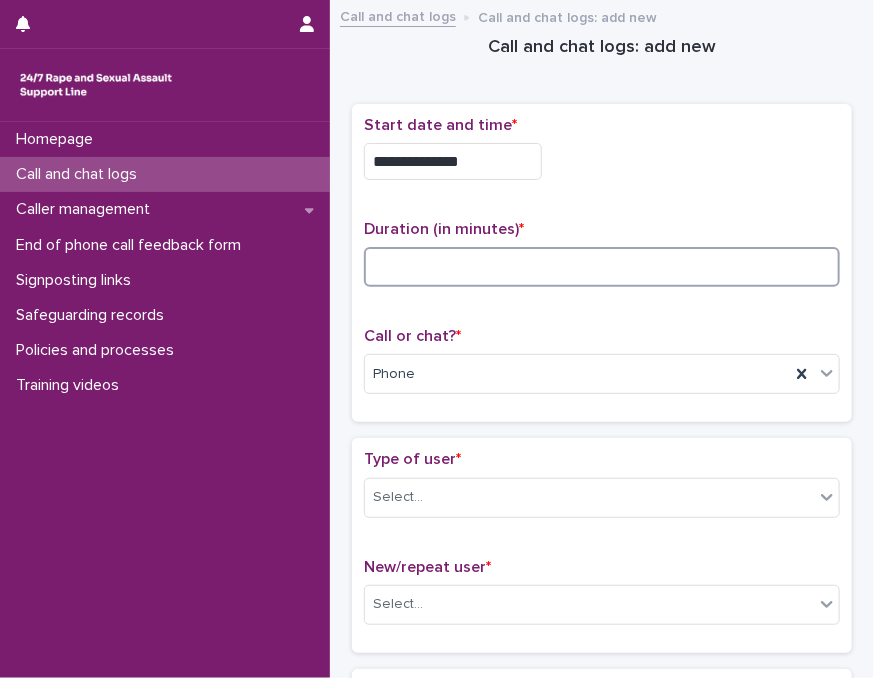click at bounding box center [602, 267] 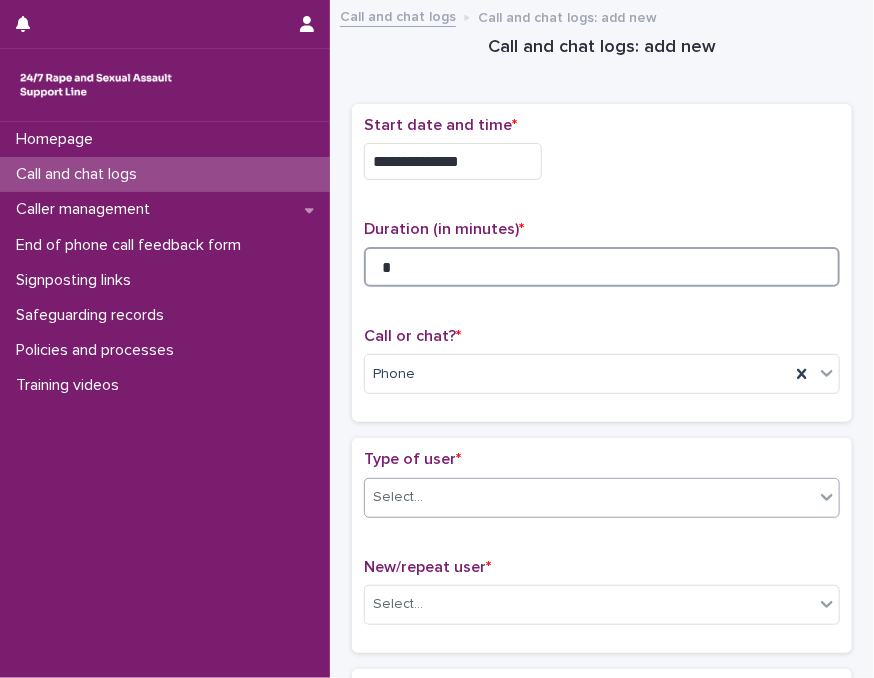 type on "*" 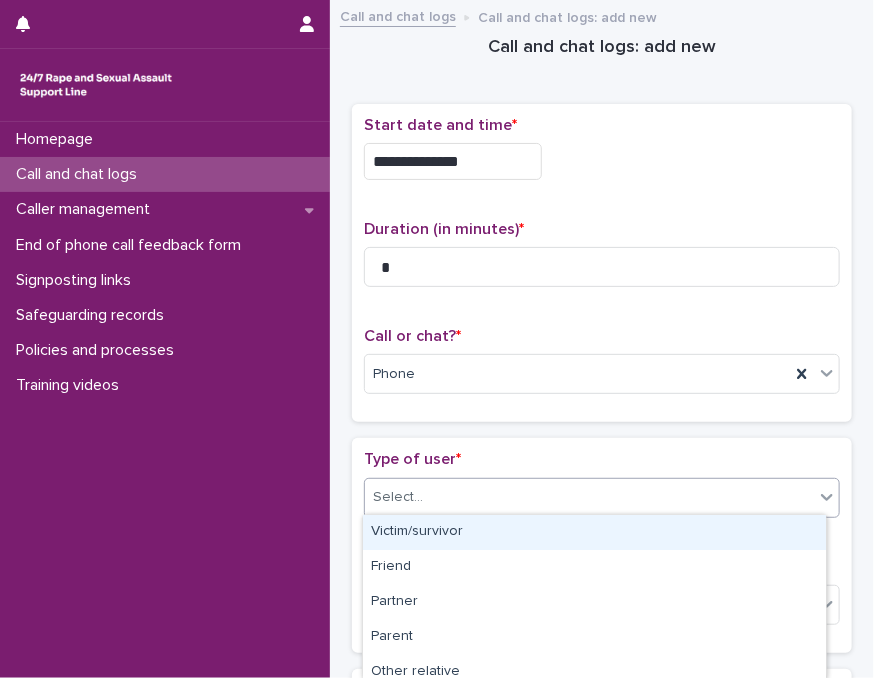 click on "Select..." at bounding box center [589, 497] 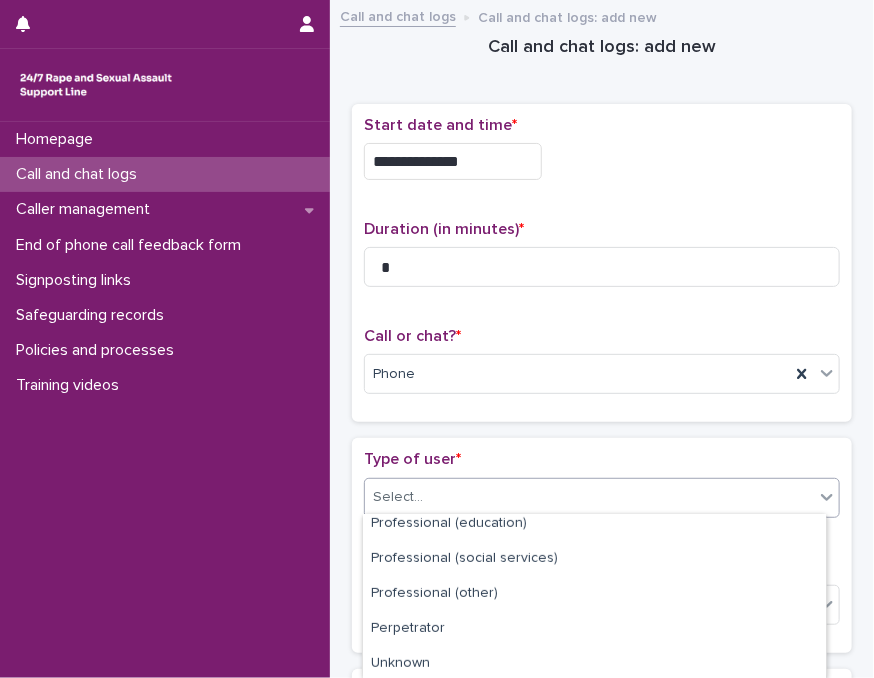 scroll, scrollTop: 350, scrollLeft: 0, axis: vertical 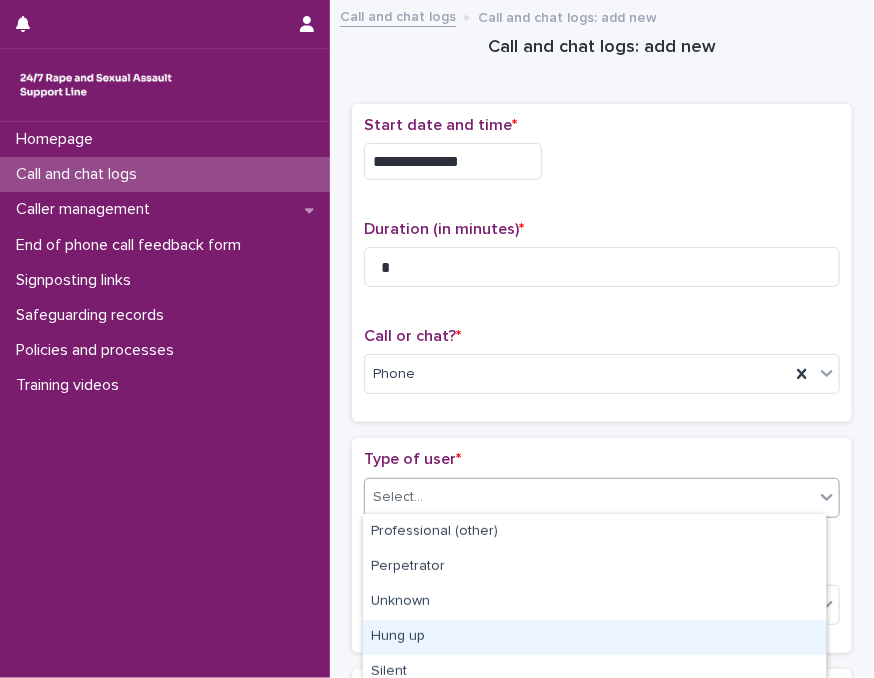 click on "Hung up" at bounding box center [594, 637] 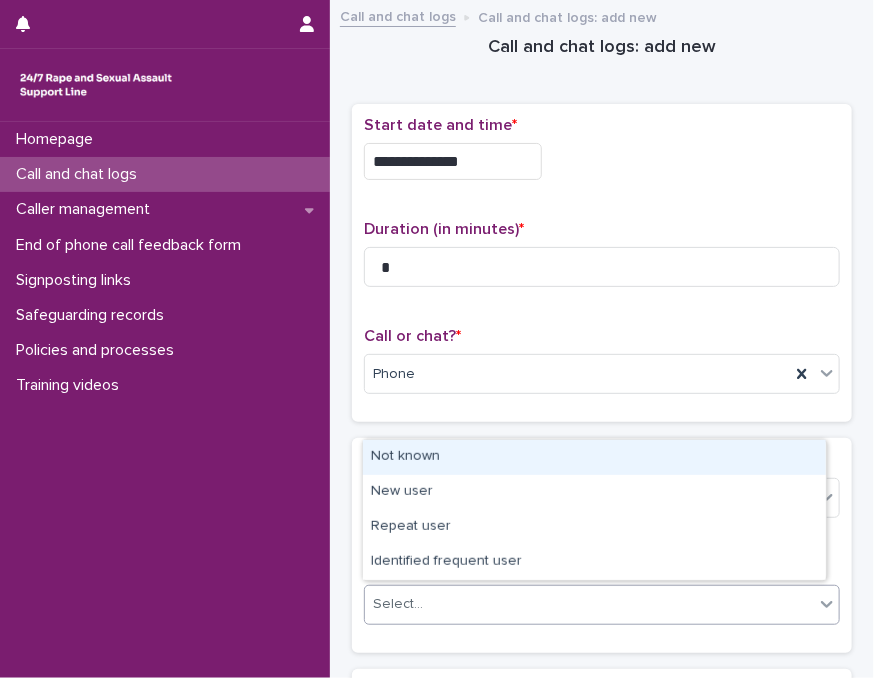 click on "Select..." at bounding box center [589, 604] 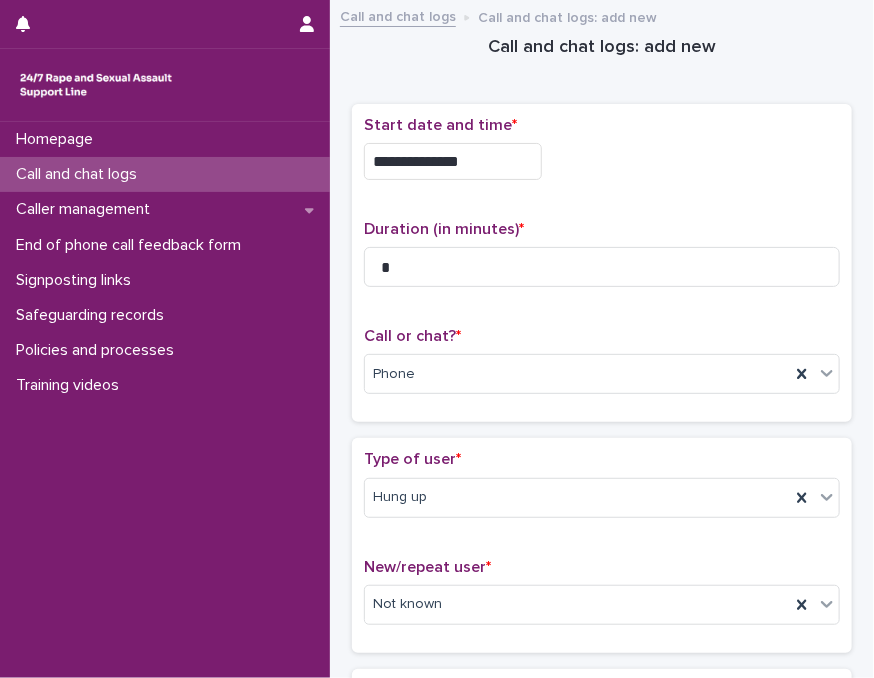 click on "Type of user *" at bounding box center [602, 459] 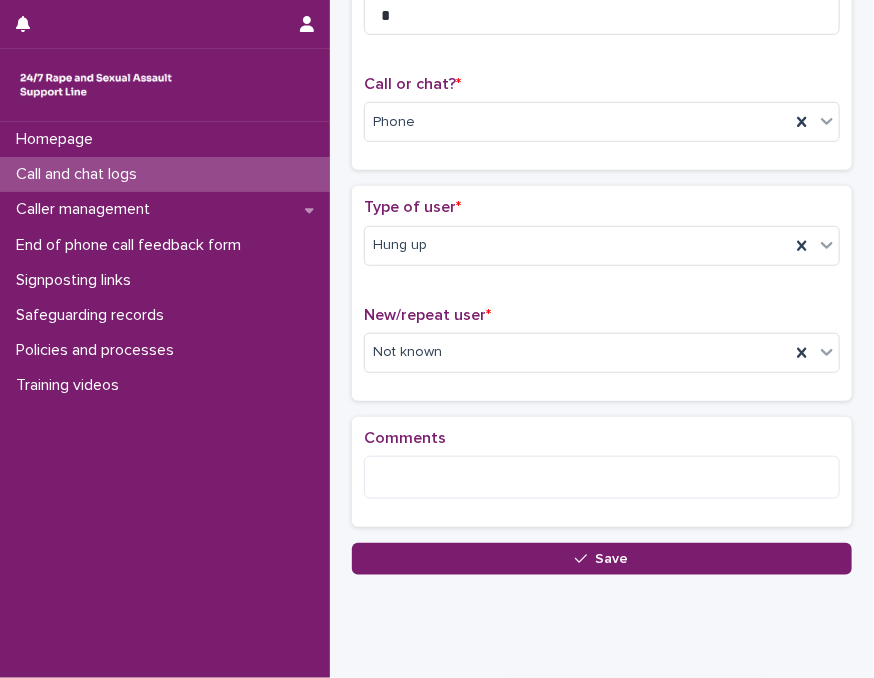 scroll, scrollTop: 300, scrollLeft: 0, axis: vertical 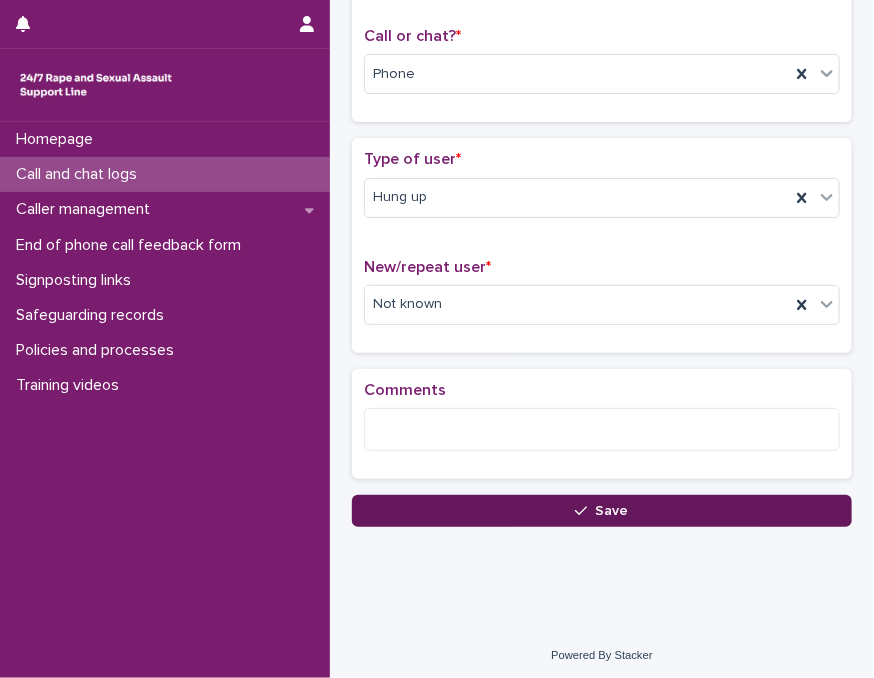 click on "Save" at bounding box center (602, 511) 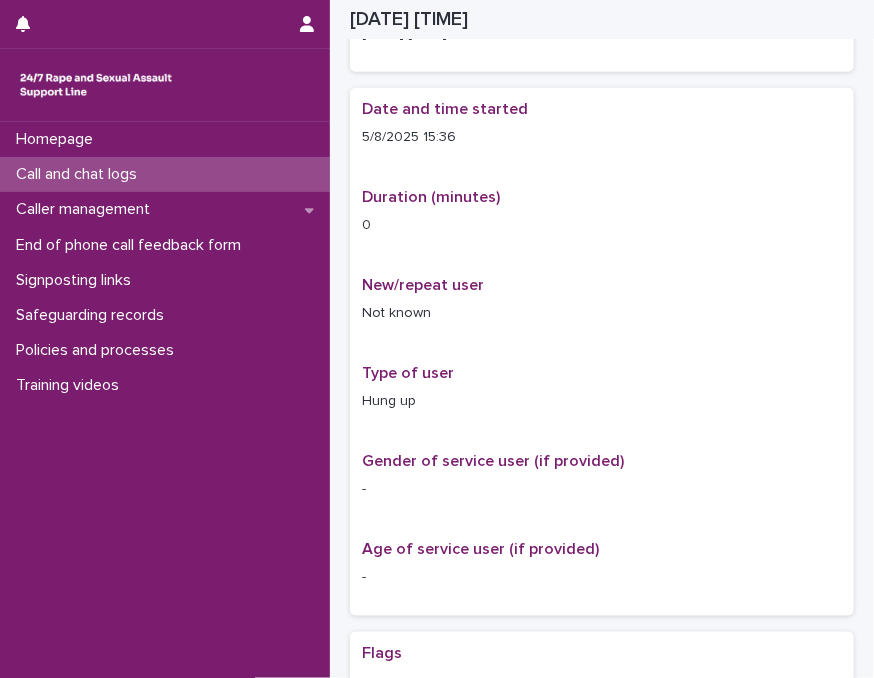 scroll, scrollTop: 323, scrollLeft: 0, axis: vertical 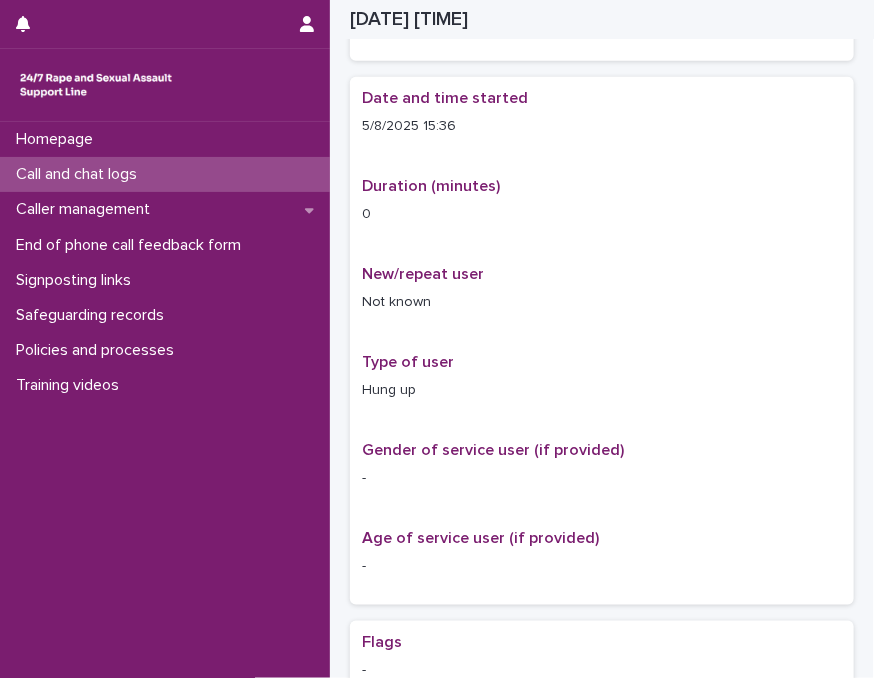 click on "Call and chat logs" at bounding box center [165, 174] 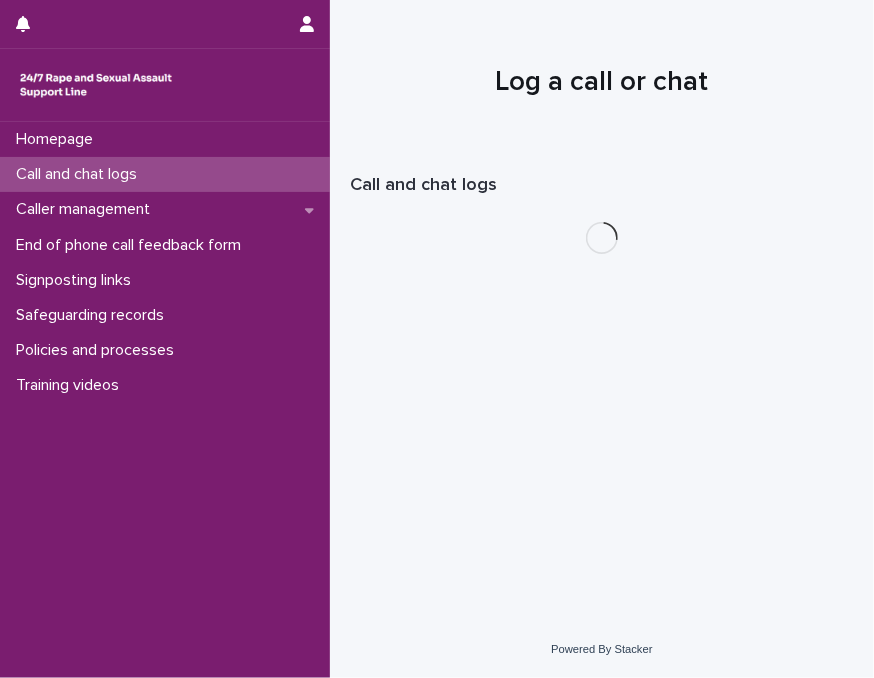 scroll, scrollTop: 0, scrollLeft: 0, axis: both 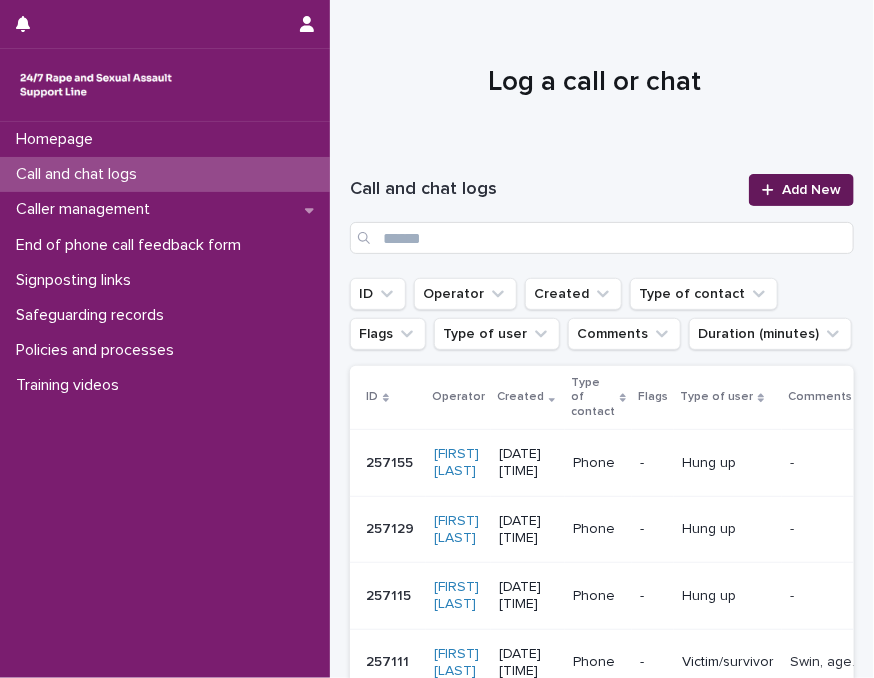 click on "Add New" at bounding box center (811, 190) 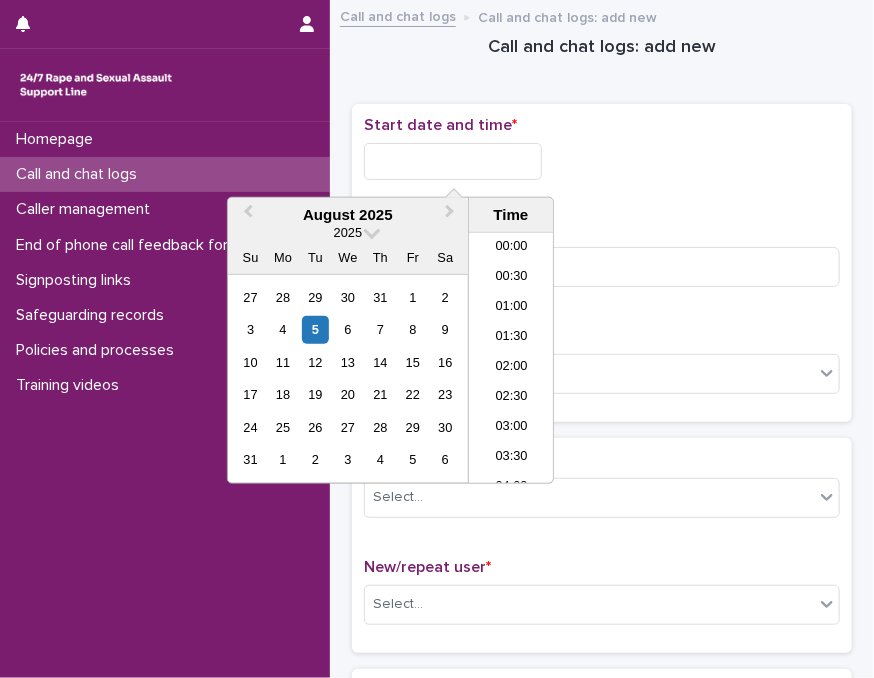 click at bounding box center [453, 161] 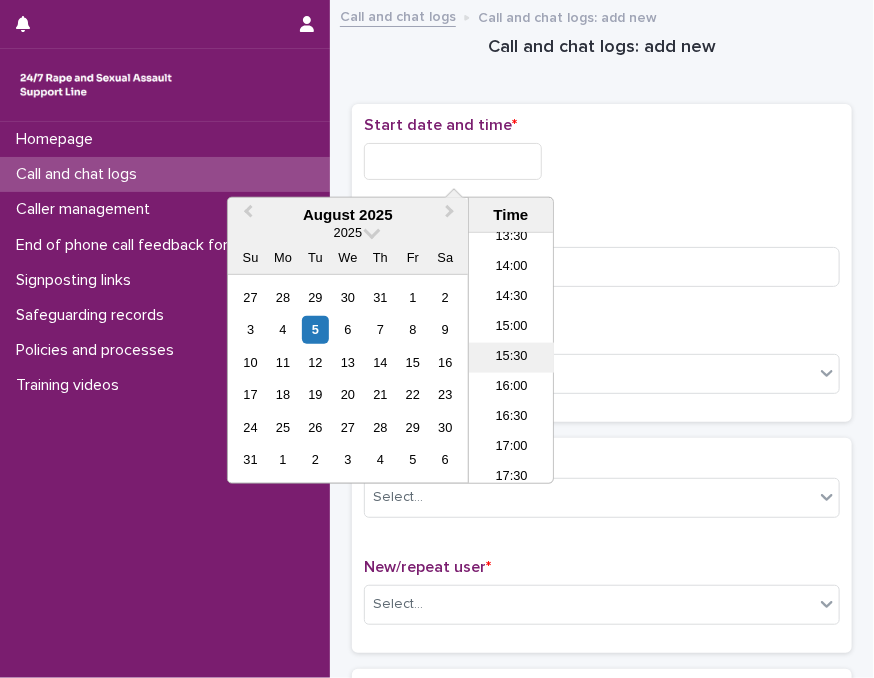 click on "15:30" at bounding box center [511, 358] 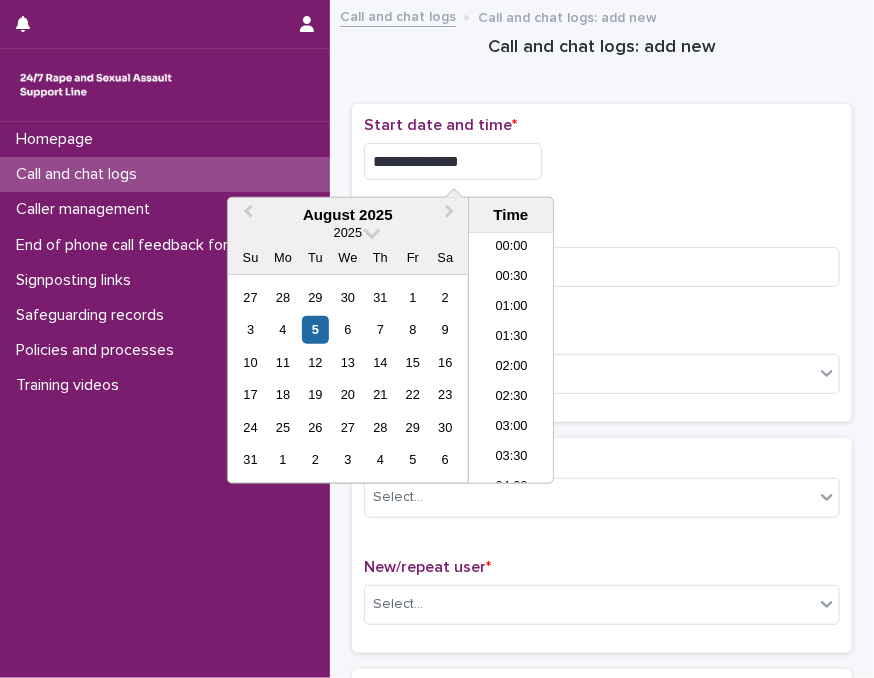 click on "**********" at bounding box center [453, 161] 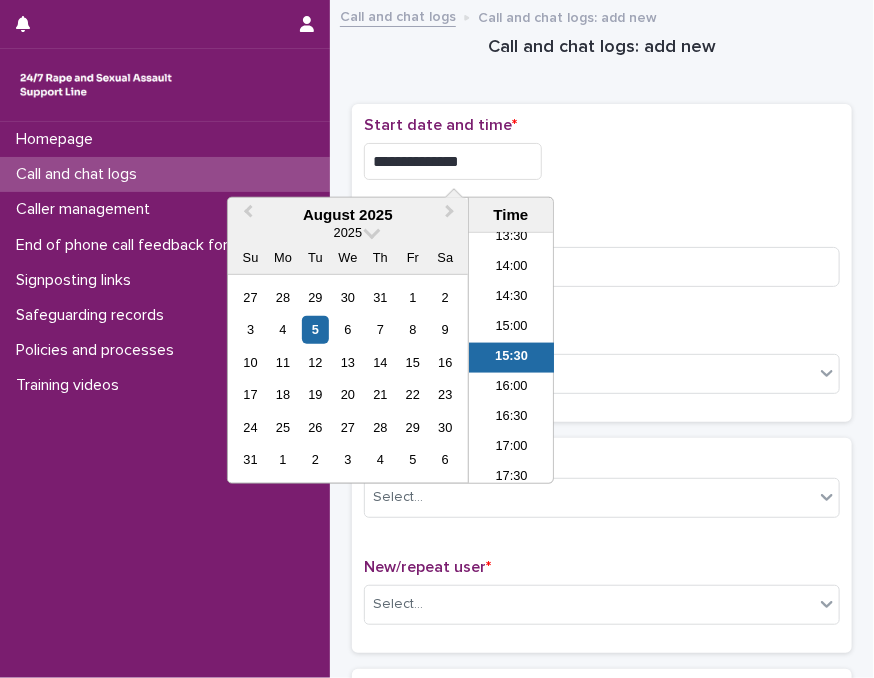 click on "**********" at bounding box center [453, 161] 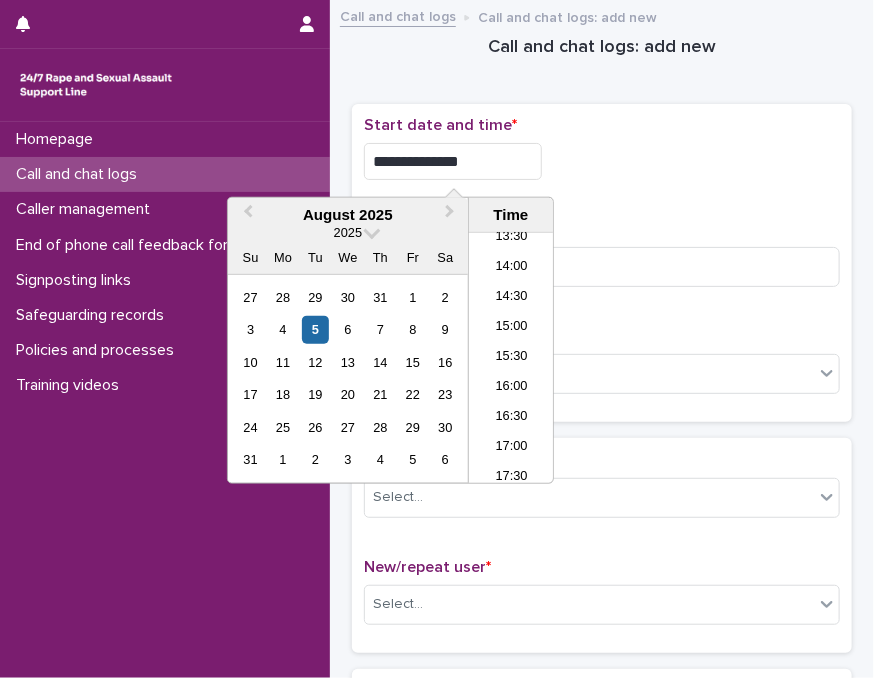 type on "**********" 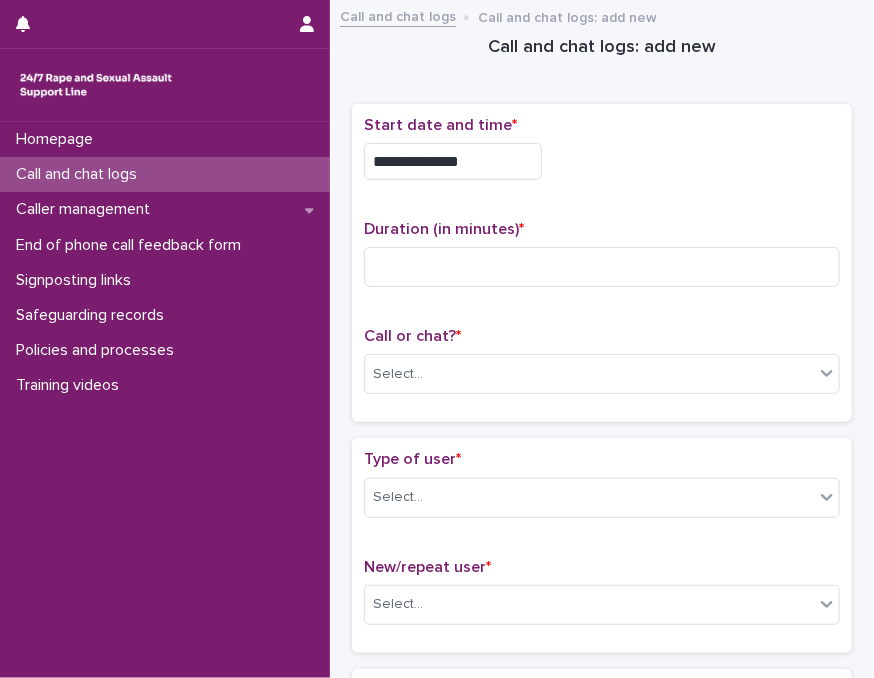 click on "**********" at bounding box center (602, 156) 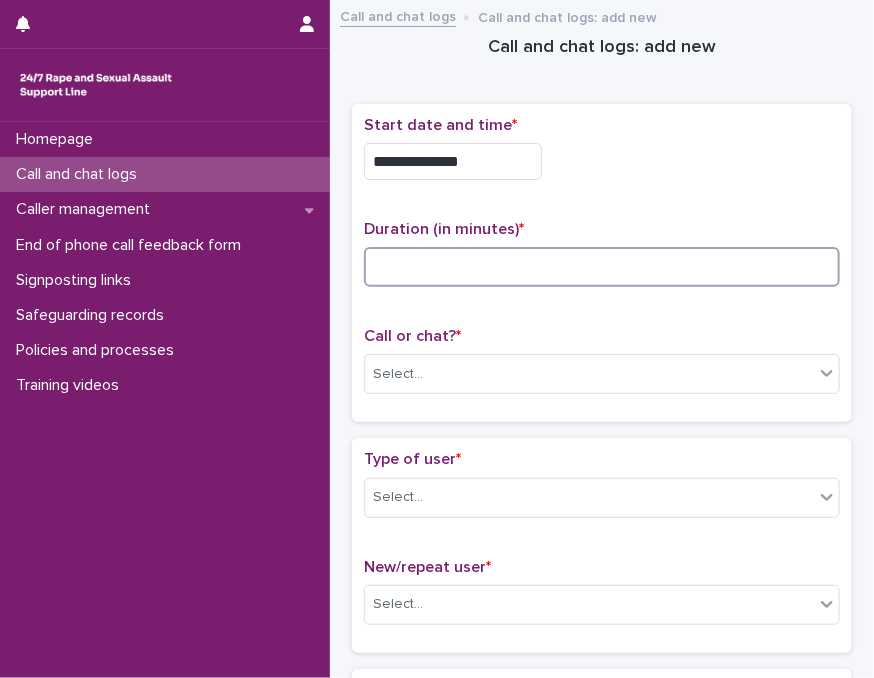 click at bounding box center [602, 267] 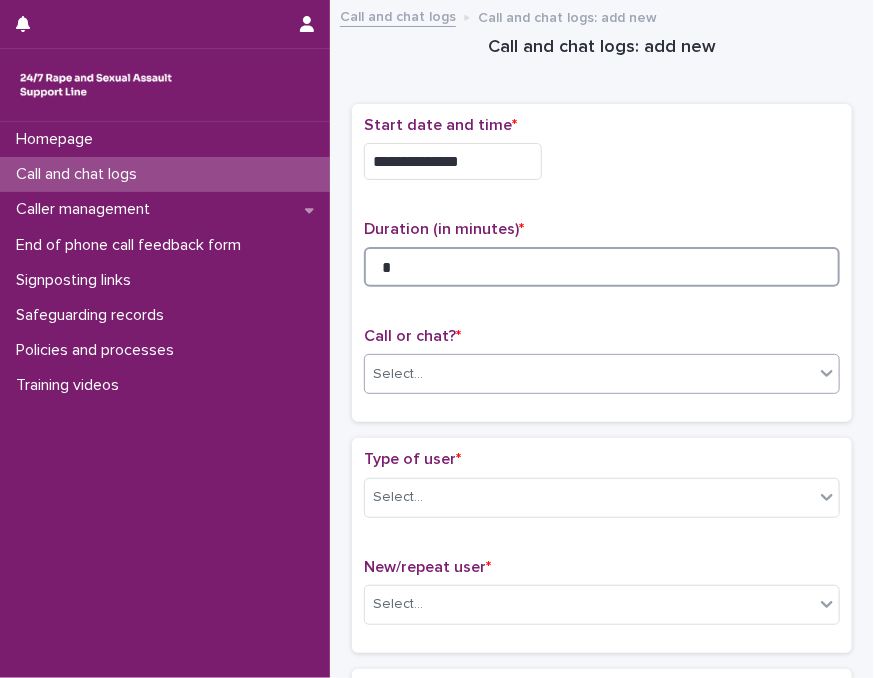 type on "*" 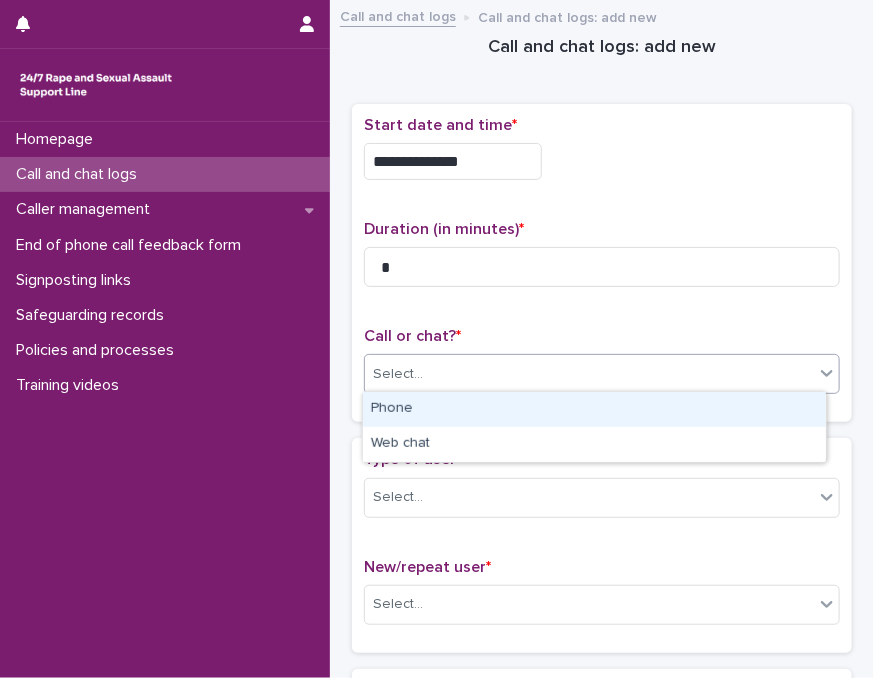 click on "Select..." at bounding box center [589, 374] 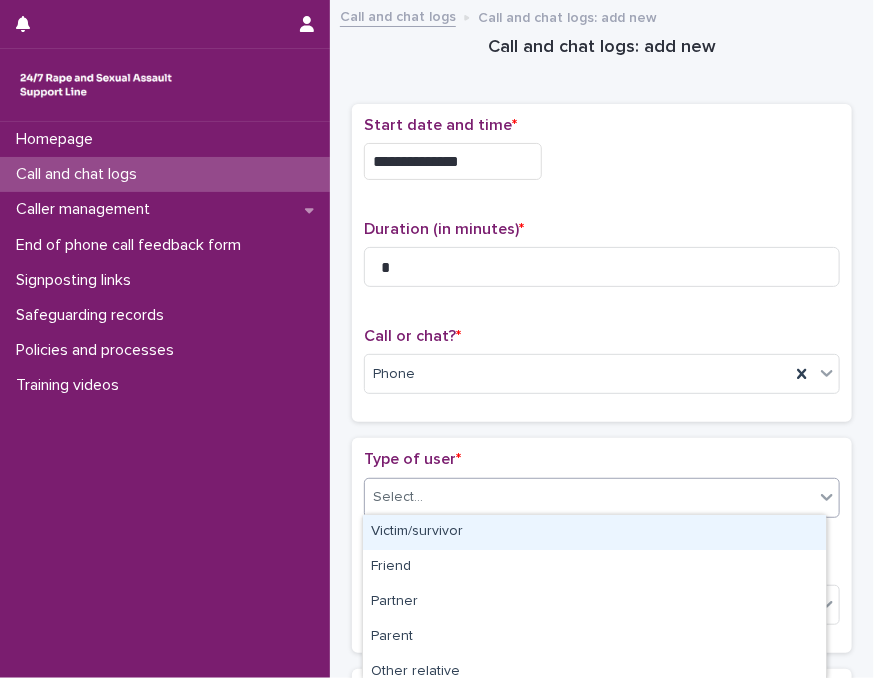 click on "Select..." at bounding box center [589, 497] 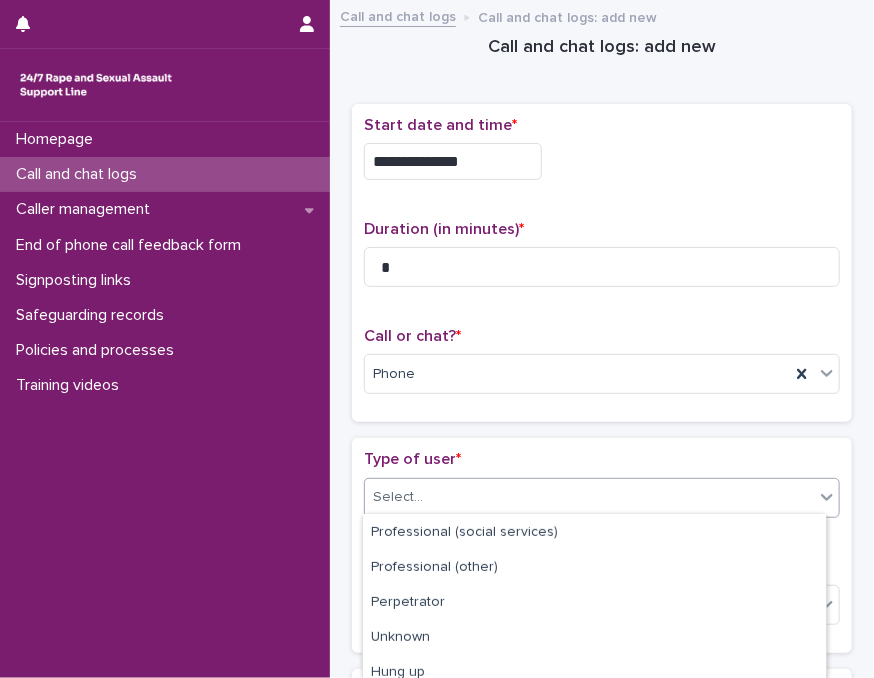 scroll, scrollTop: 357, scrollLeft: 0, axis: vertical 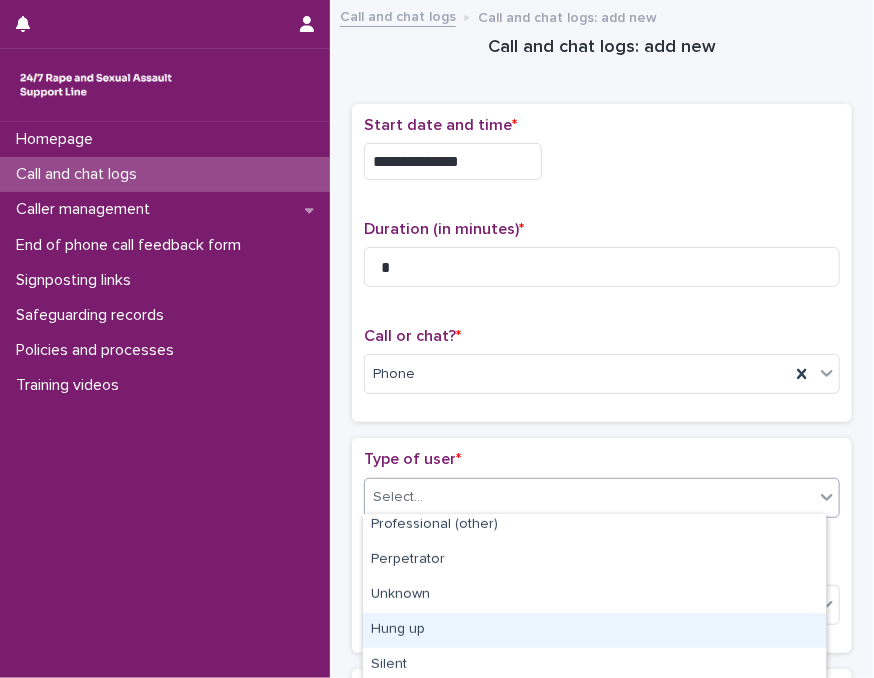 click on "Hung up" at bounding box center (594, 630) 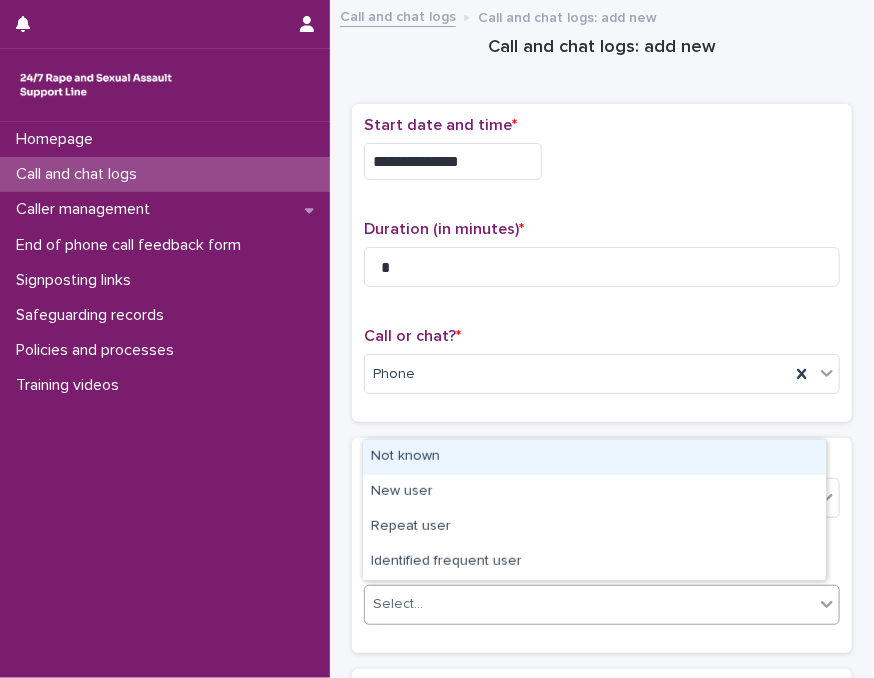 click on "Select..." at bounding box center [589, 604] 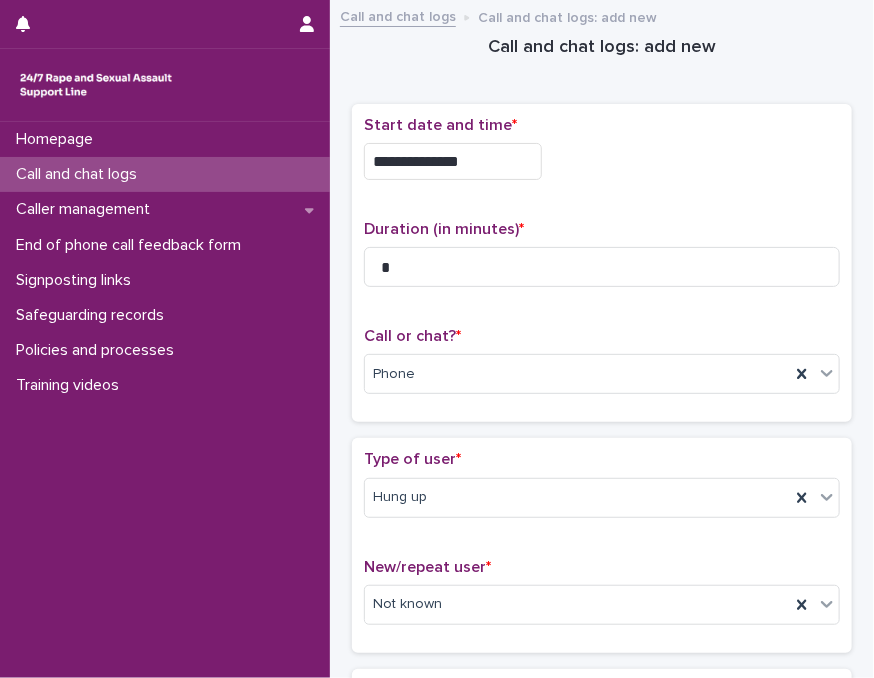 click on "Type of user *" at bounding box center (602, 459) 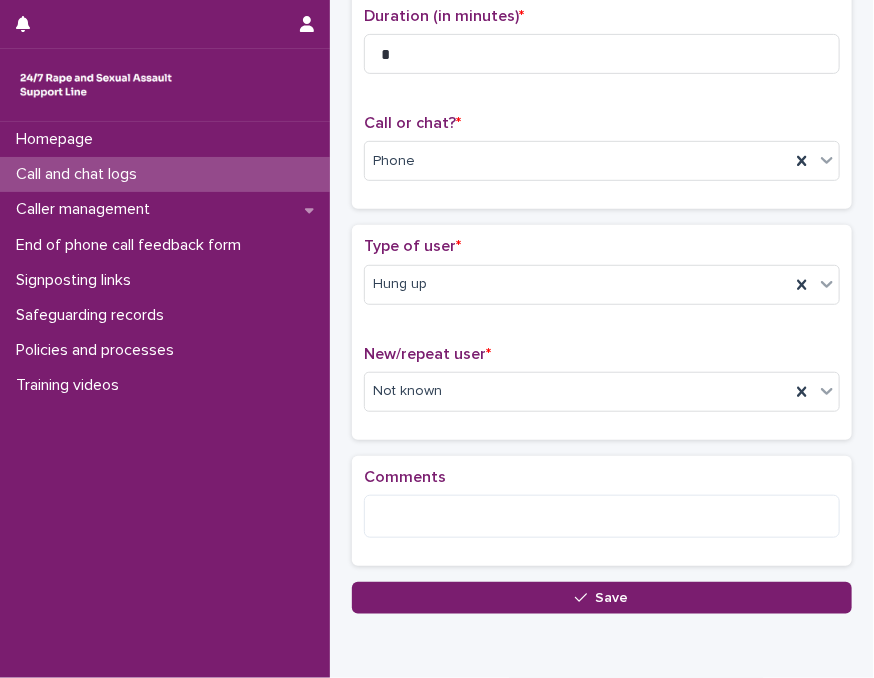 scroll, scrollTop: 300, scrollLeft: 0, axis: vertical 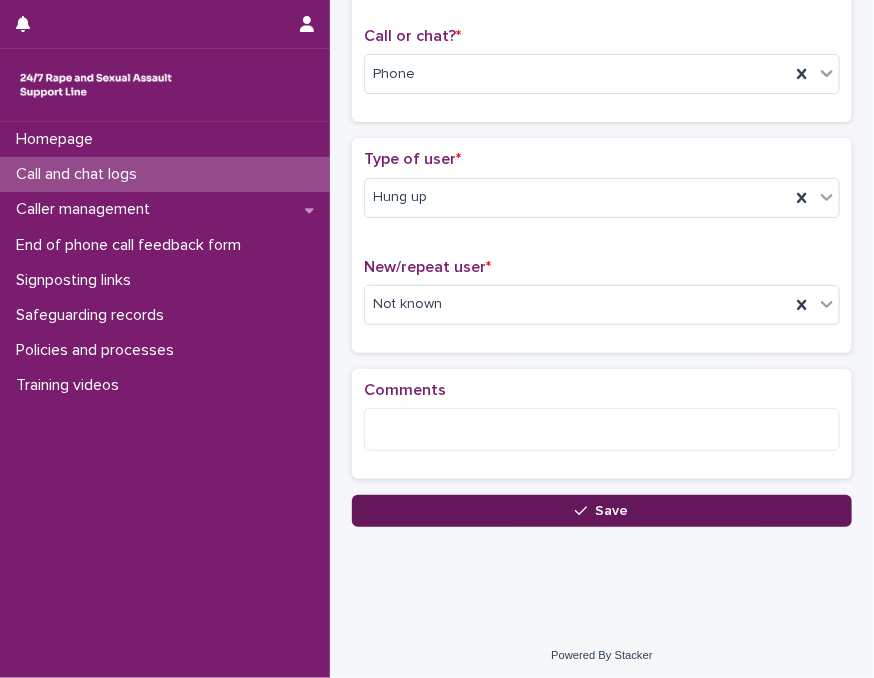 click on "Save" at bounding box center (602, 511) 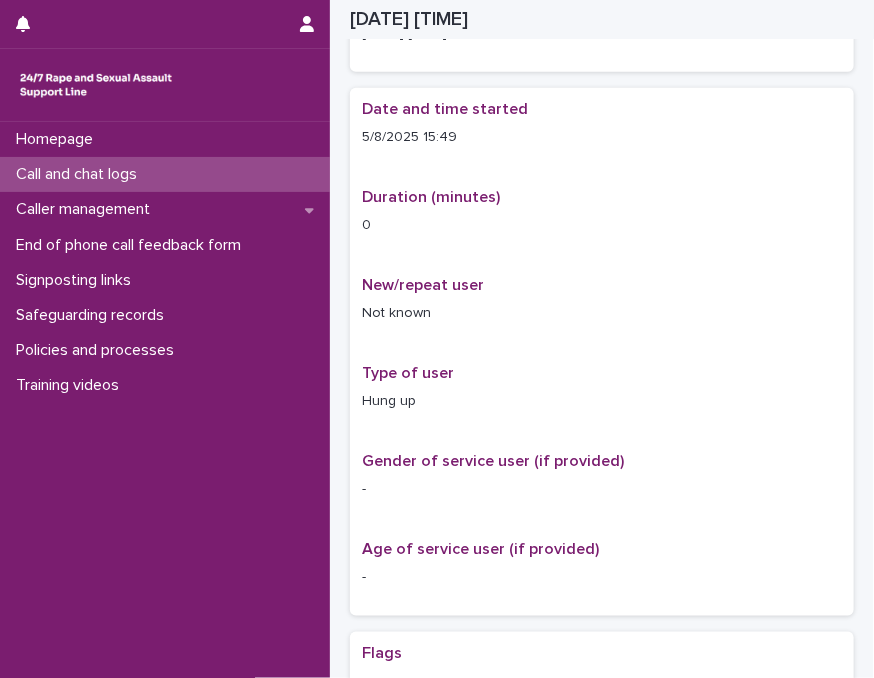 scroll, scrollTop: 323, scrollLeft: 0, axis: vertical 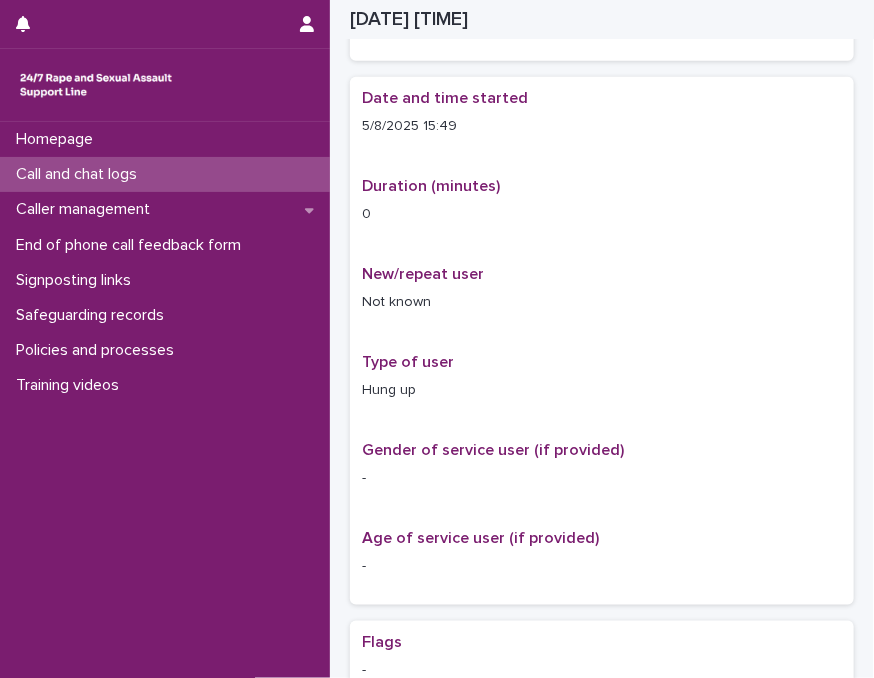 click on "Call and chat logs" at bounding box center [165, 174] 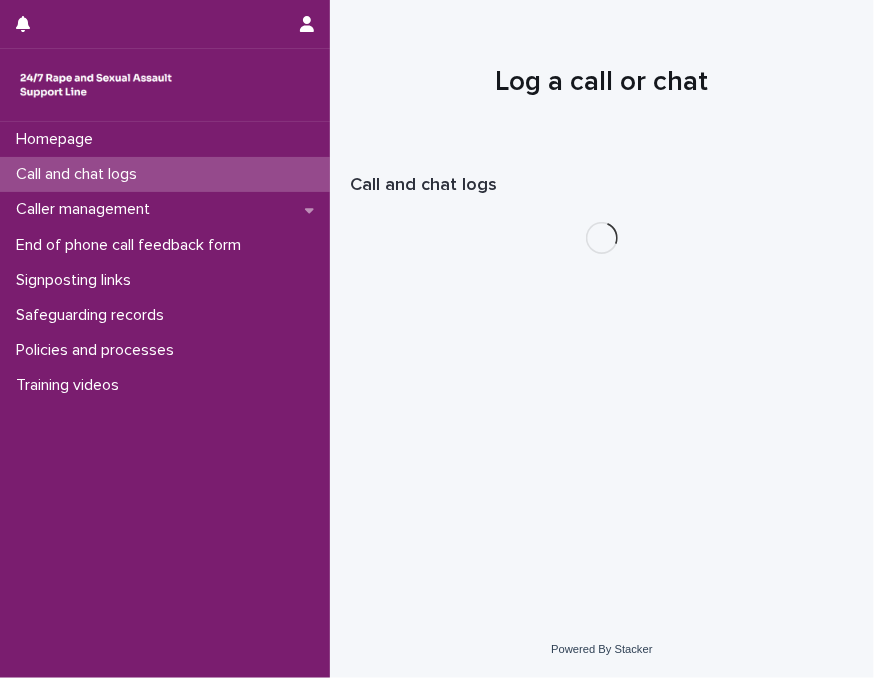 scroll, scrollTop: 0, scrollLeft: 0, axis: both 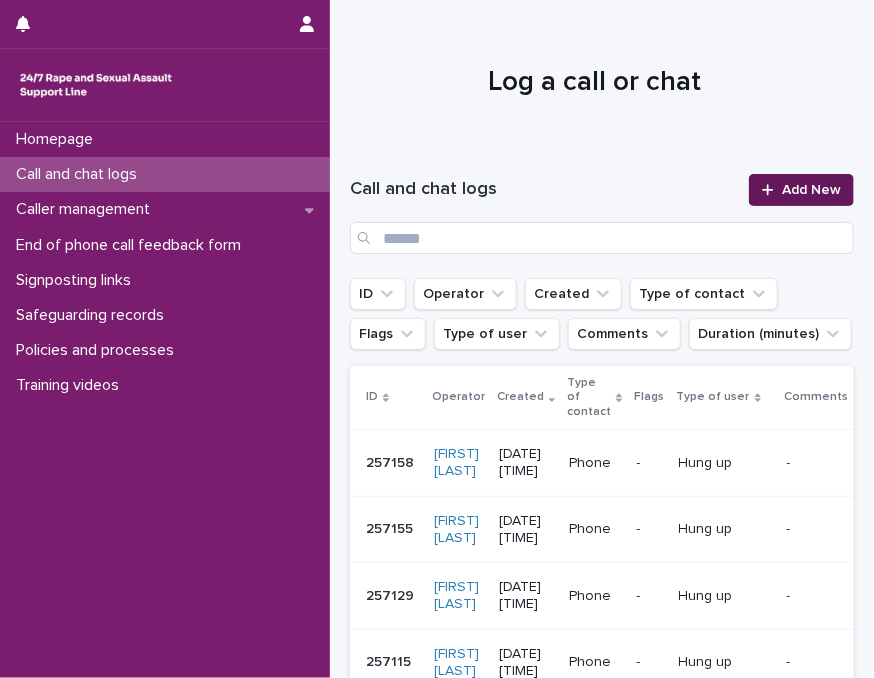 click on "Add New" at bounding box center (811, 190) 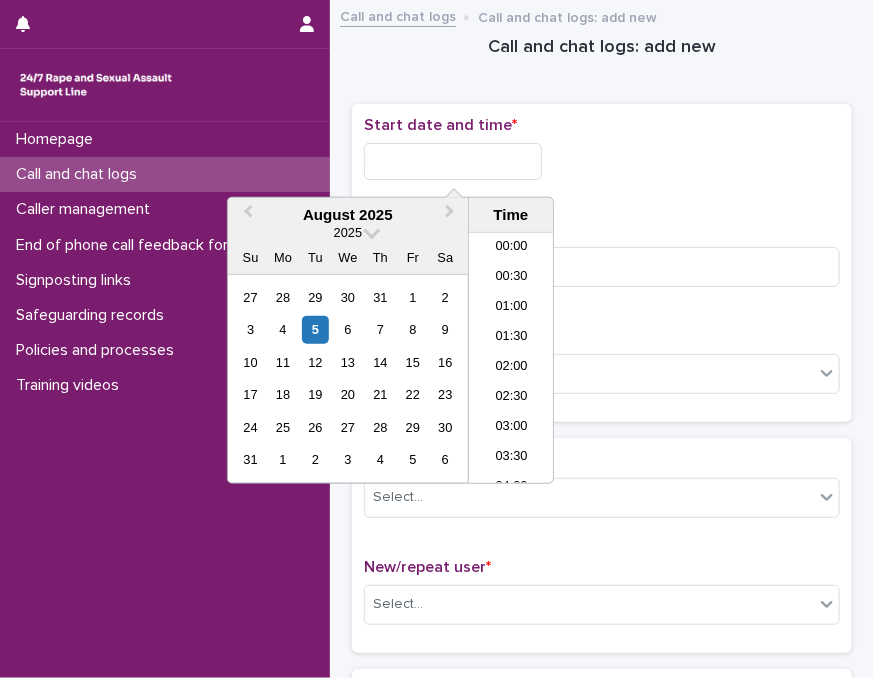 scroll, scrollTop: 850, scrollLeft: 0, axis: vertical 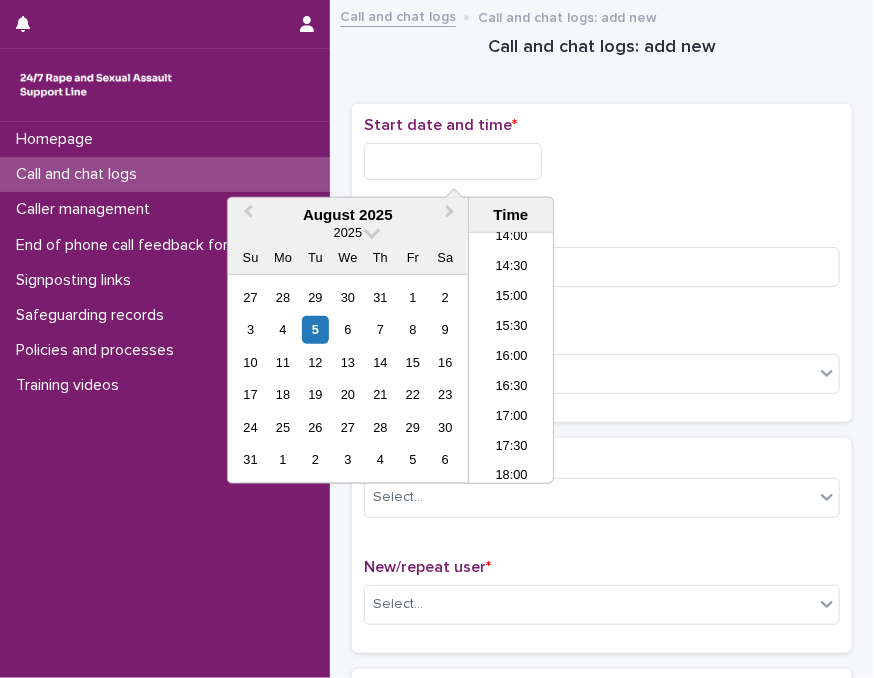 click at bounding box center (453, 161) 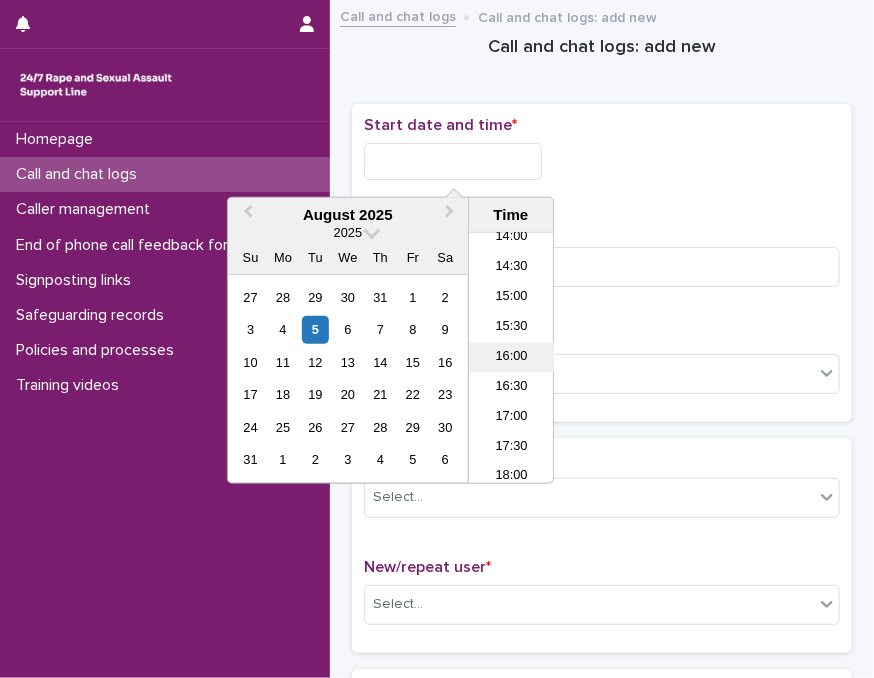 click on "16:00" at bounding box center (511, 358) 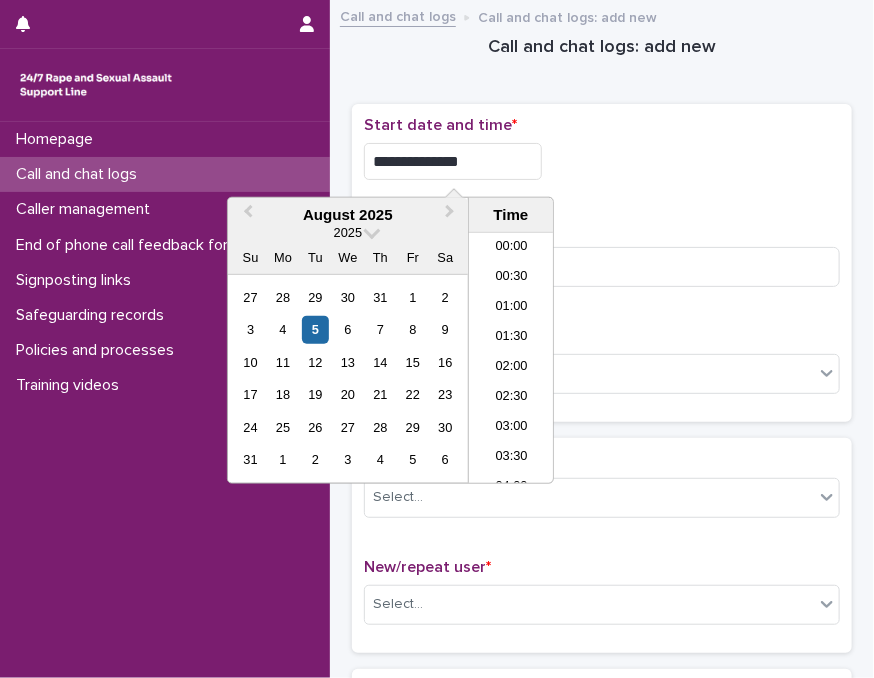 click on "**********" at bounding box center (453, 161) 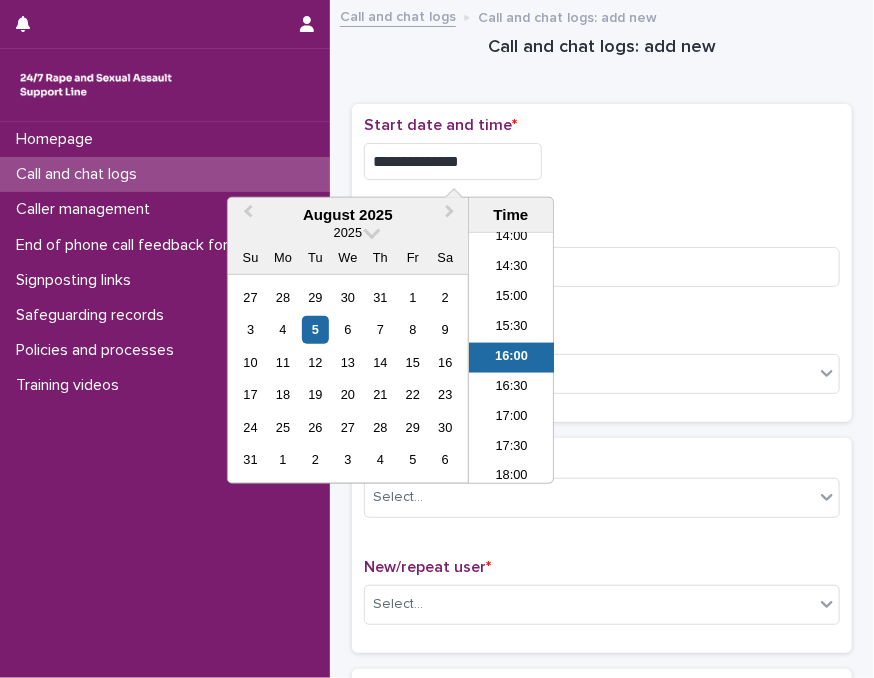 click on "**********" at bounding box center [453, 161] 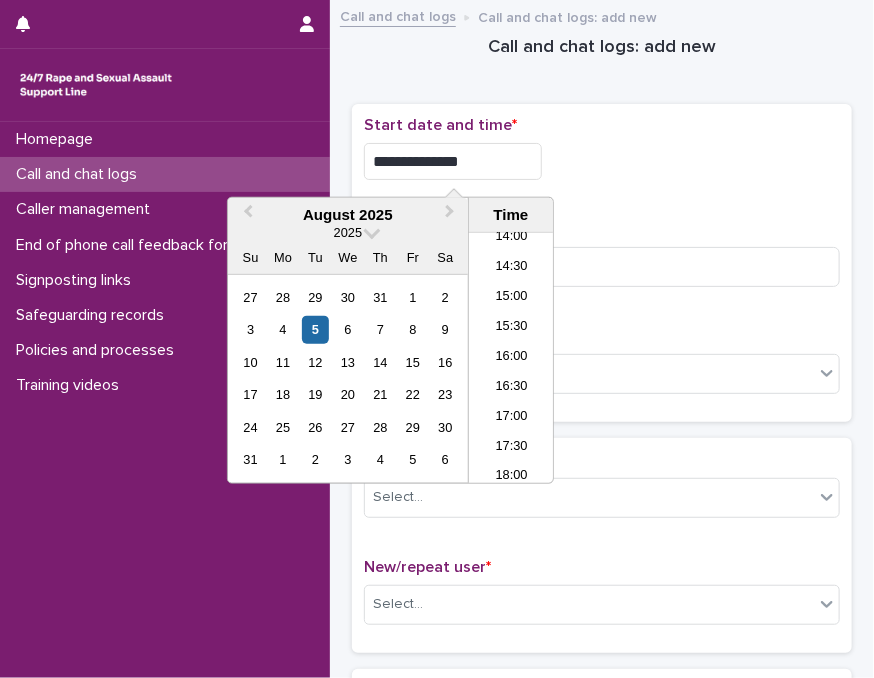 type on "**********" 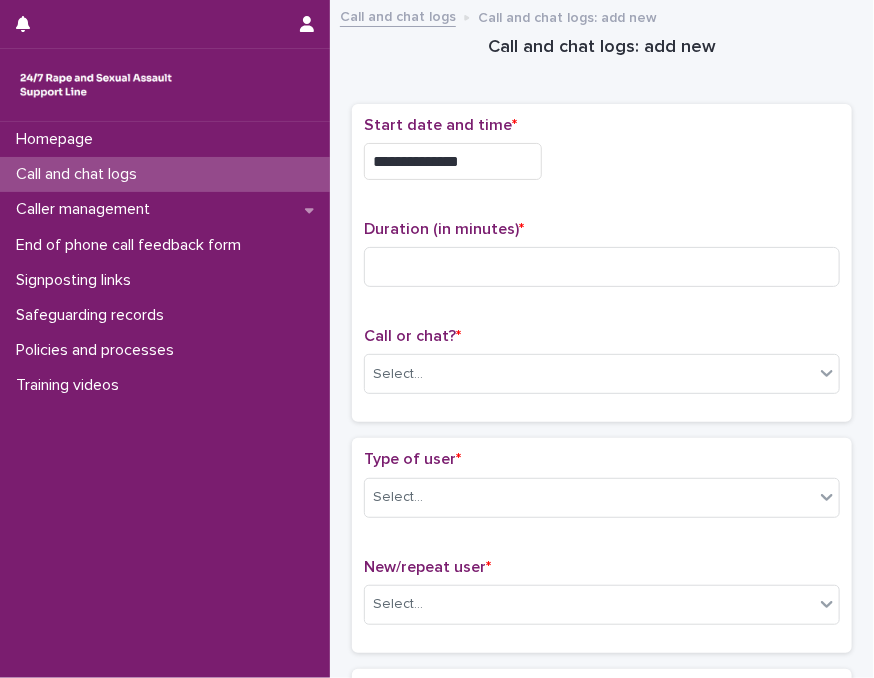 click on "**********" at bounding box center [602, 161] 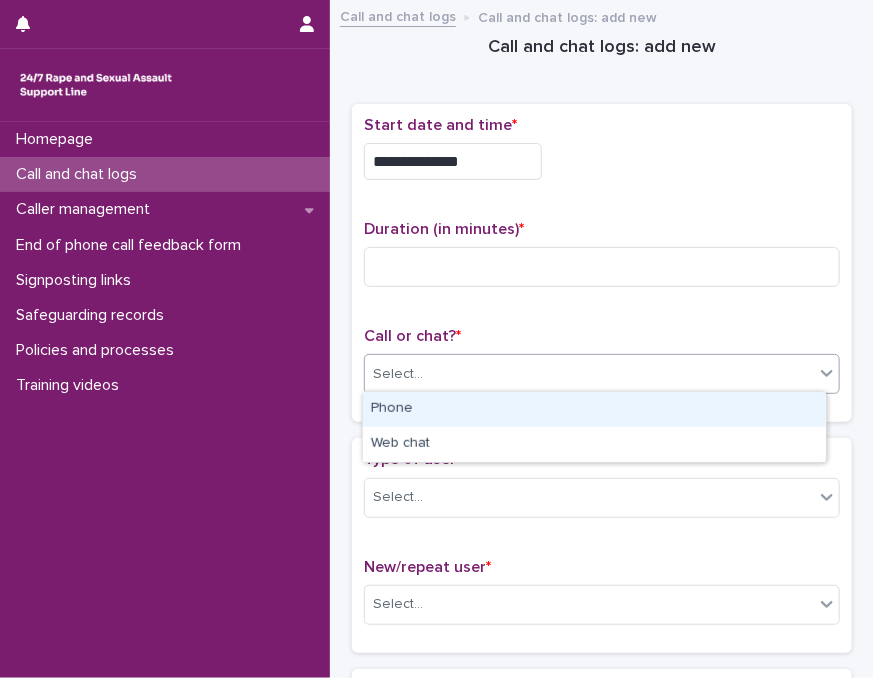 click on "Select..." at bounding box center (589, 374) 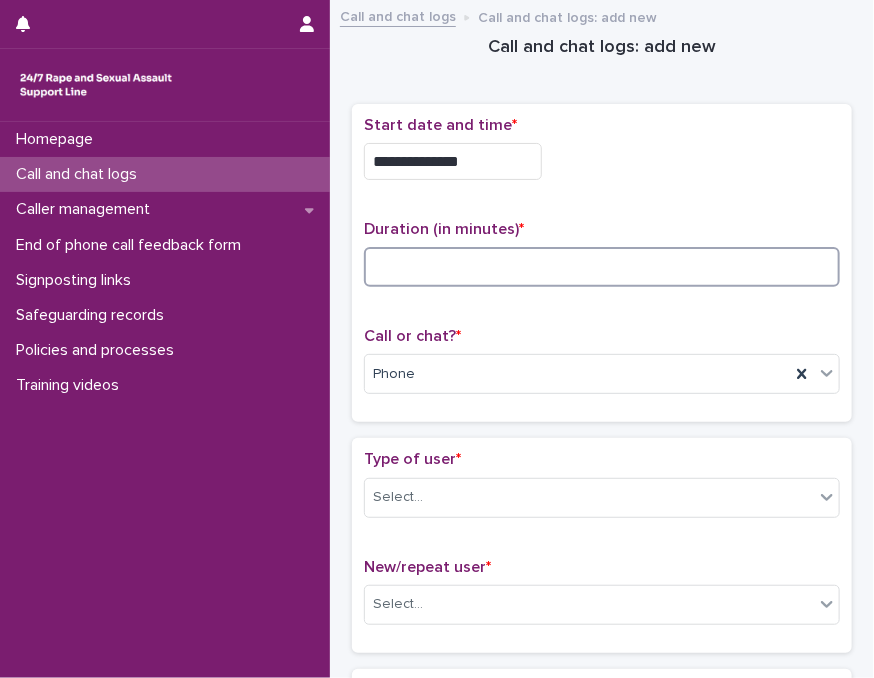 click at bounding box center (602, 267) 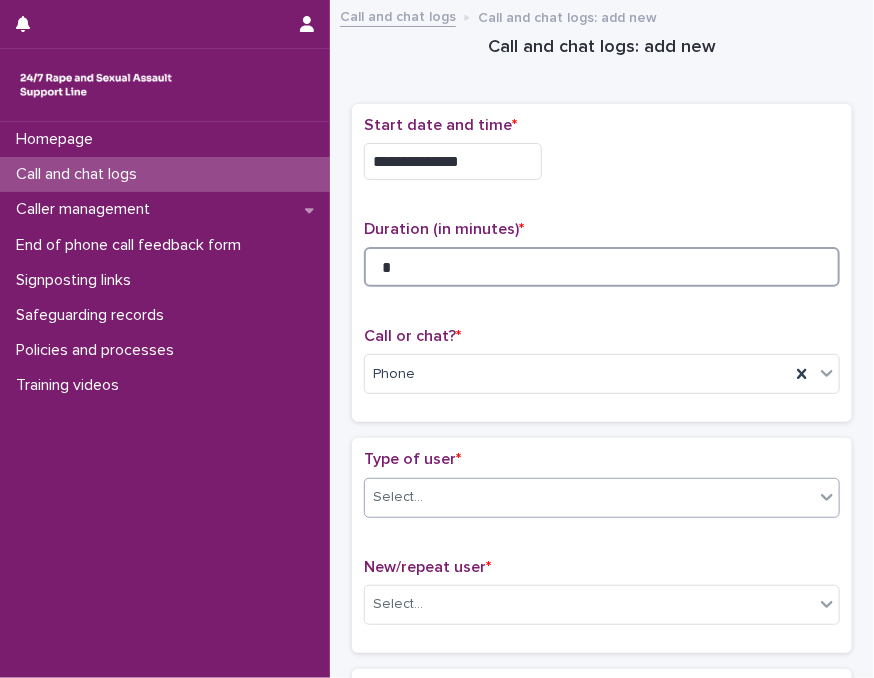 type on "*" 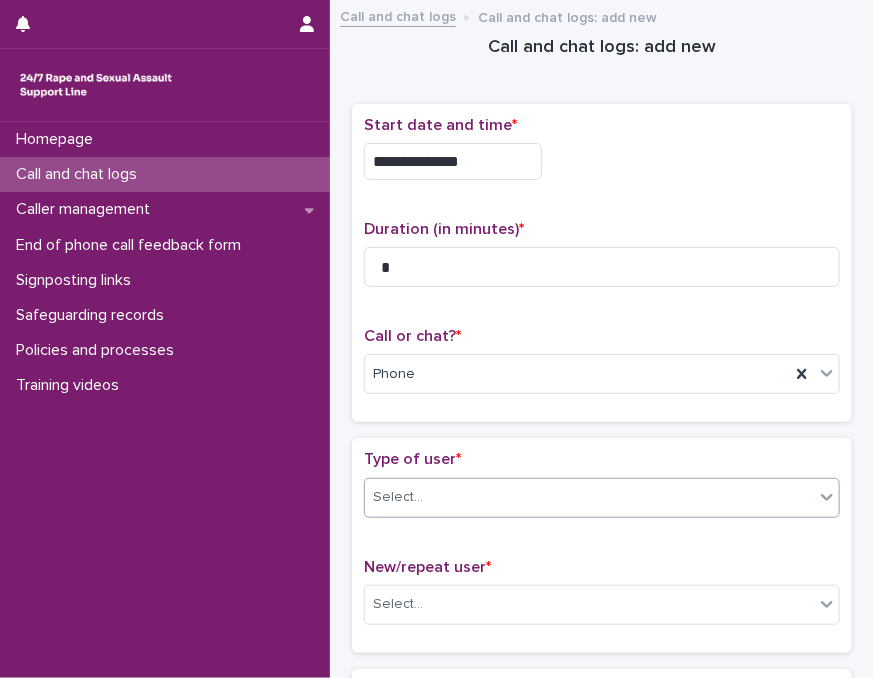 click on "Select..." at bounding box center [589, 497] 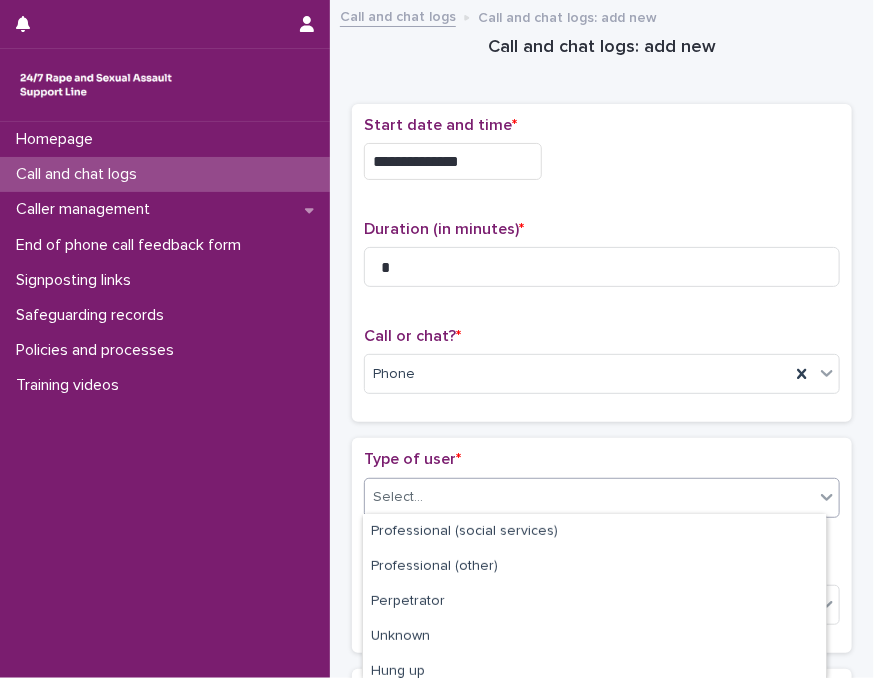 scroll, scrollTop: 353, scrollLeft: 0, axis: vertical 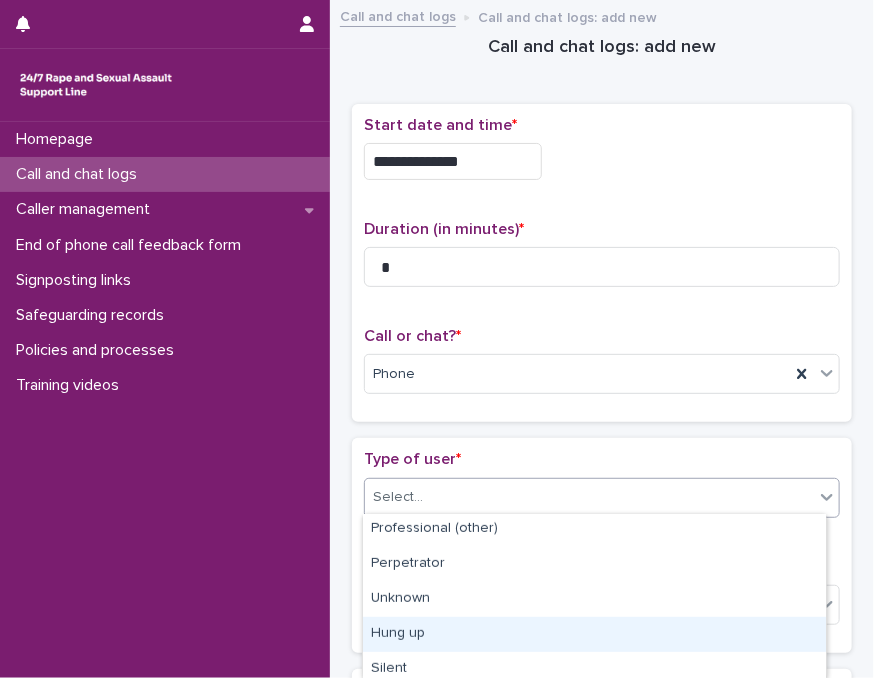 click on "Hung up" at bounding box center [594, 634] 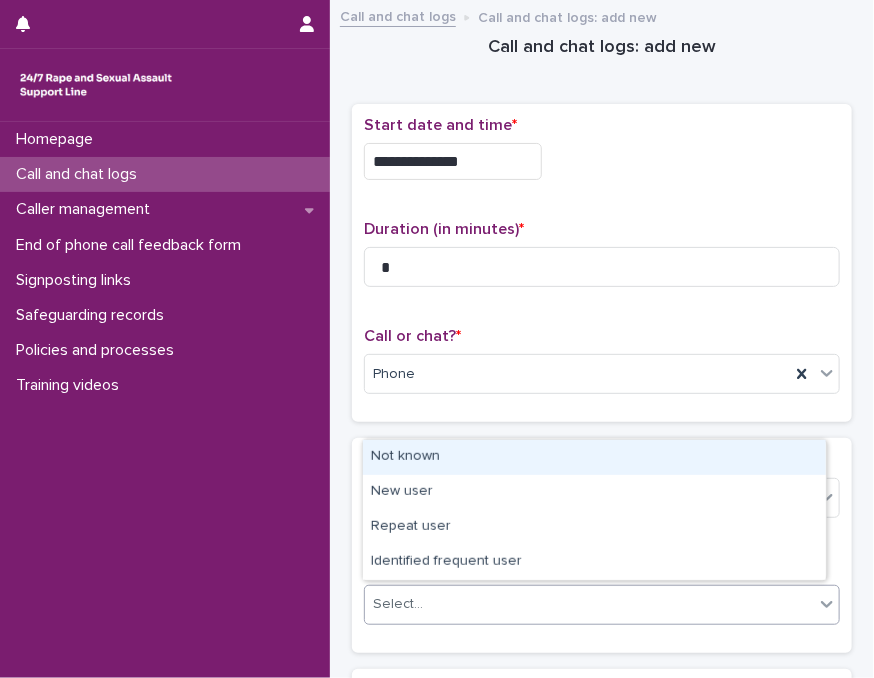 drag, startPoint x: 581, startPoint y: 593, endPoint x: 548, endPoint y: 458, distance: 138.97482 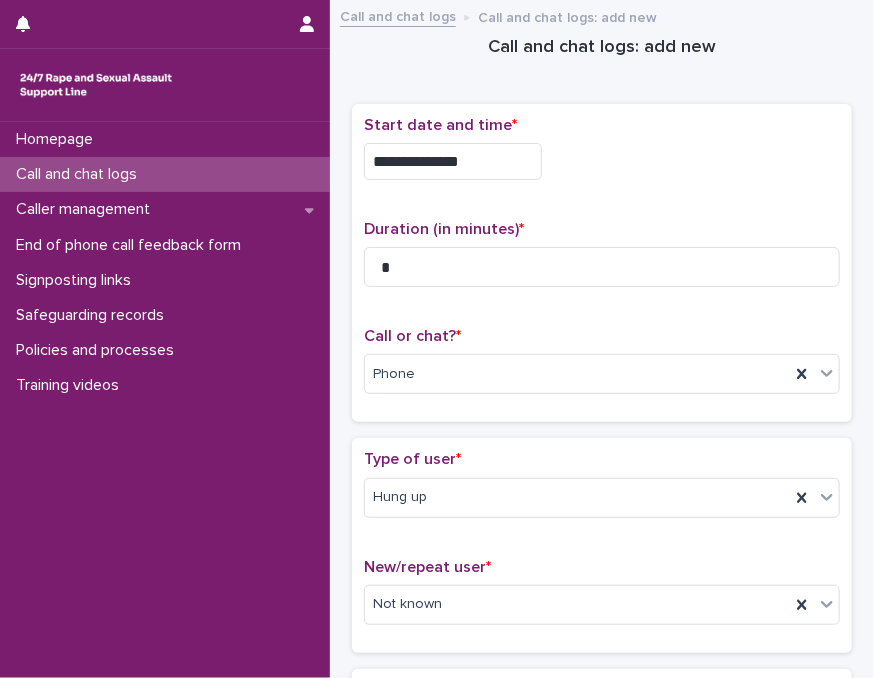 click on "Type of user *" at bounding box center (602, 459) 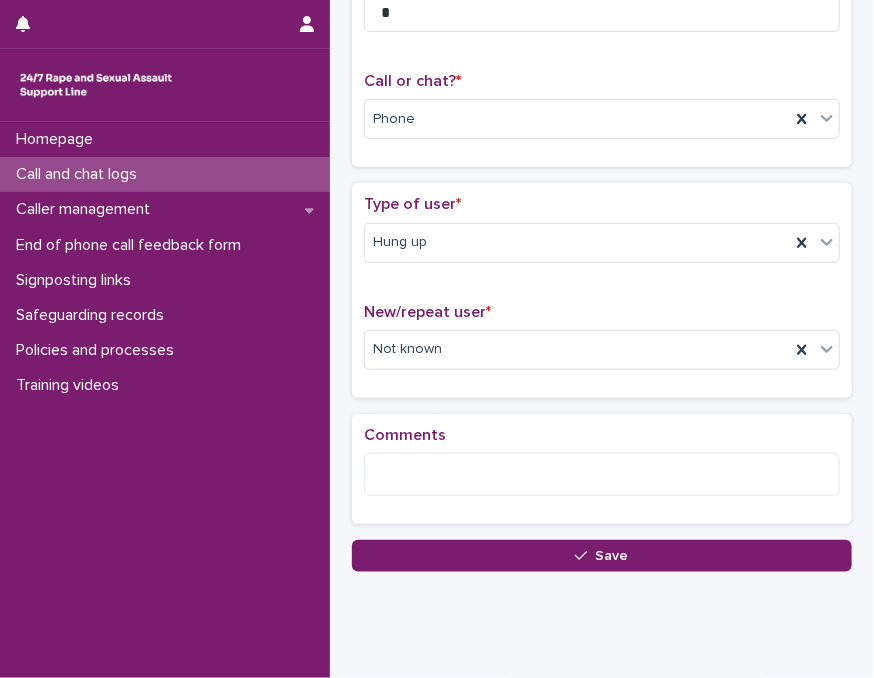 scroll, scrollTop: 300, scrollLeft: 0, axis: vertical 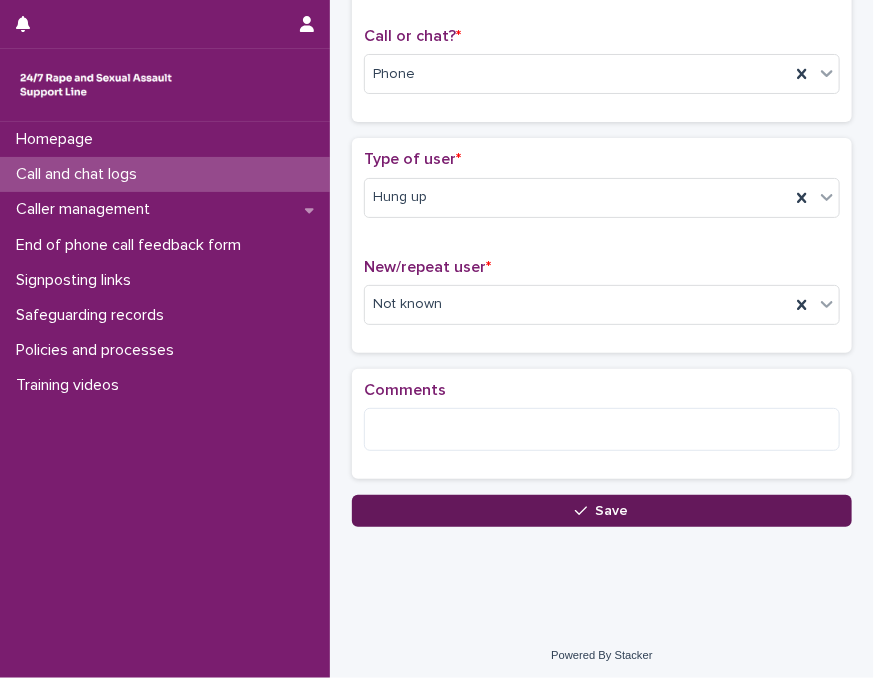 click on "Save" at bounding box center [602, 511] 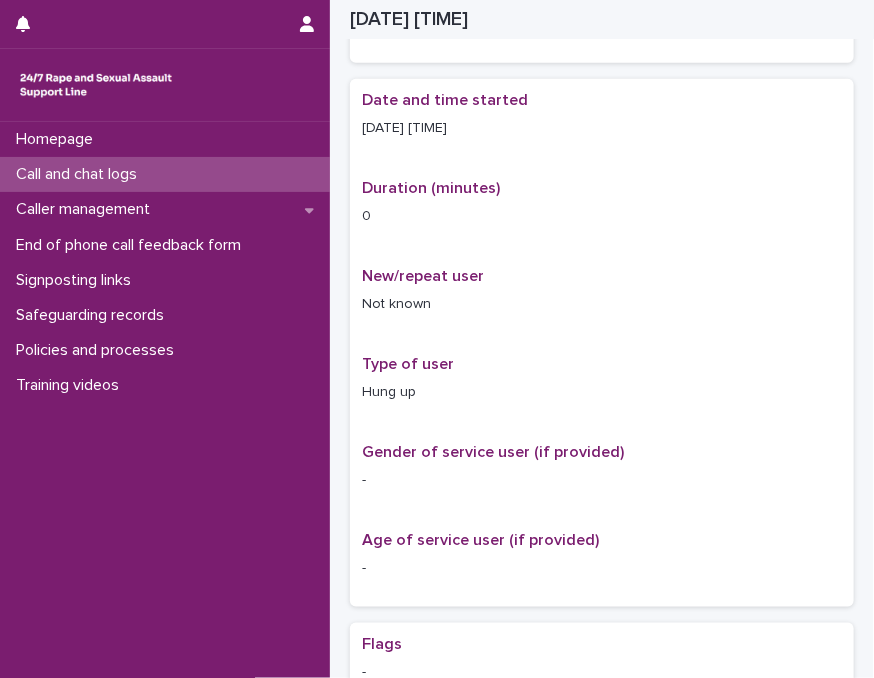 scroll, scrollTop: 312, scrollLeft: 0, axis: vertical 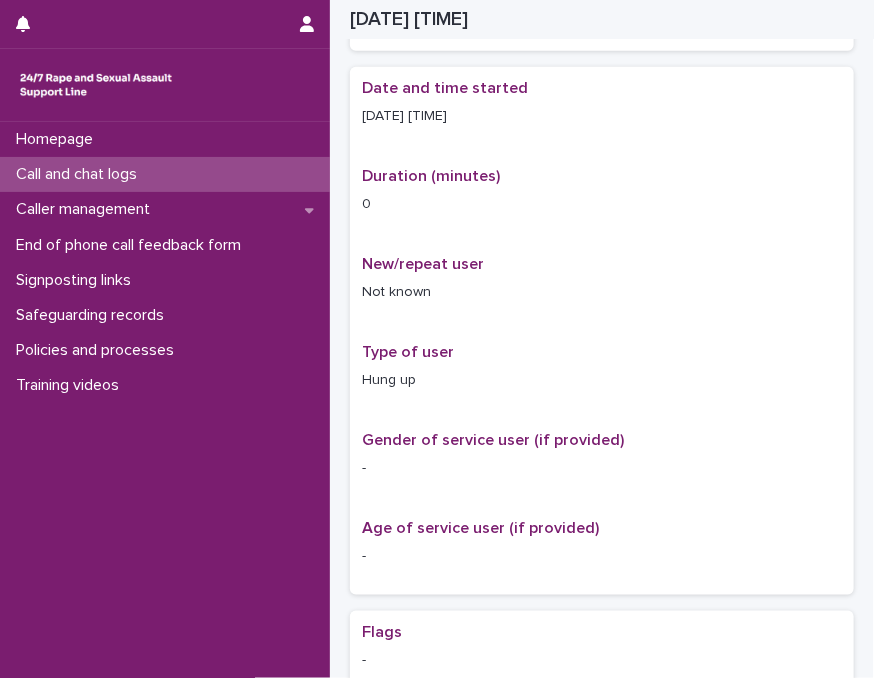 click on "Call and chat logs" at bounding box center (165, 174) 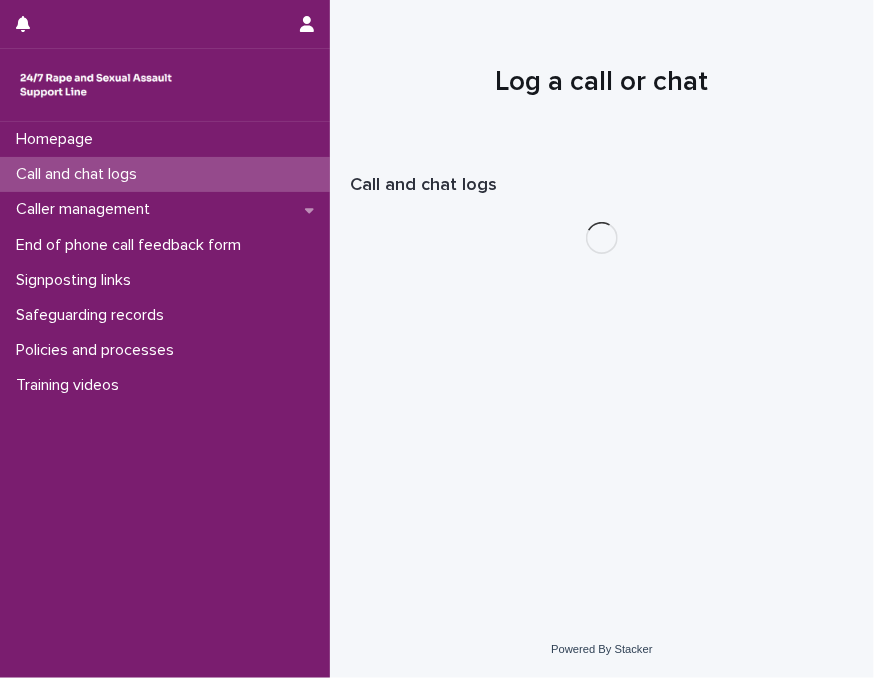 scroll, scrollTop: 0, scrollLeft: 0, axis: both 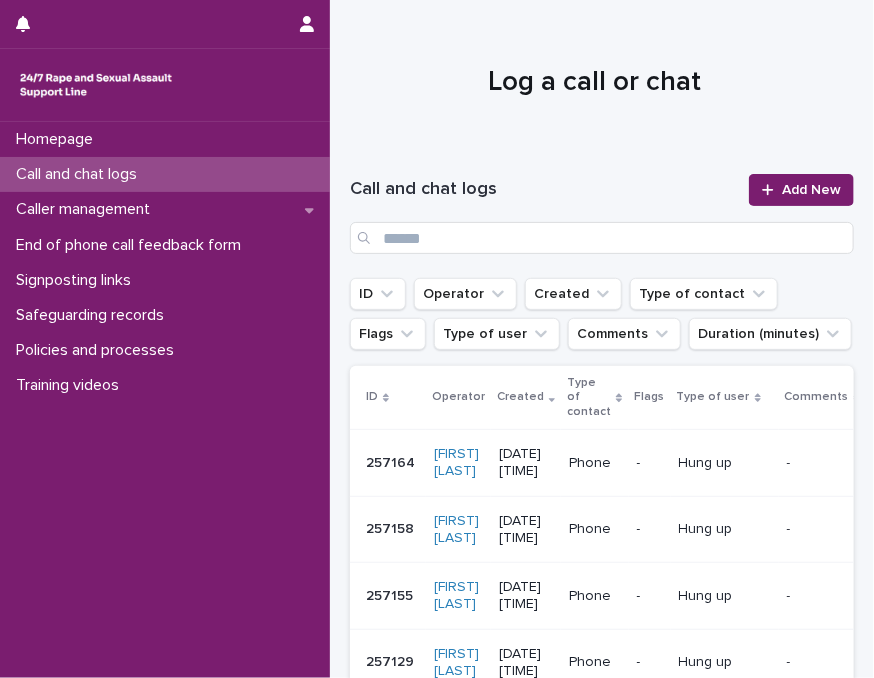 click on "Add New" at bounding box center (801, 190) 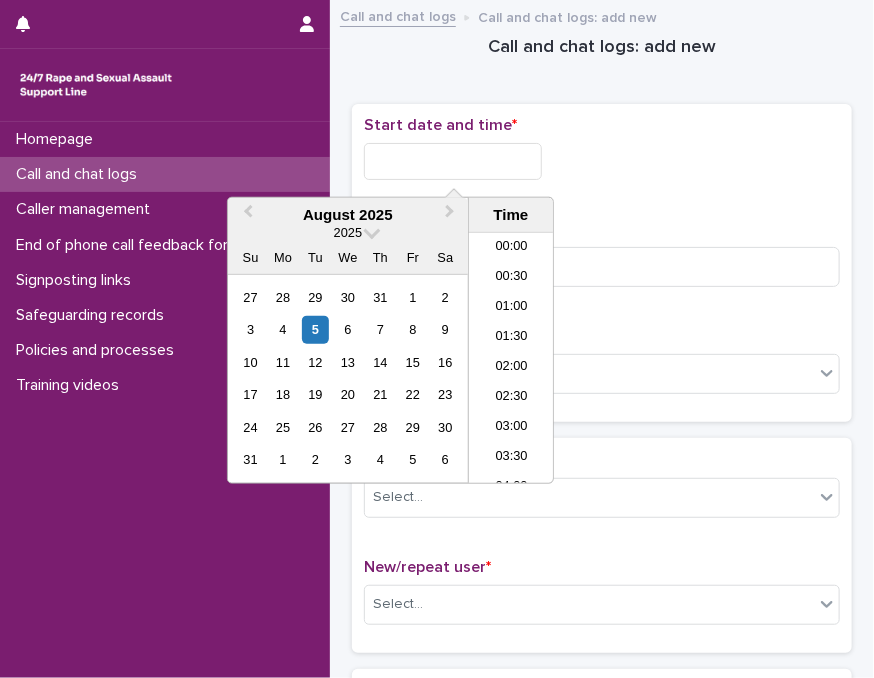 click at bounding box center (453, 161) 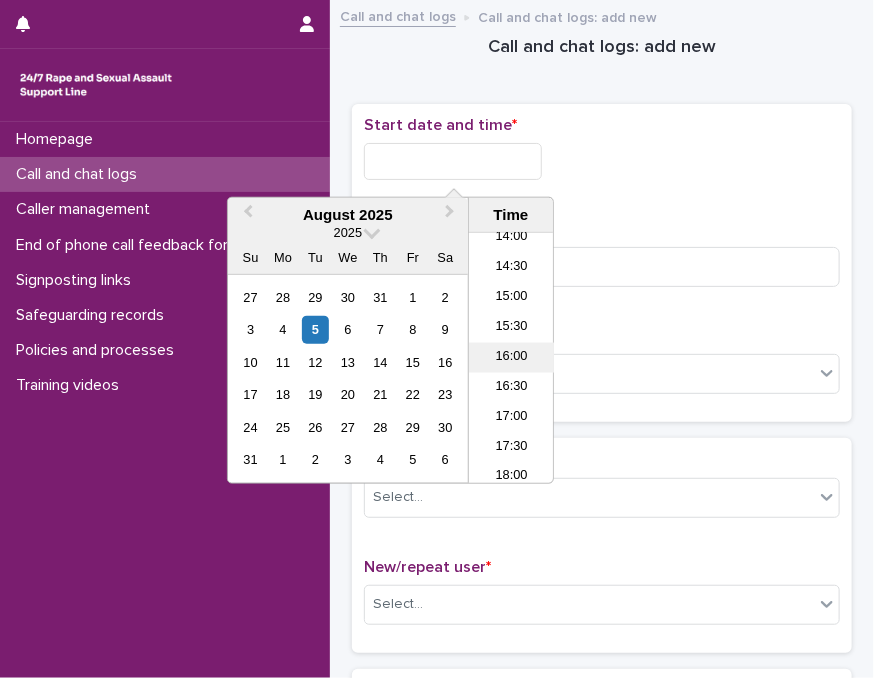 click on "16:00" at bounding box center (511, 358) 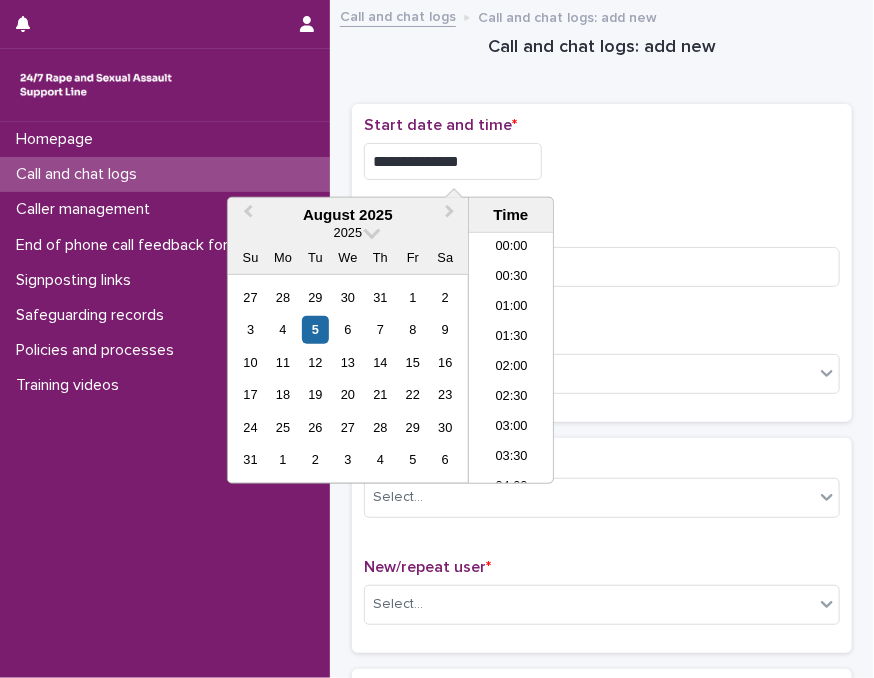 scroll, scrollTop: 850, scrollLeft: 0, axis: vertical 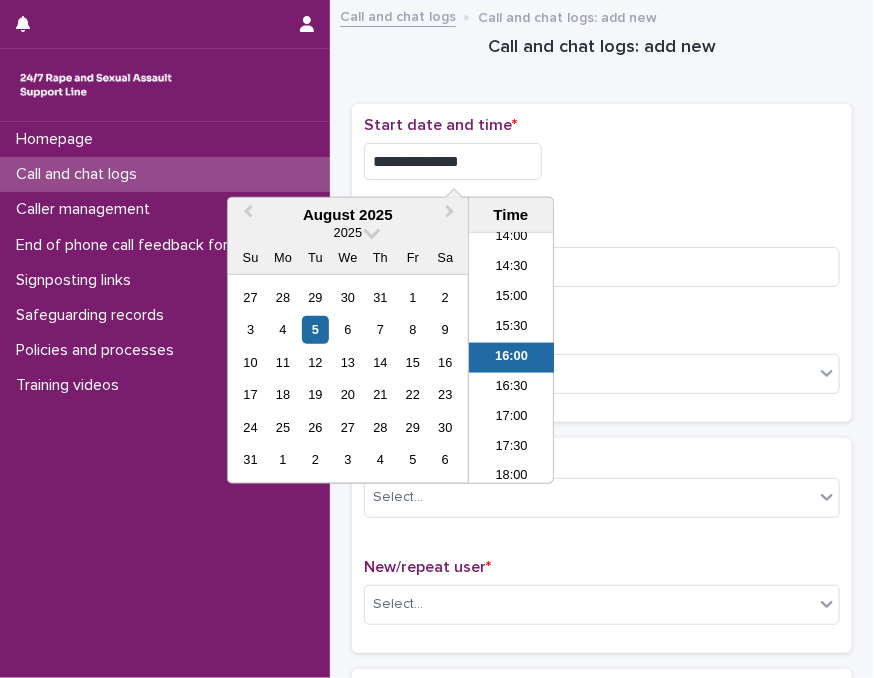 click on "**********" at bounding box center [453, 161] 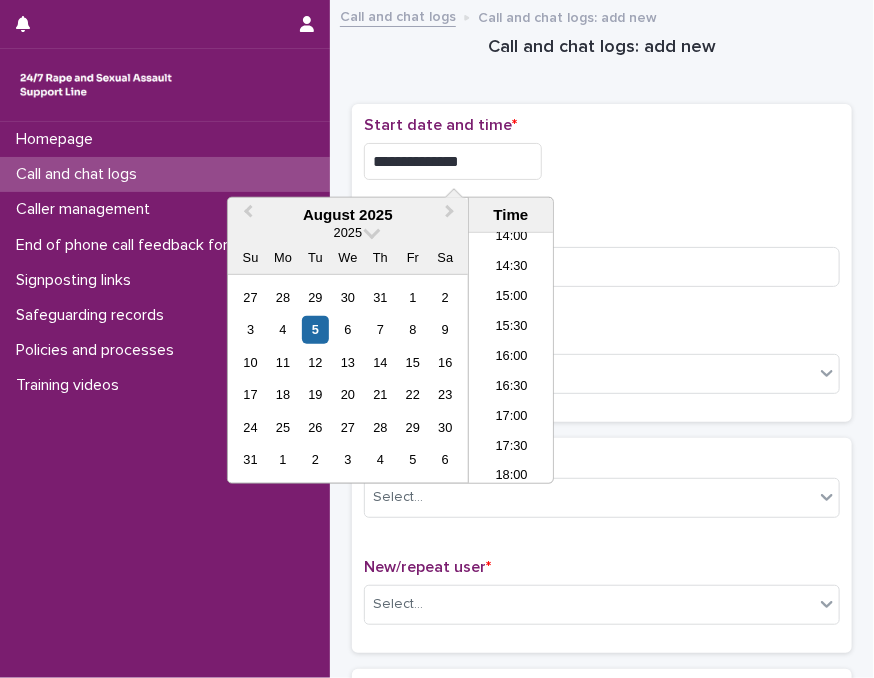 type on "**********" 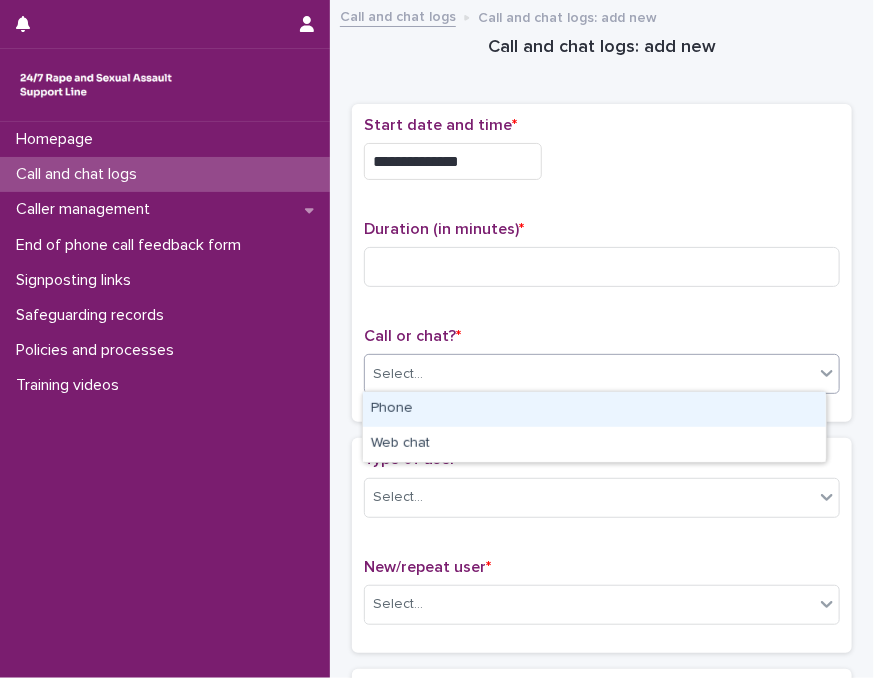 click on "Select..." at bounding box center [589, 374] 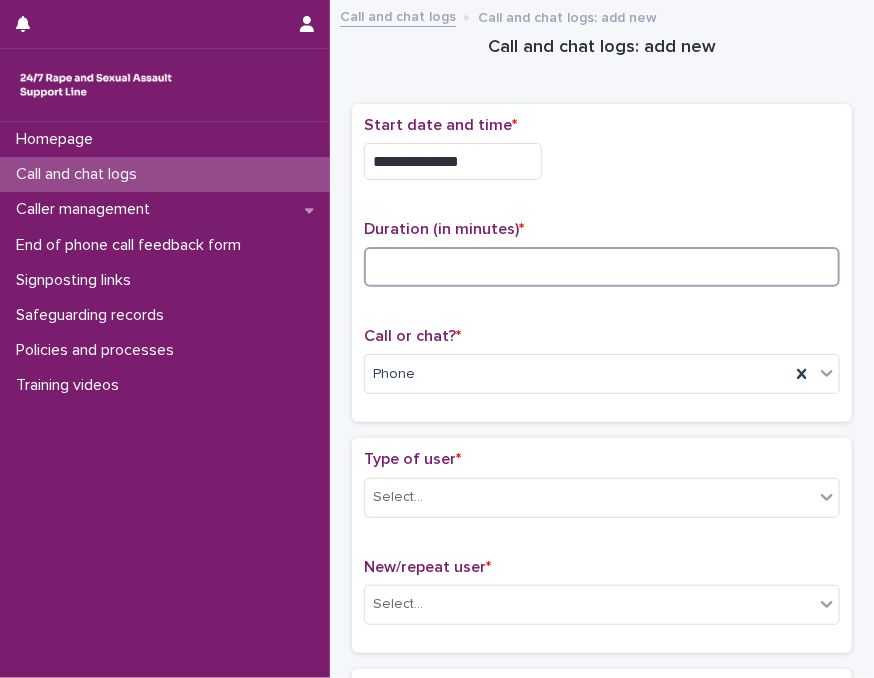 click at bounding box center [602, 267] 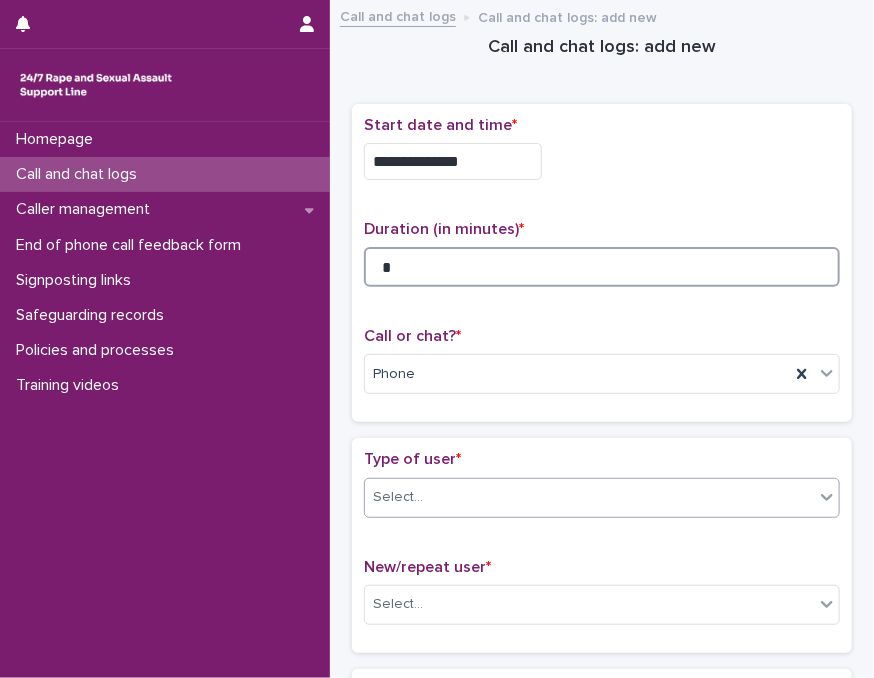 type on "*" 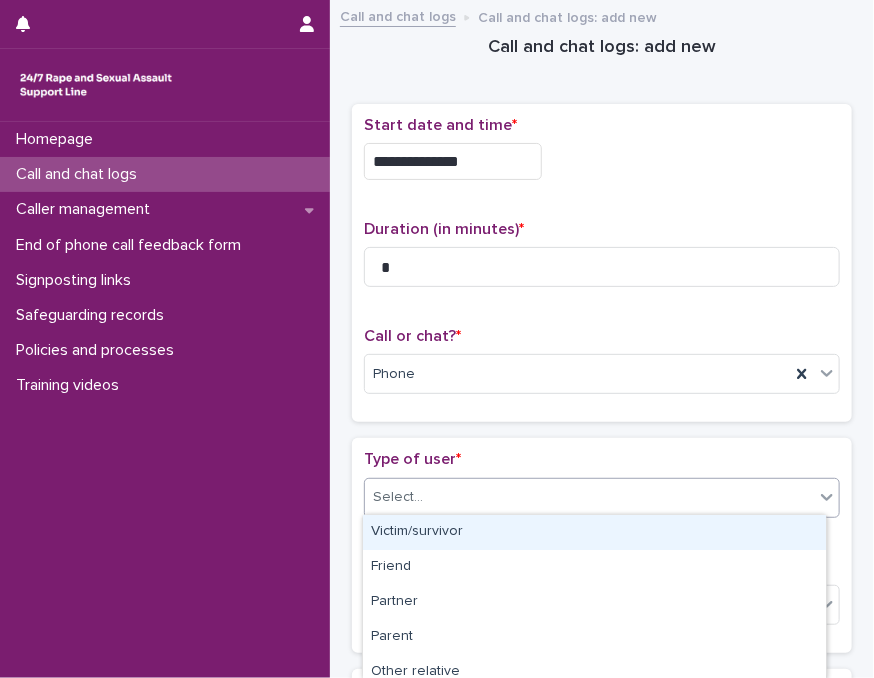 click on "Select..." at bounding box center [589, 497] 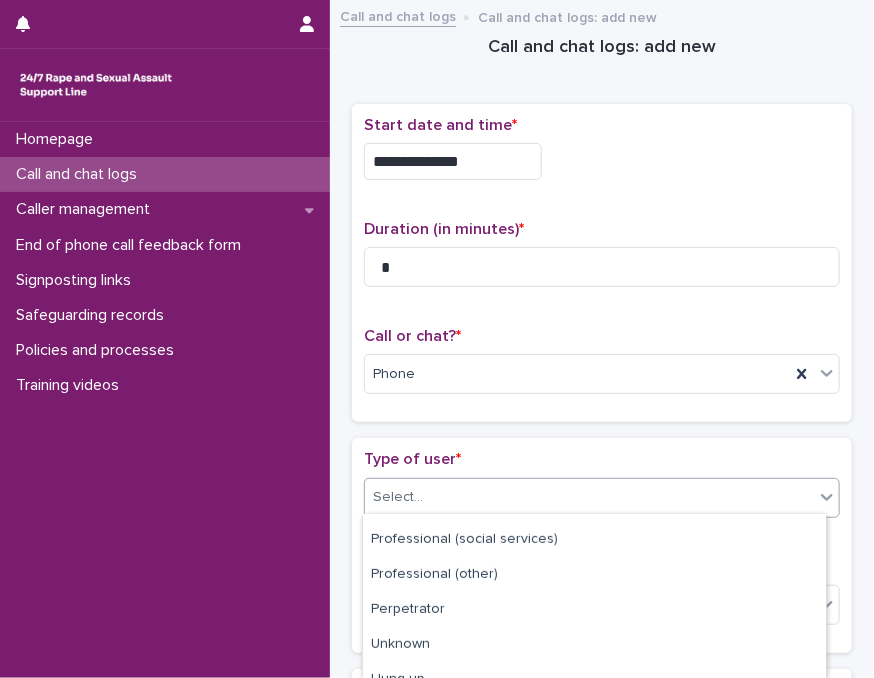 scroll, scrollTop: 358, scrollLeft: 0, axis: vertical 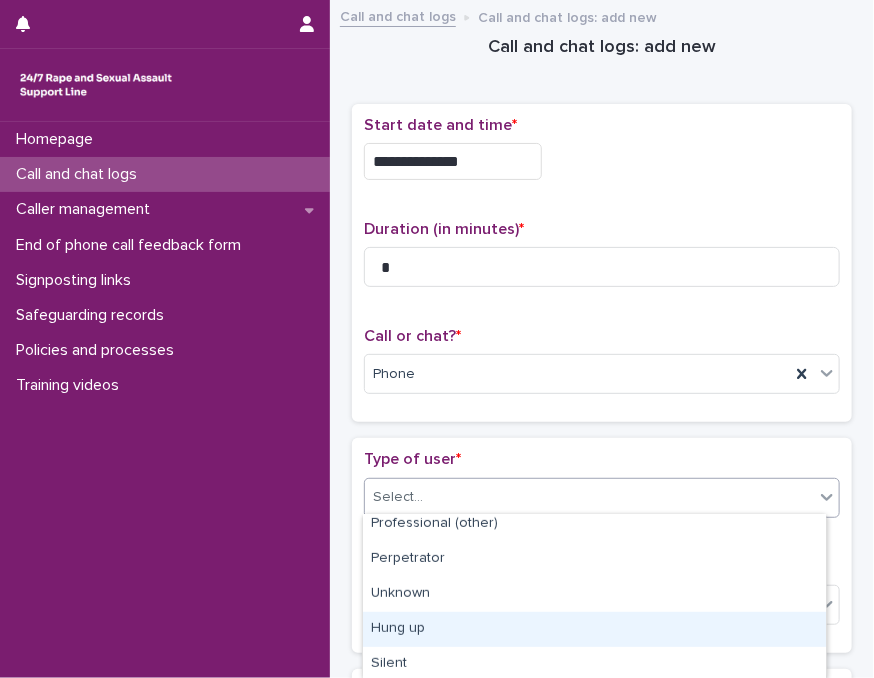 click on "Hung up" at bounding box center (594, 629) 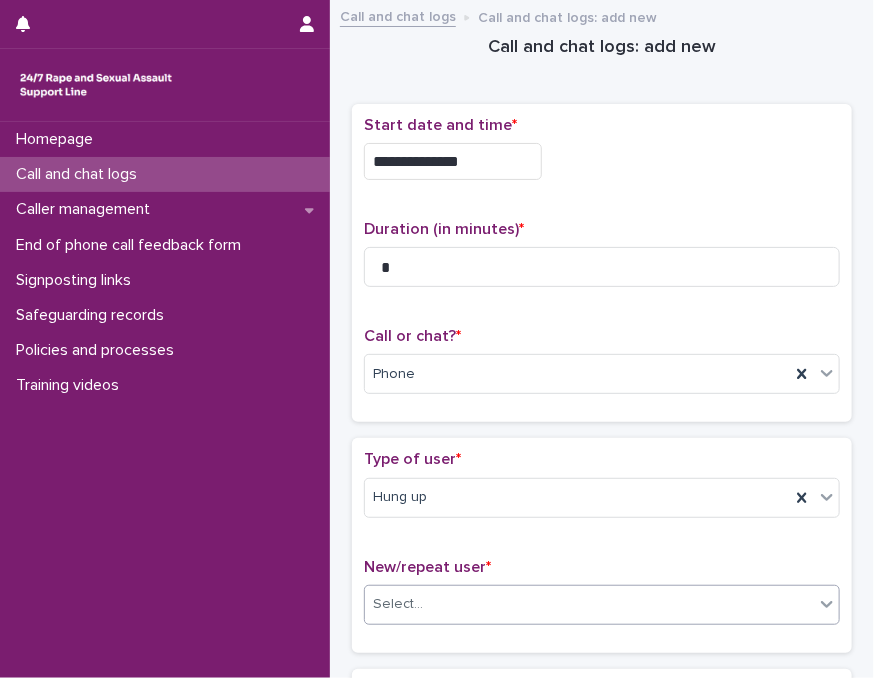 drag, startPoint x: 521, startPoint y: 569, endPoint x: 521, endPoint y: 581, distance: 12 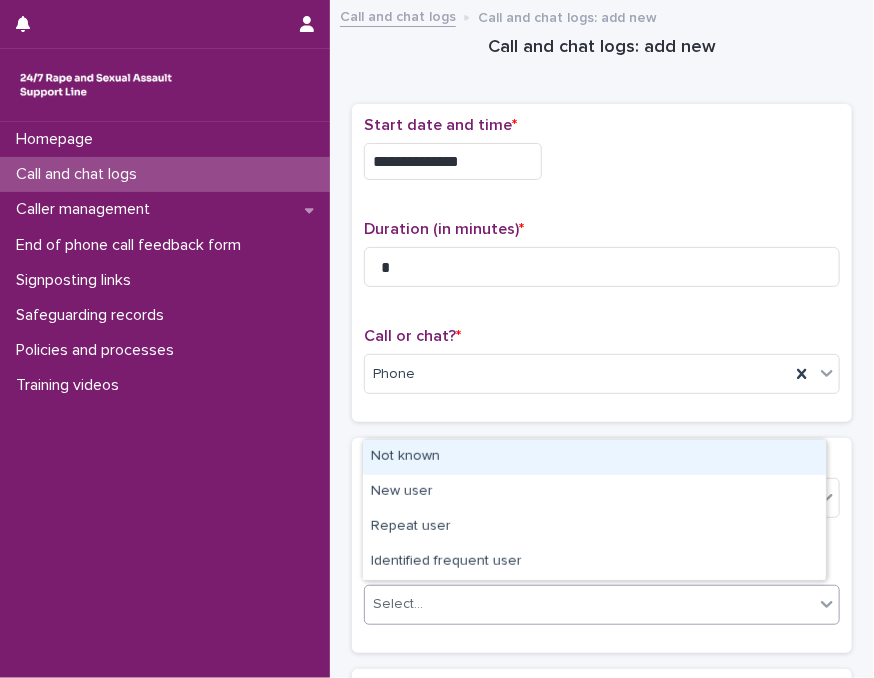 click on "Select..." at bounding box center (589, 604) 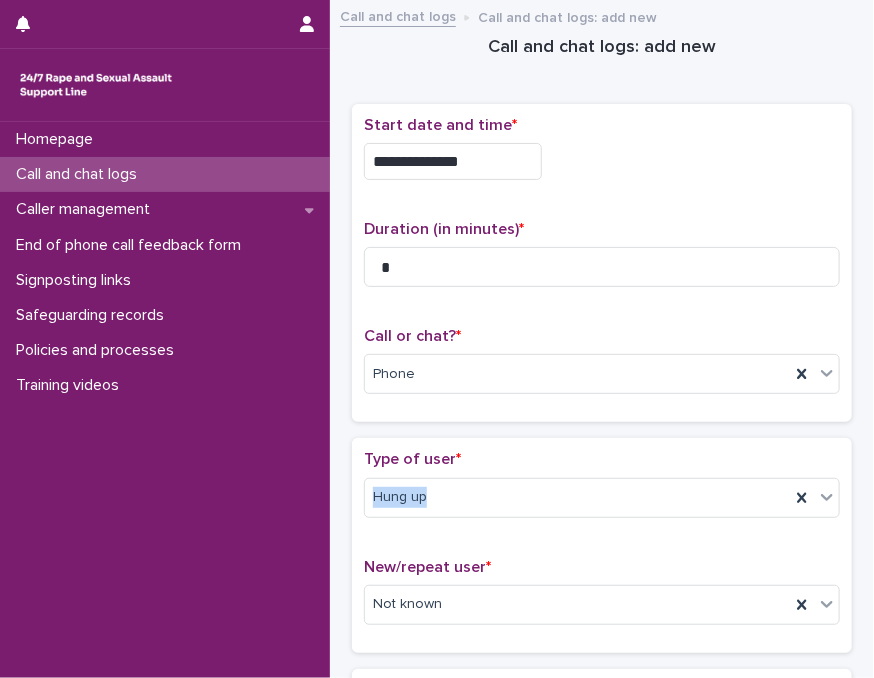 click on "Type of user * Hung up" at bounding box center [602, 491] 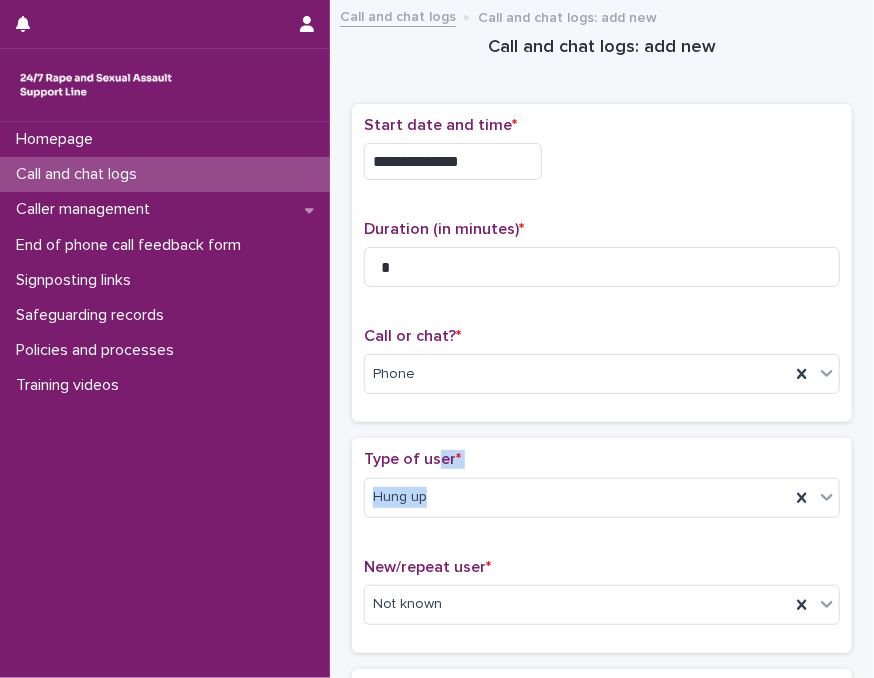 click on "Type of user * Hung up" at bounding box center [602, 491] 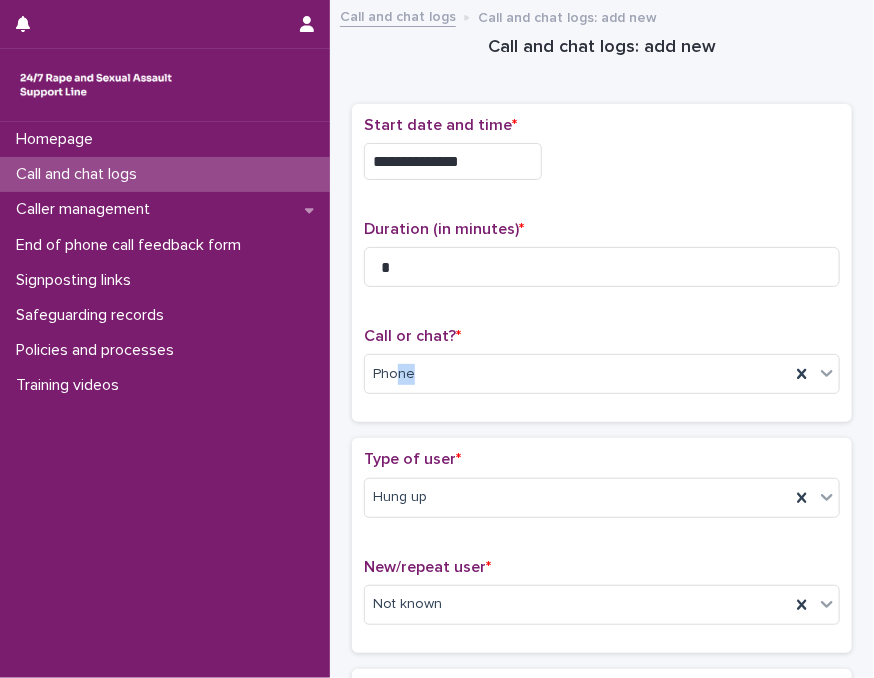drag, startPoint x: 440, startPoint y: 471, endPoint x: 399, endPoint y: 426, distance: 60.876926 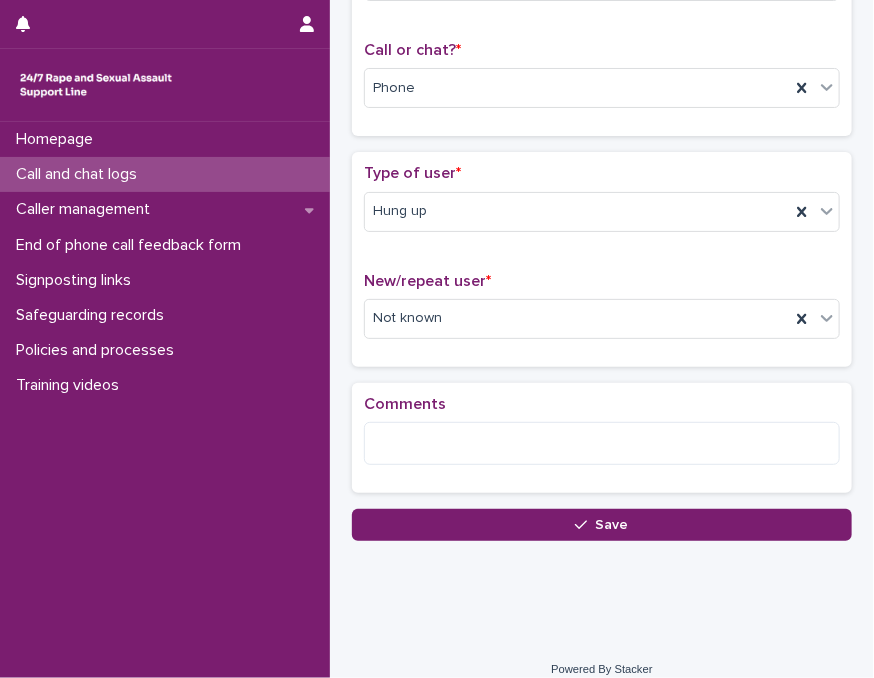 scroll, scrollTop: 300, scrollLeft: 0, axis: vertical 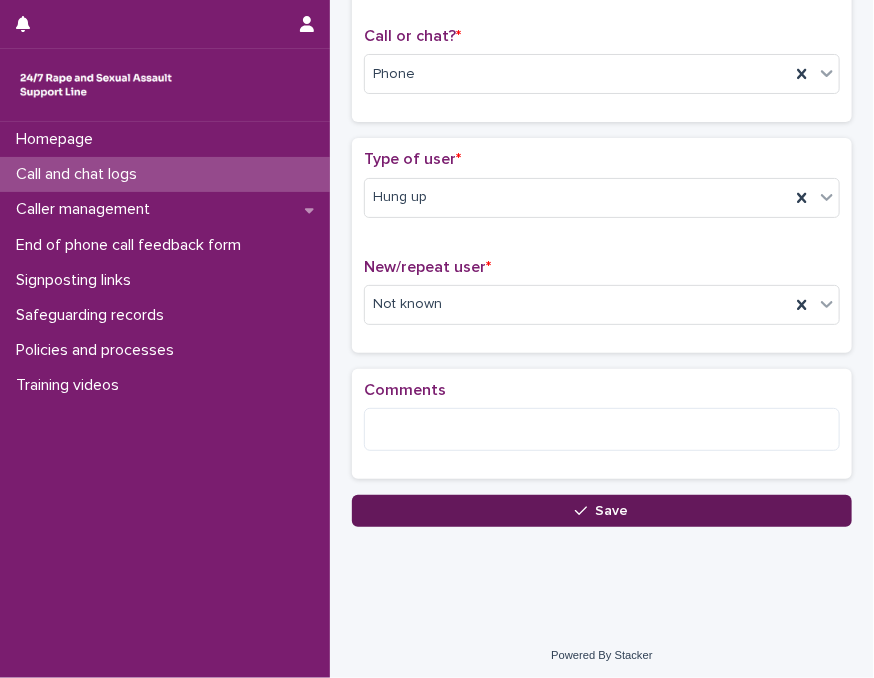 click on "Save" at bounding box center [602, 511] 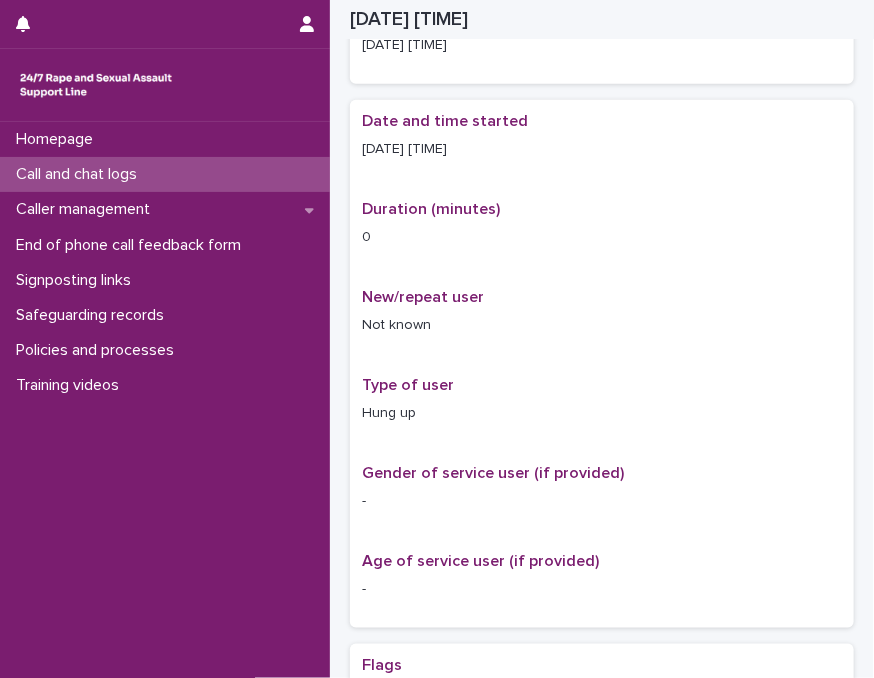 scroll, scrollTop: 312, scrollLeft: 0, axis: vertical 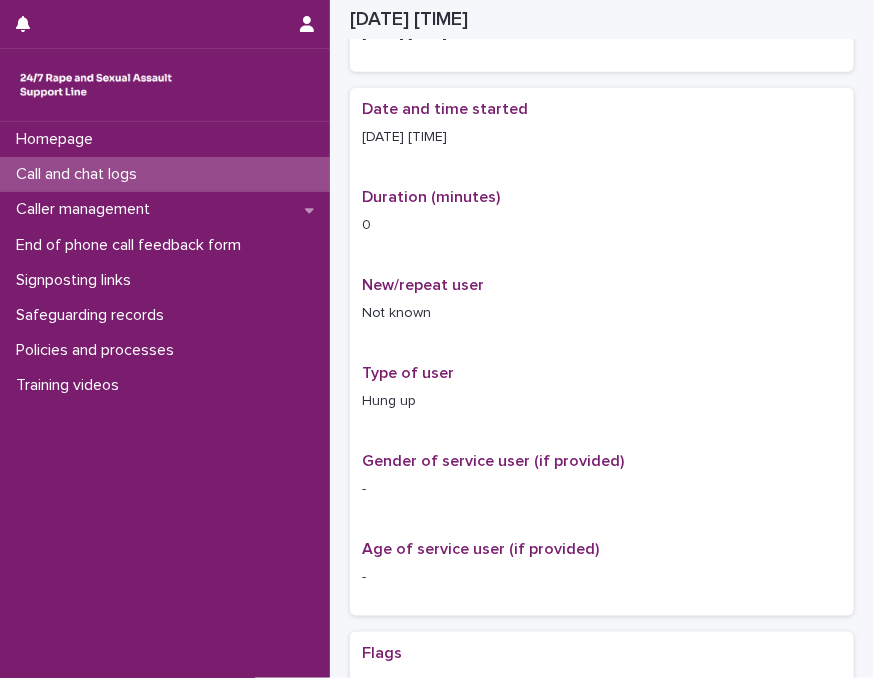 click on "Call and chat logs" at bounding box center [165, 174] 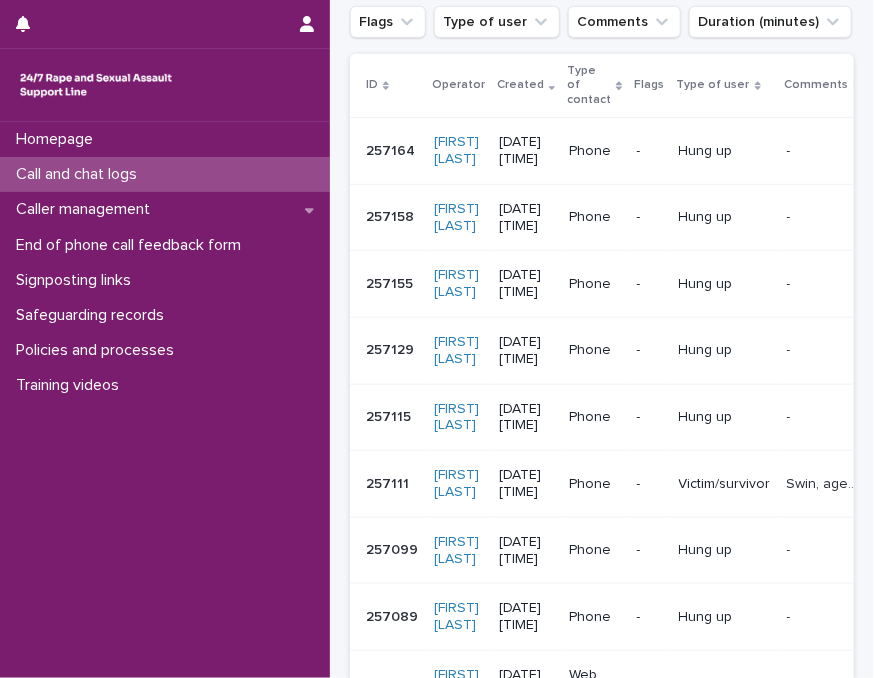 scroll, scrollTop: 0, scrollLeft: 0, axis: both 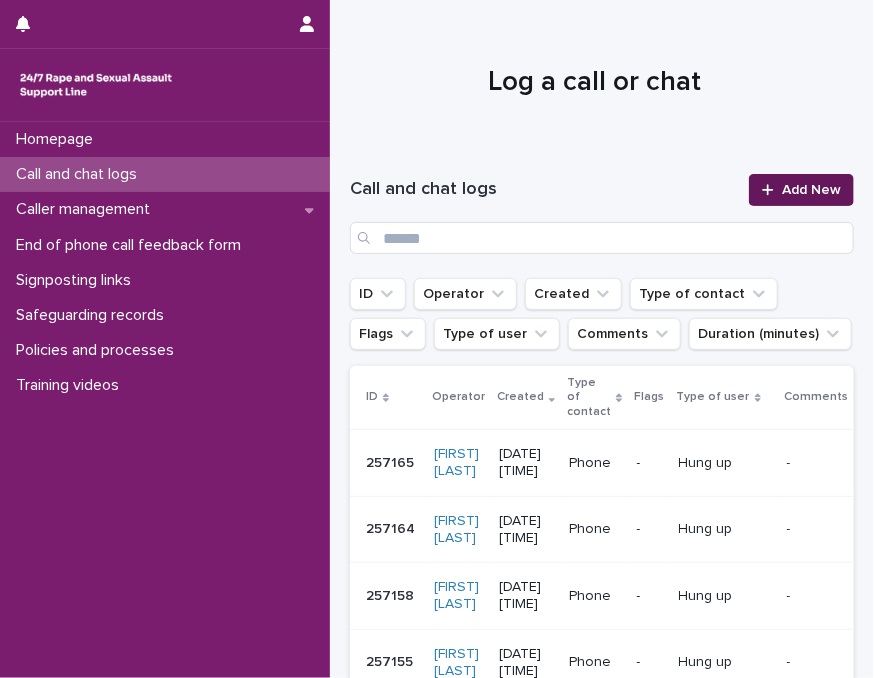 click on "Add New" at bounding box center [811, 190] 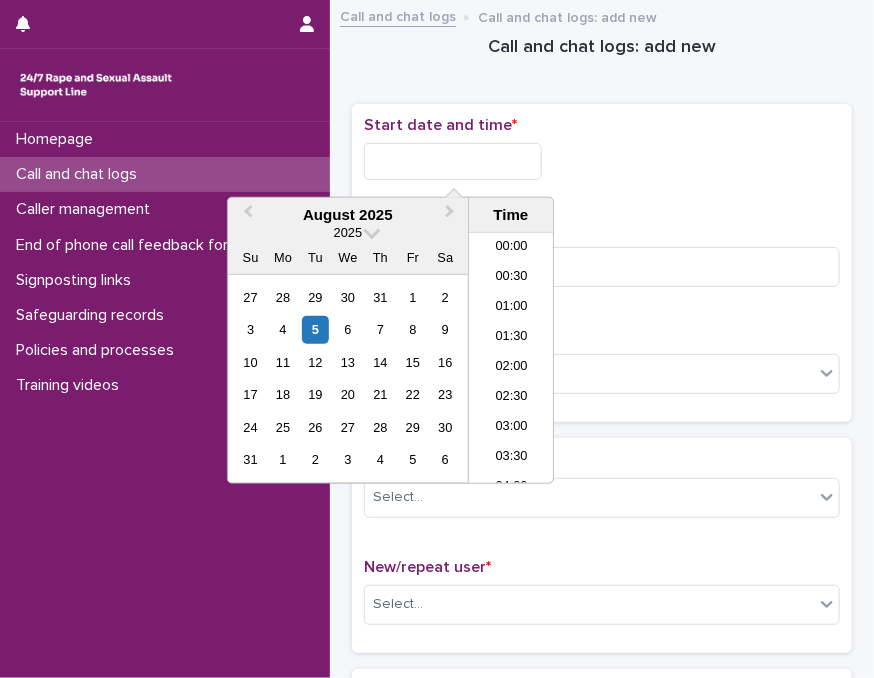 click at bounding box center (453, 161) 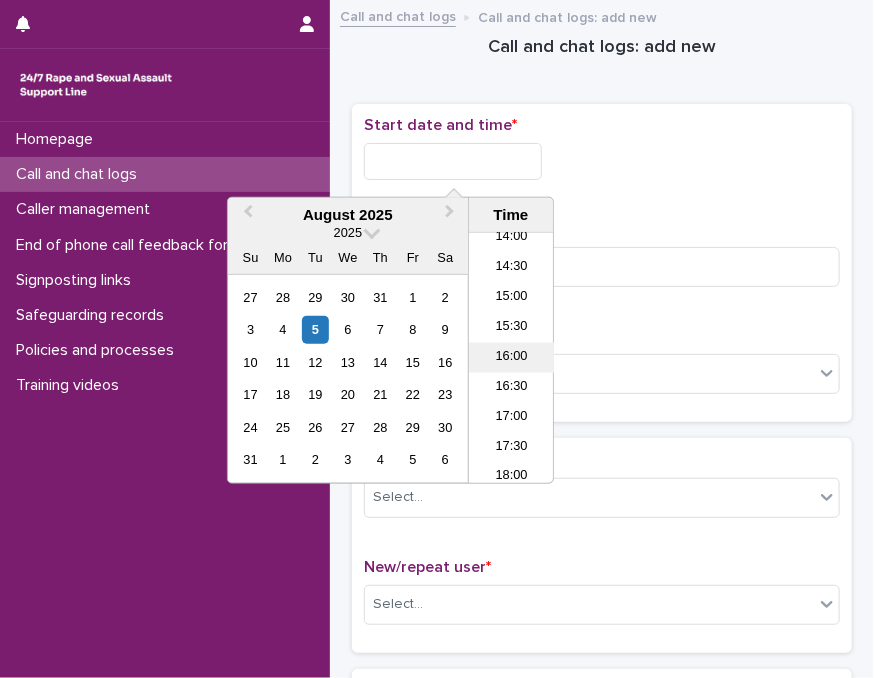 click on "16:00" at bounding box center (511, 358) 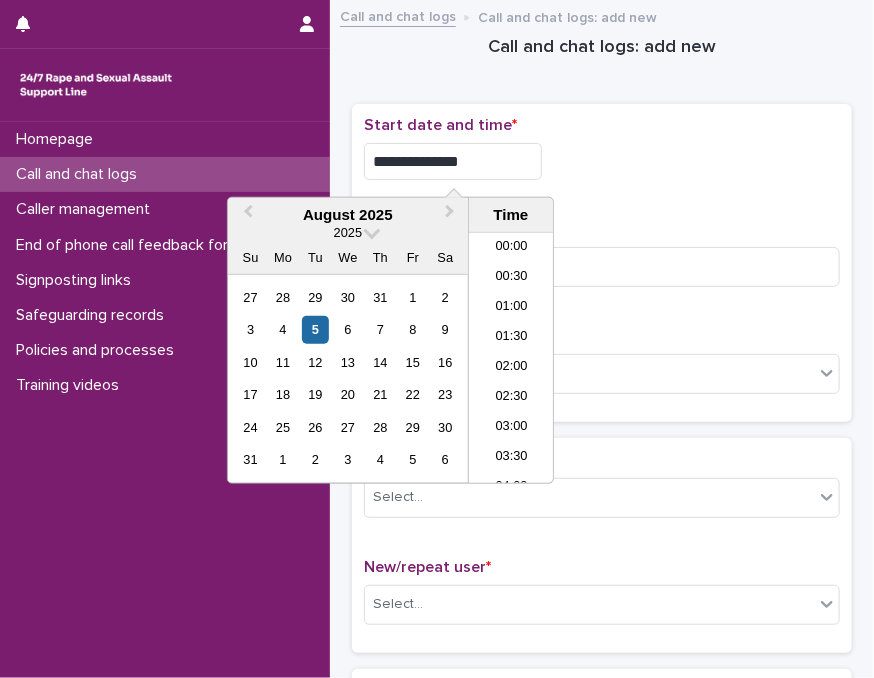 click on "**********" at bounding box center (453, 161) 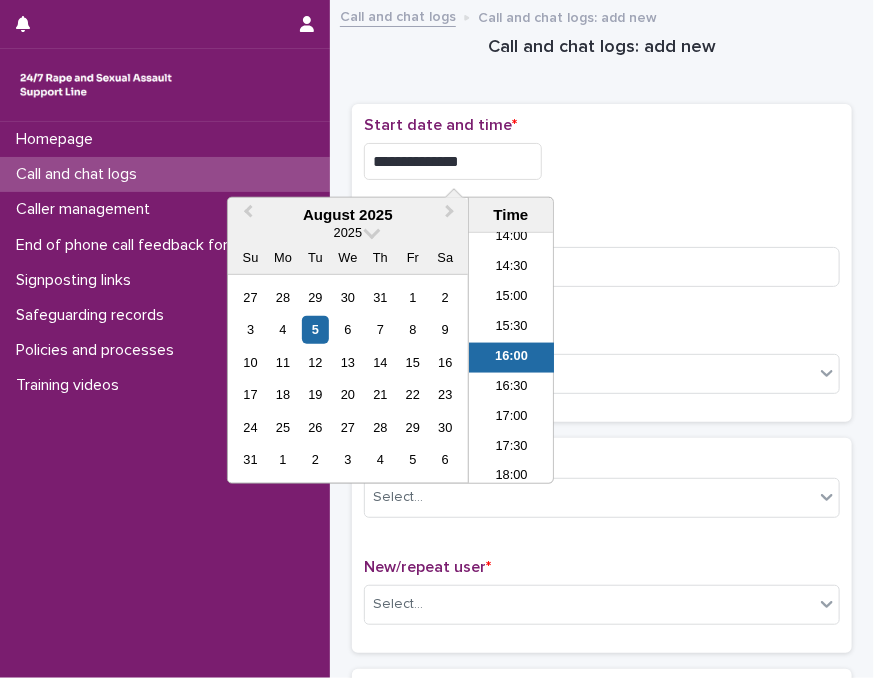 click on "**********" at bounding box center [453, 161] 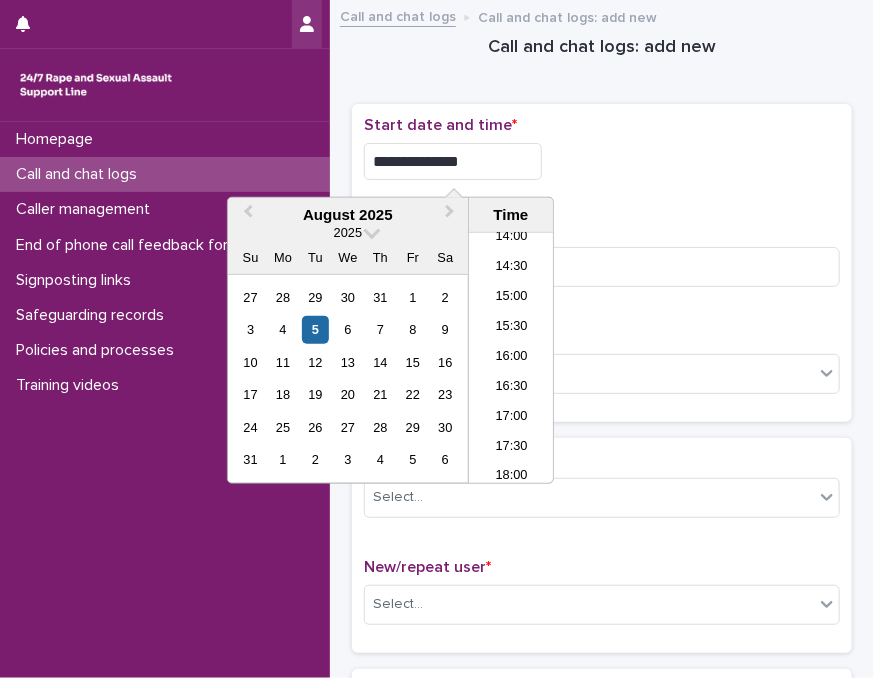 type on "**********" 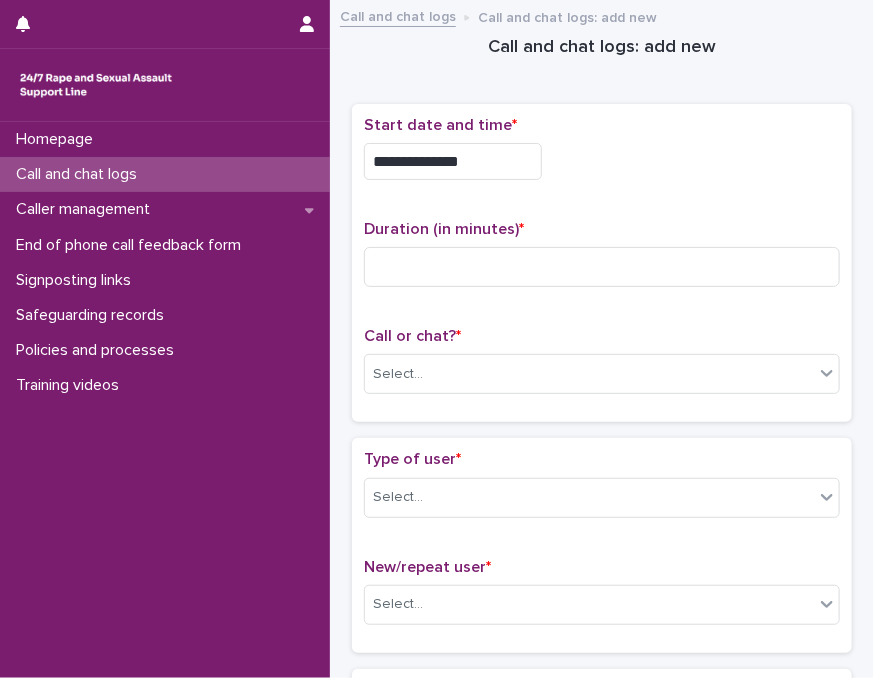 click on "**********" at bounding box center (602, 263) 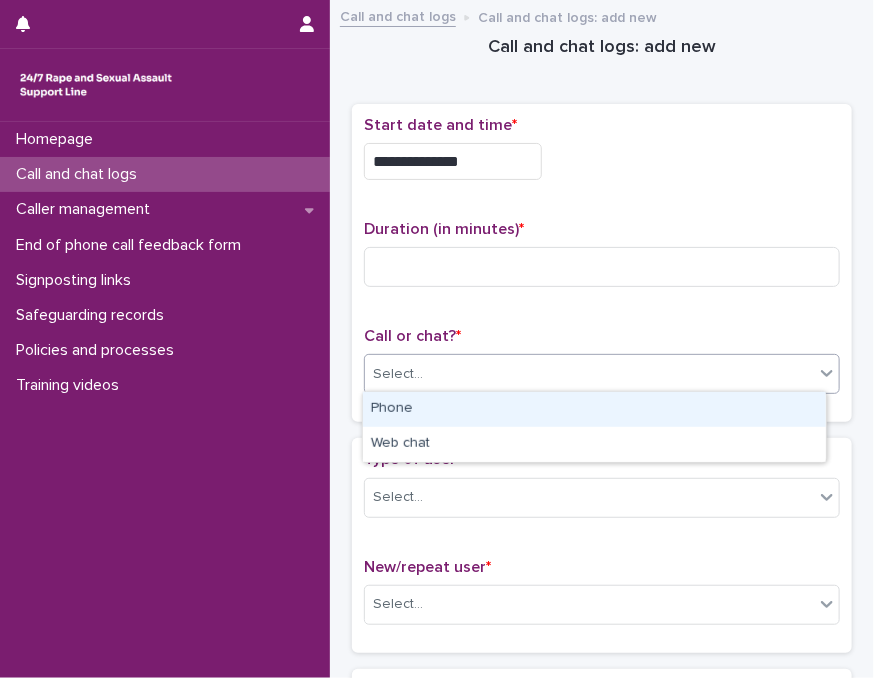 drag, startPoint x: 448, startPoint y: 377, endPoint x: 437, endPoint y: 397, distance: 22.825424 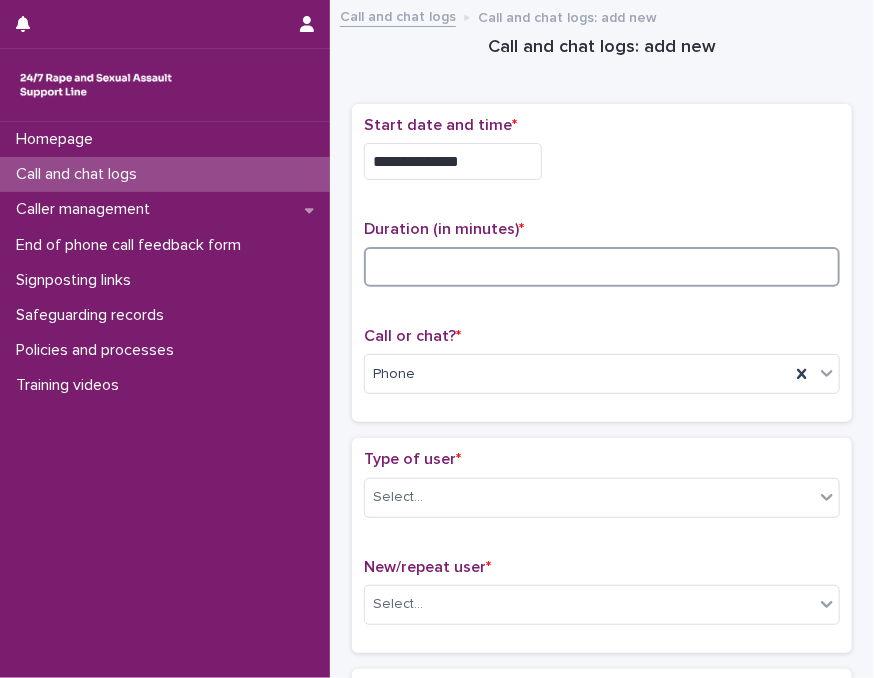 click at bounding box center [602, 267] 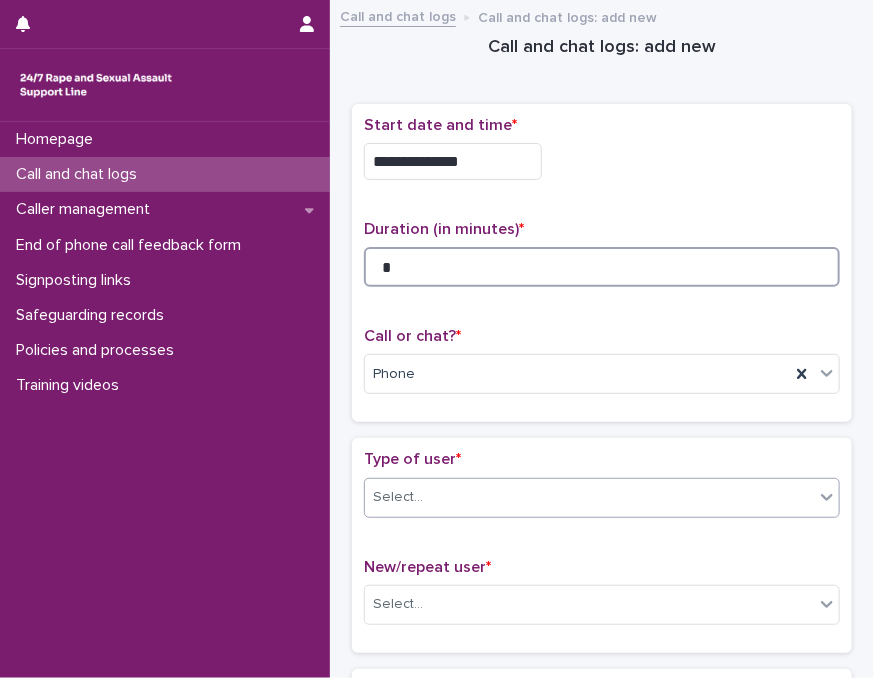 type on "*" 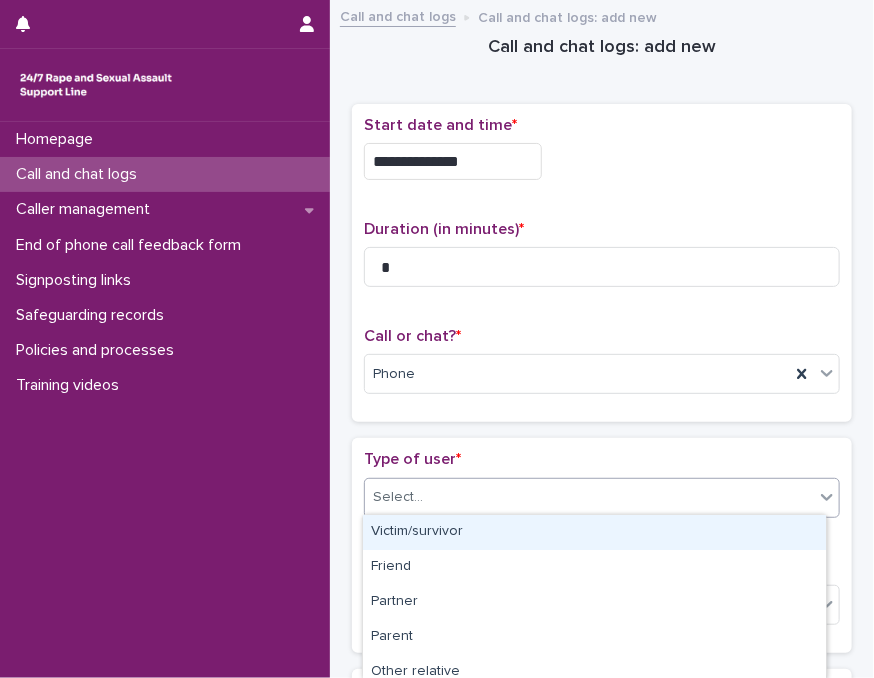 click on "Select..." at bounding box center (589, 497) 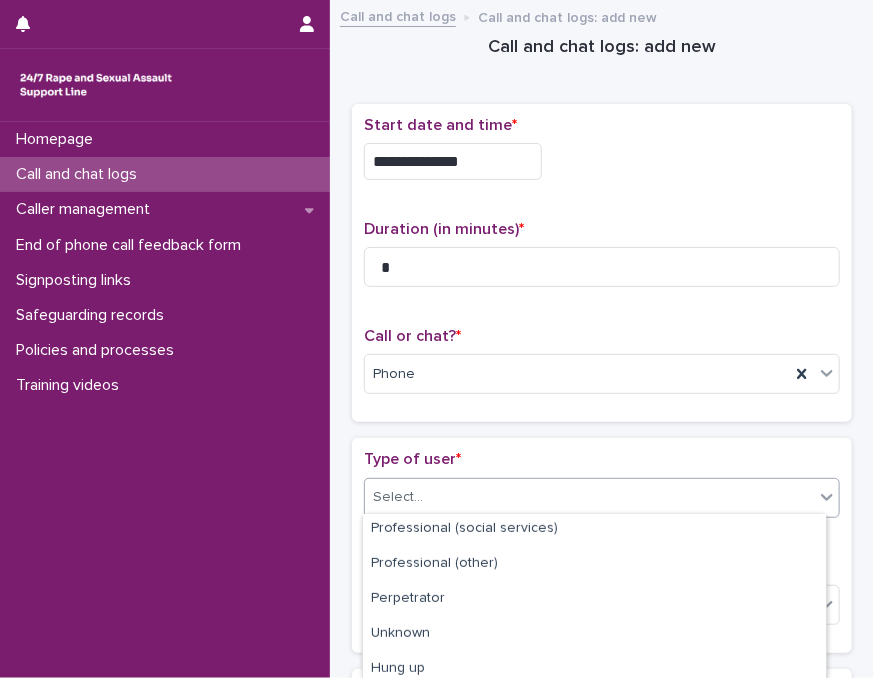scroll, scrollTop: 355, scrollLeft: 0, axis: vertical 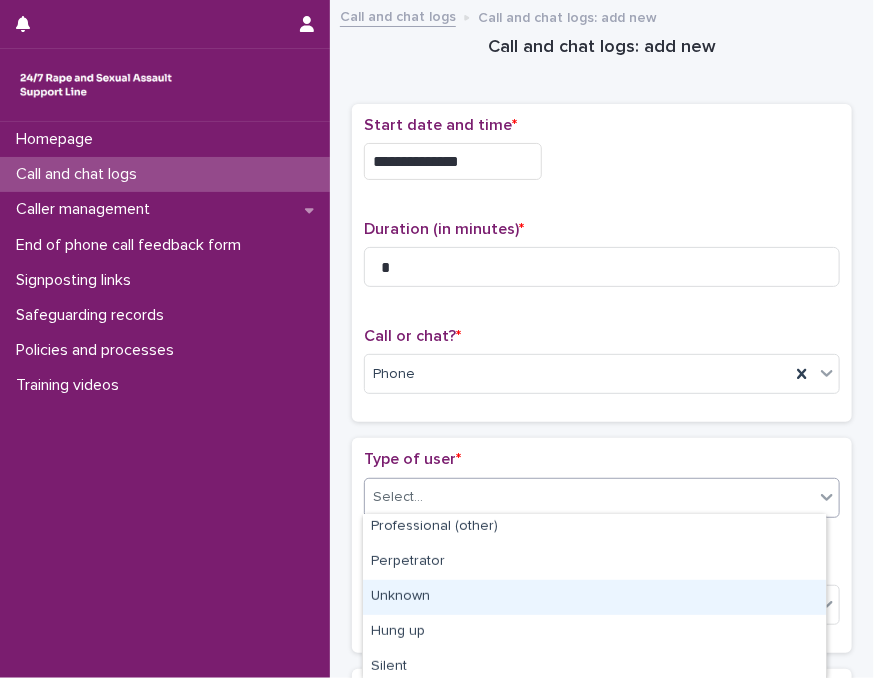 click on "Unknown" at bounding box center (594, 597) 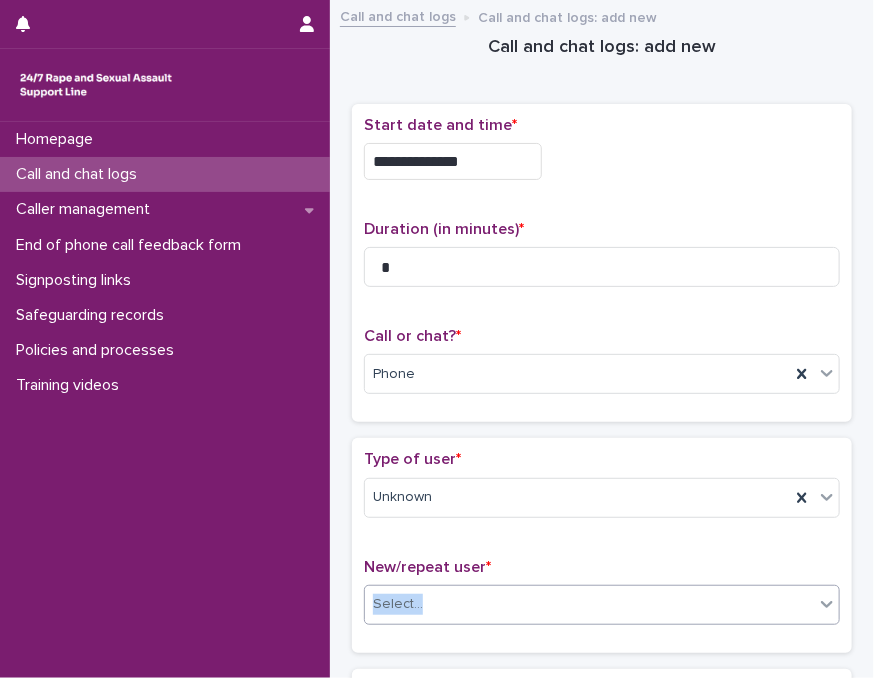 drag, startPoint x: 511, startPoint y: 571, endPoint x: 516, endPoint y: 589, distance: 18.681541 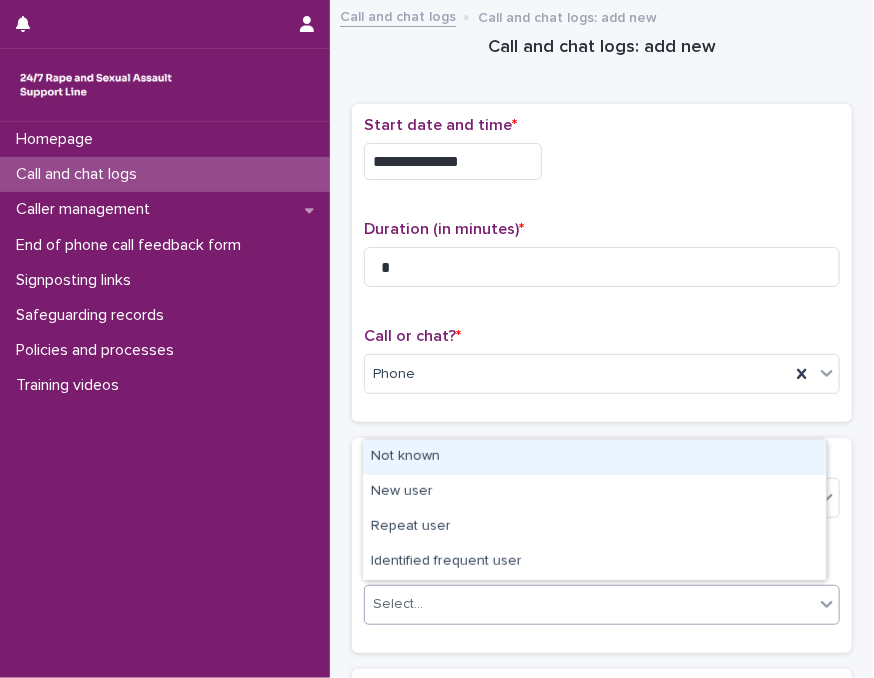 click on "Select..." at bounding box center [589, 604] 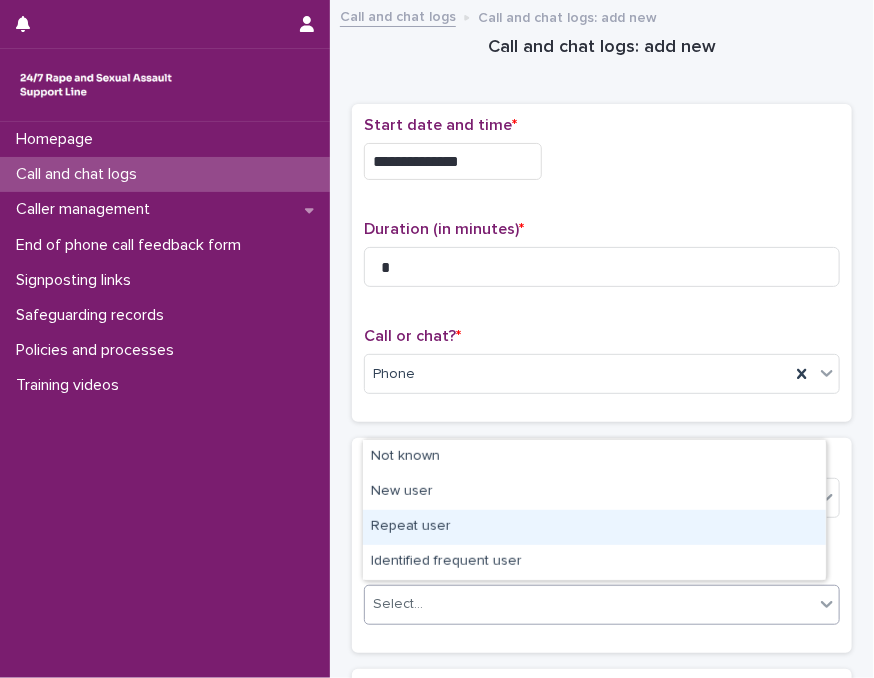 click on "Repeat user" at bounding box center (594, 527) 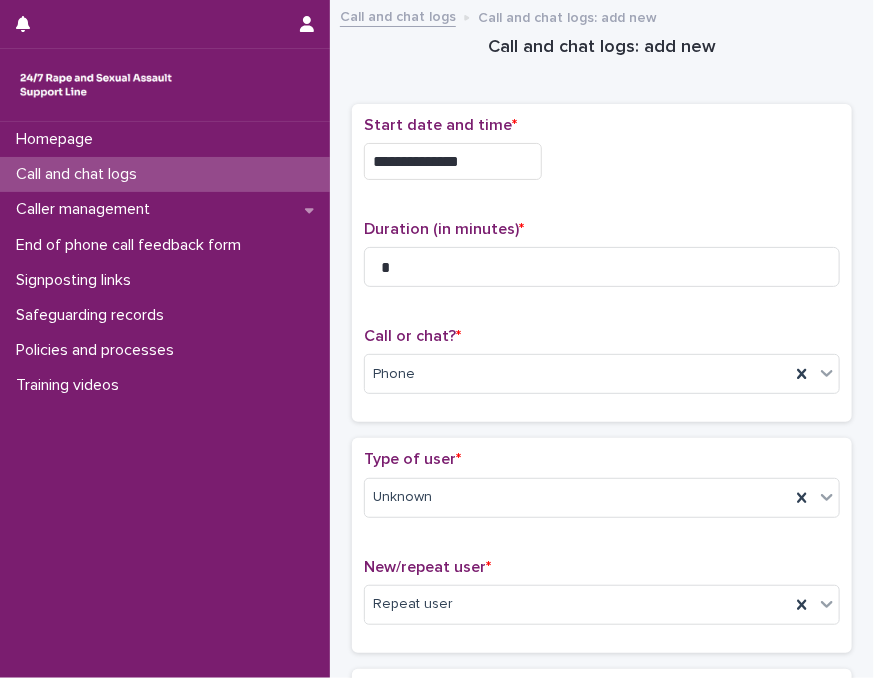 click on "**********" at bounding box center [602, 271] 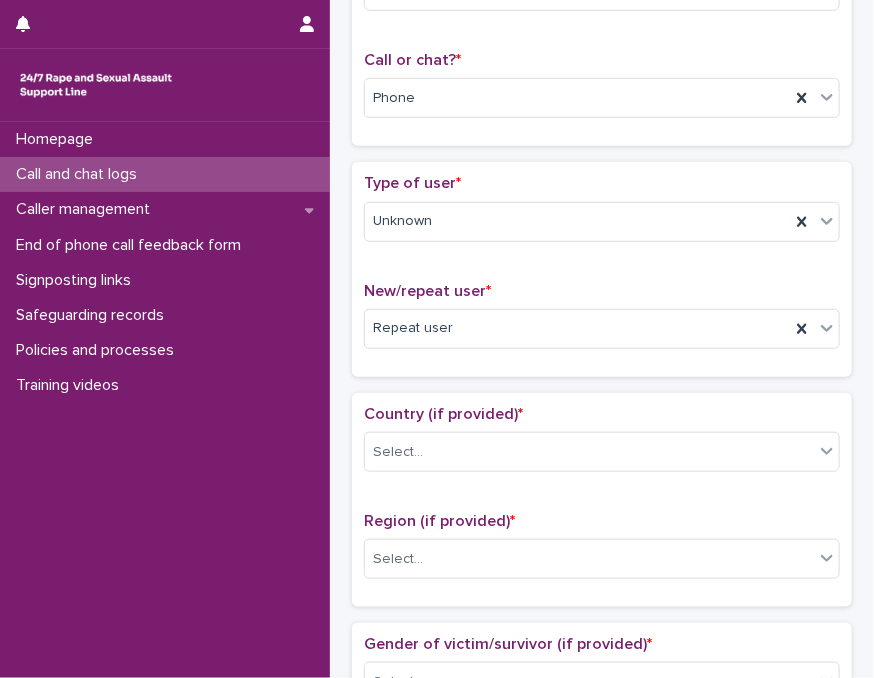 scroll, scrollTop: 400, scrollLeft: 0, axis: vertical 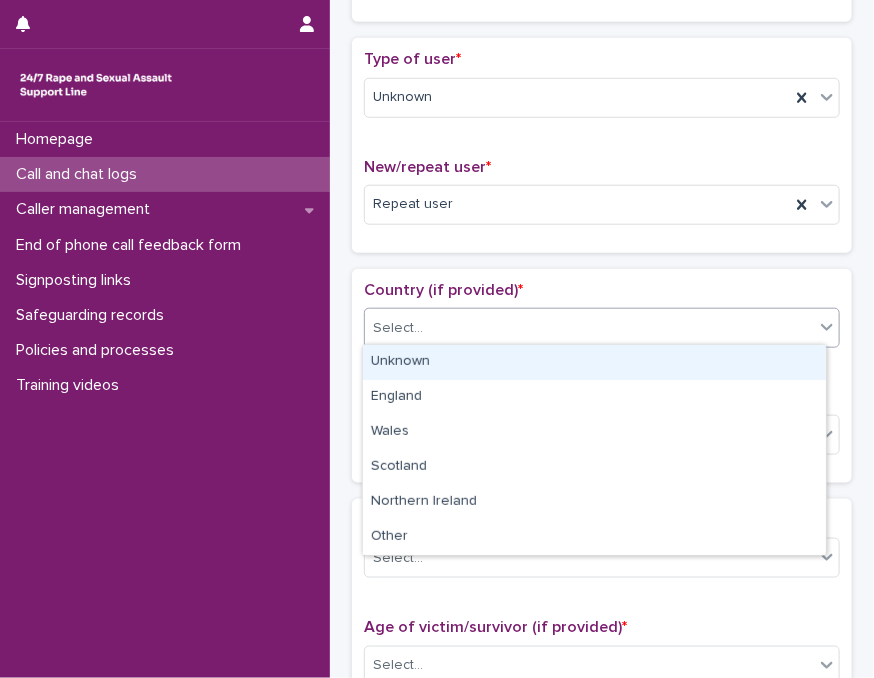 click on "Select..." at bounding box center [602, 328] 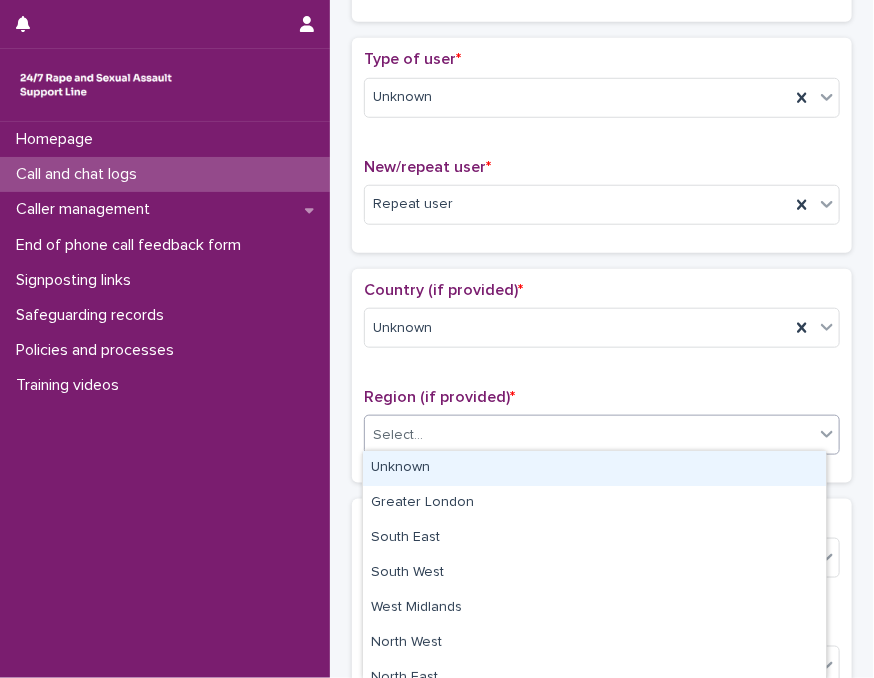 click on "Select..." at bounding box center [589, 435] 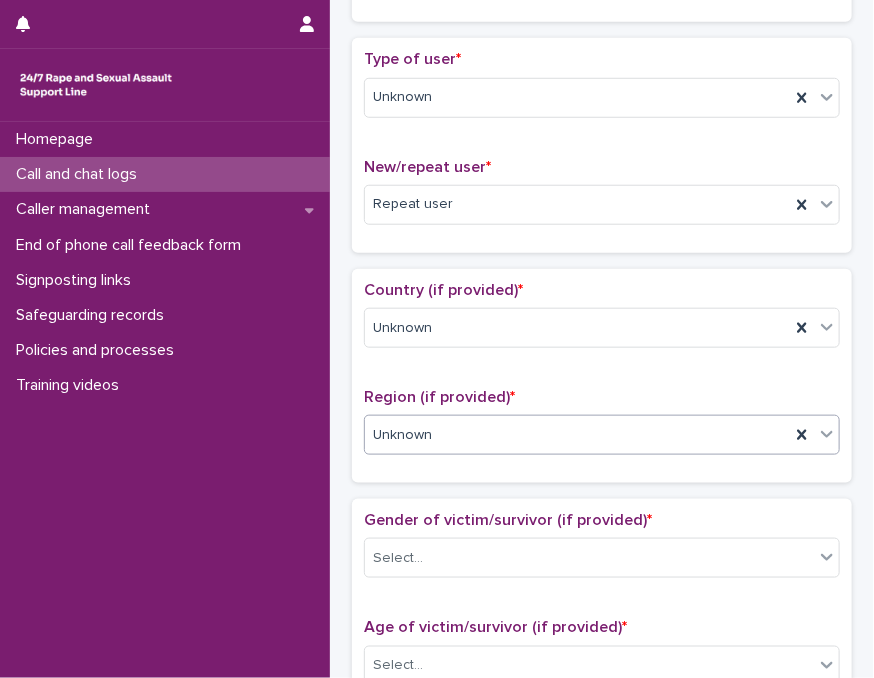click on "Region (if provided) *   option Unknown, selected.     0 results available. Select is focused ,type to refine list, press Down to open the menu,  [REGION]" at bounding box center [602, 429] 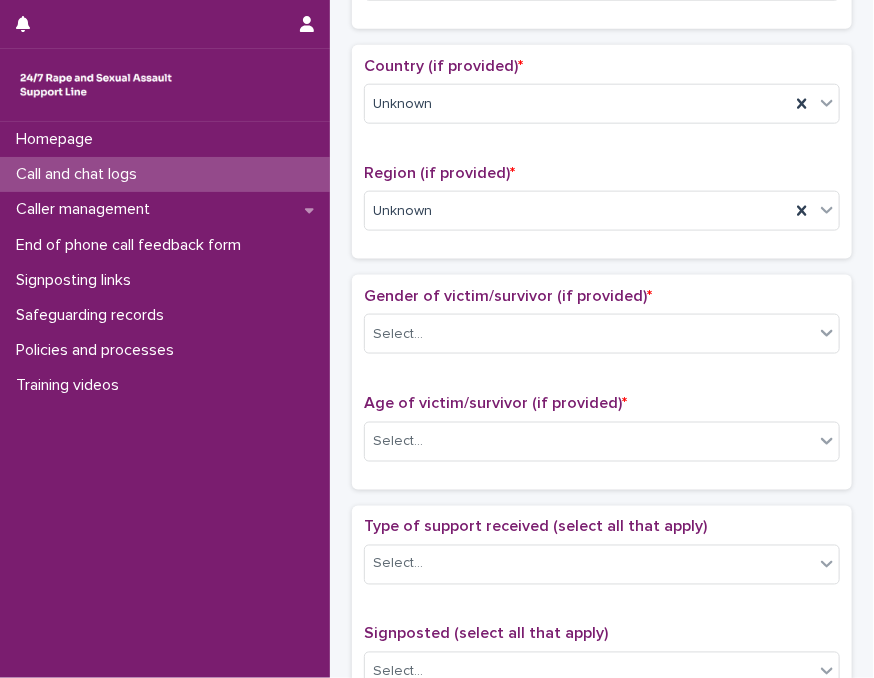 scroll, scrollTop: 720, scrollLeft: 0, axis: vertical 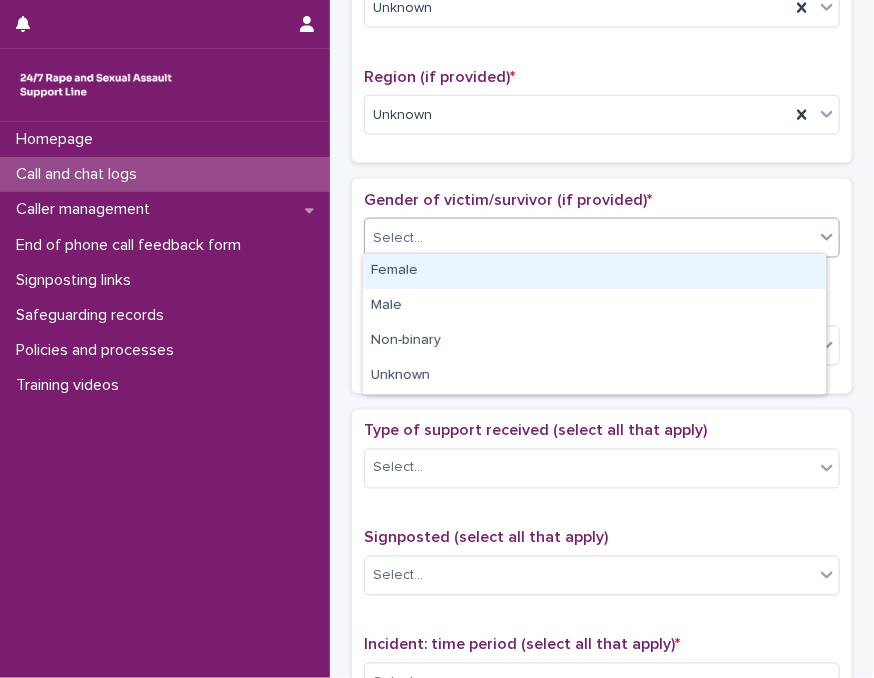 click on "Select..." at bounding box center (589, 238) 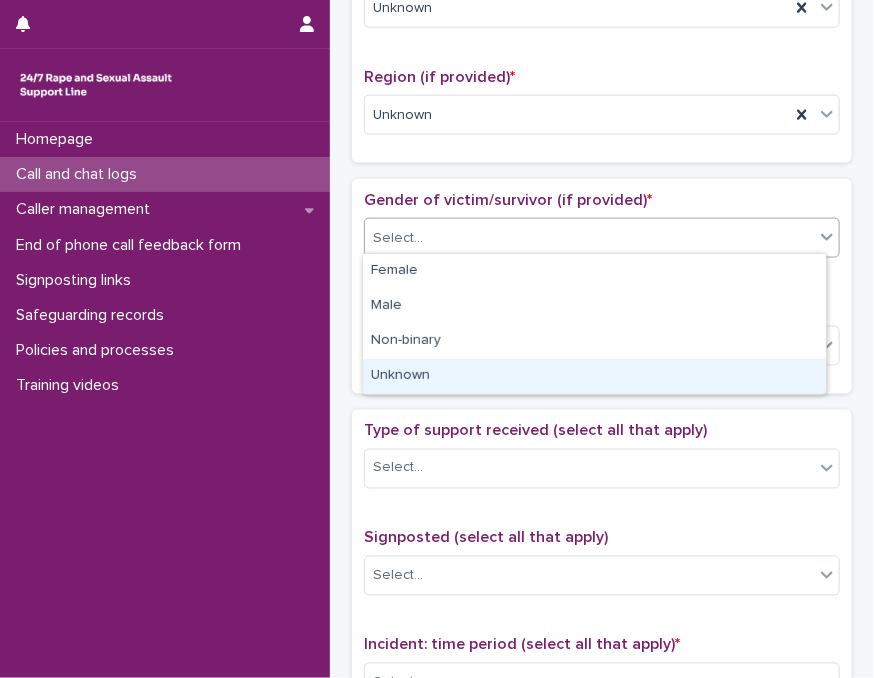 click on "Unknown" at bounding box center (594, 376) 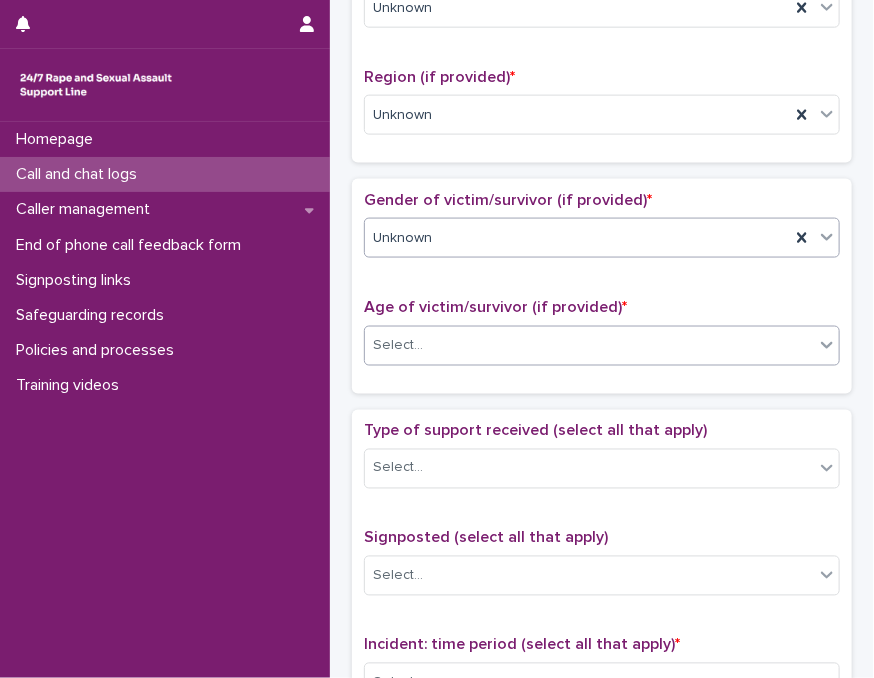 click on "Select..." at bounding box center [589, 345] 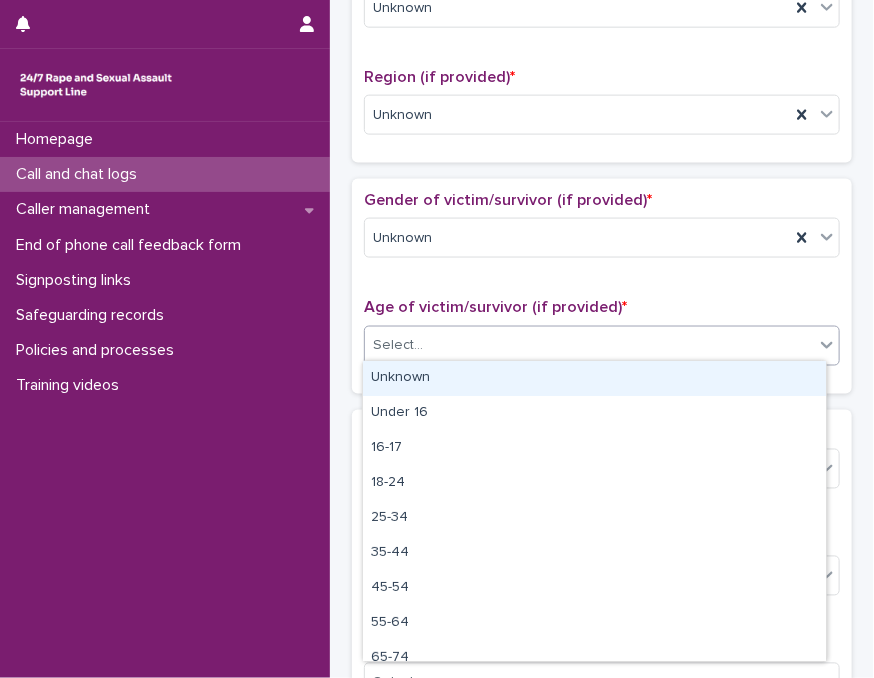 click on "Unknown" at bounding box center (594, 378) 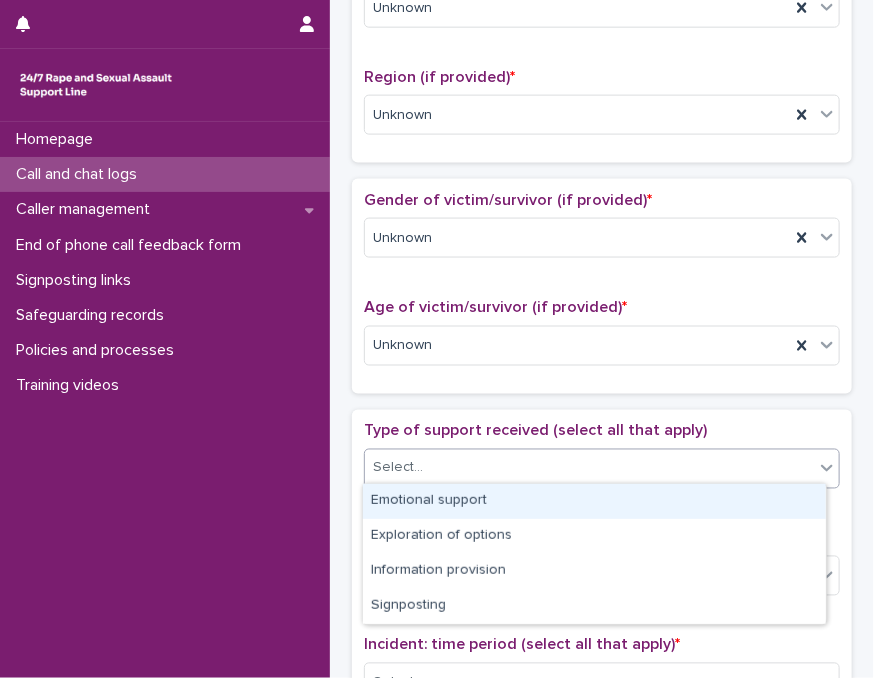 click on "Select..." at bounding box center (589, 468) 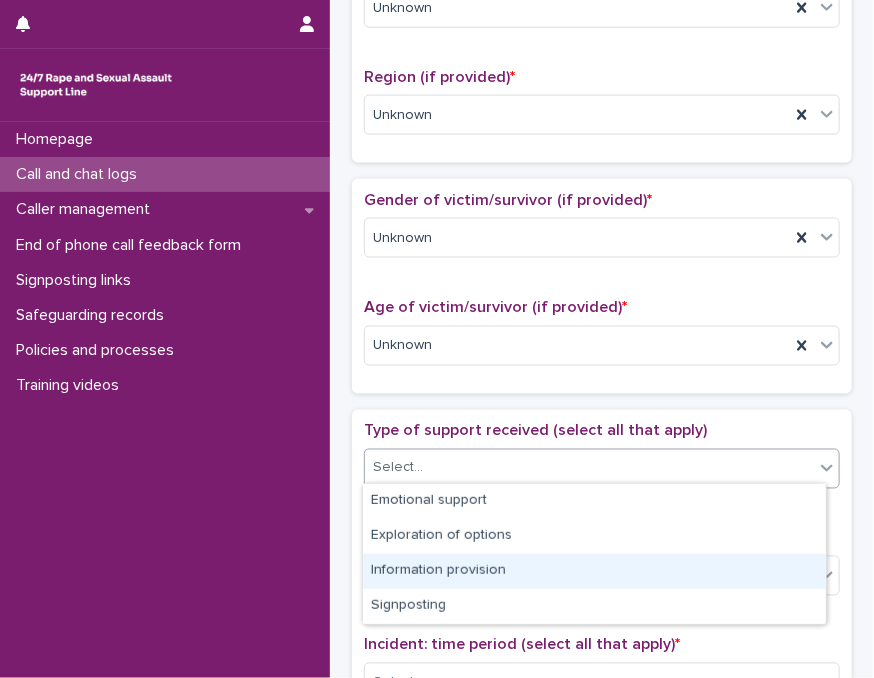 click on "Information provision" at bounding box center [594, 571] 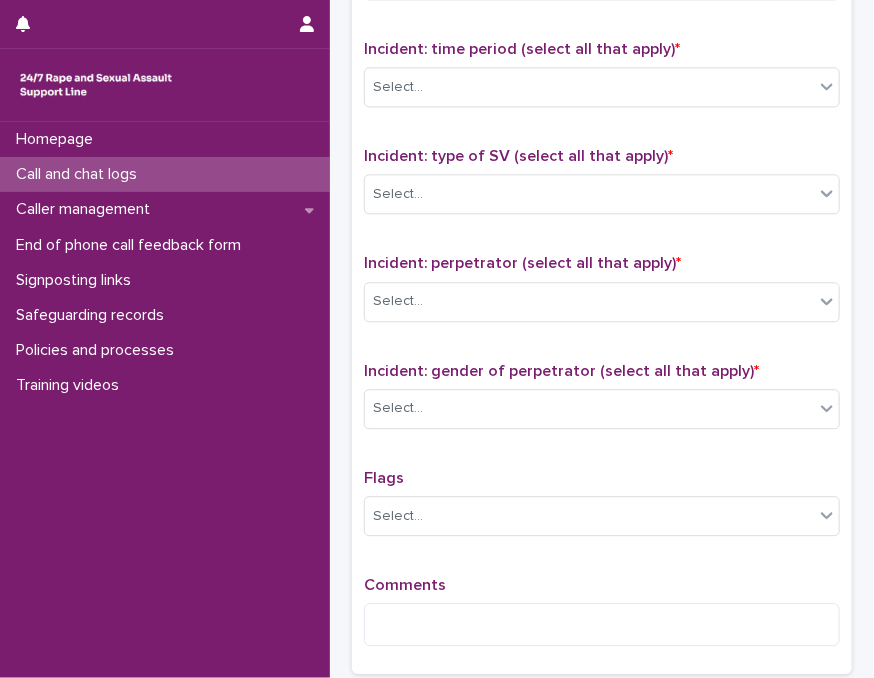scroll, scrollTop: 1358, scrollLeft: 0, axis: vertical 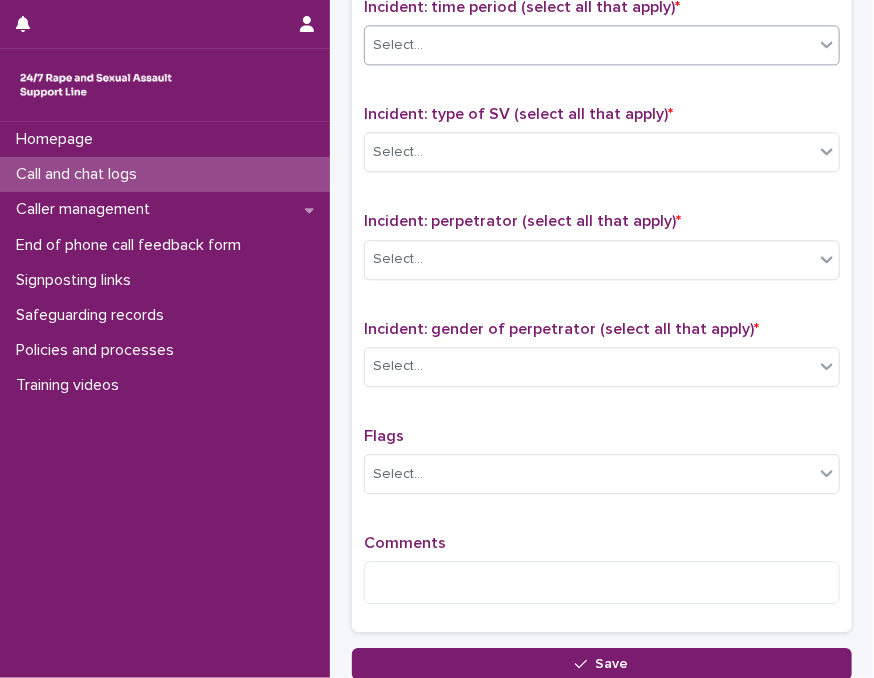 click on "Select..." at bounding box center (589, 45) 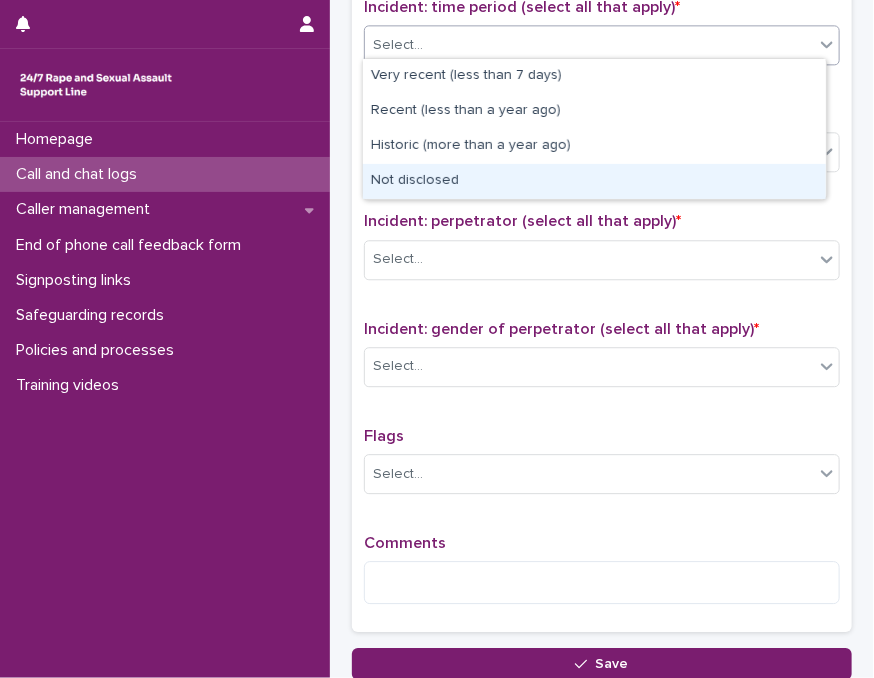 drag, startPoint x: 744, startPoint y: 161, endPoint x: 739, endPoint y: 193, distance: 32.38827 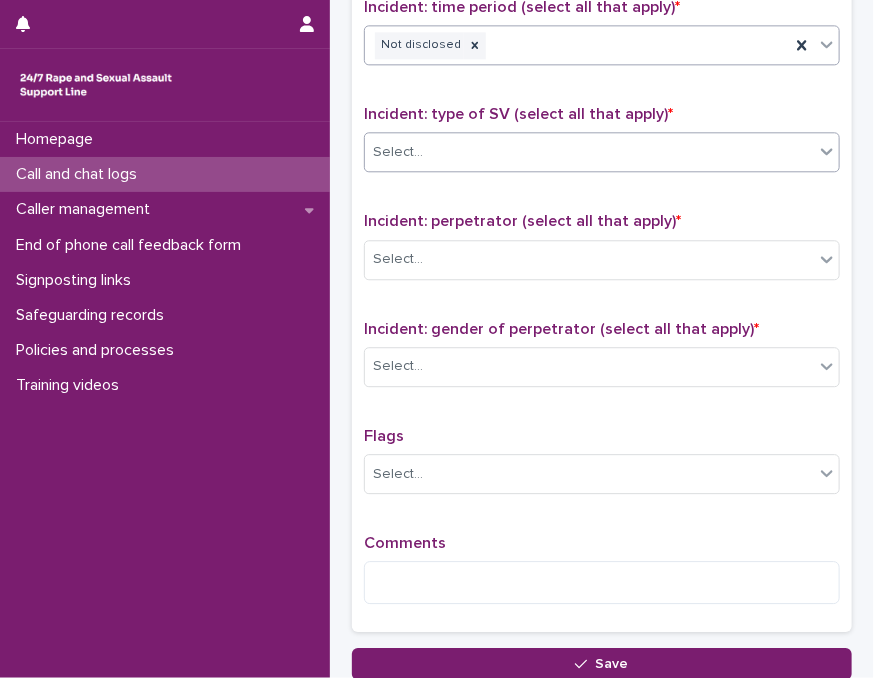 click on "Select..." at bounding box center (589, 152) 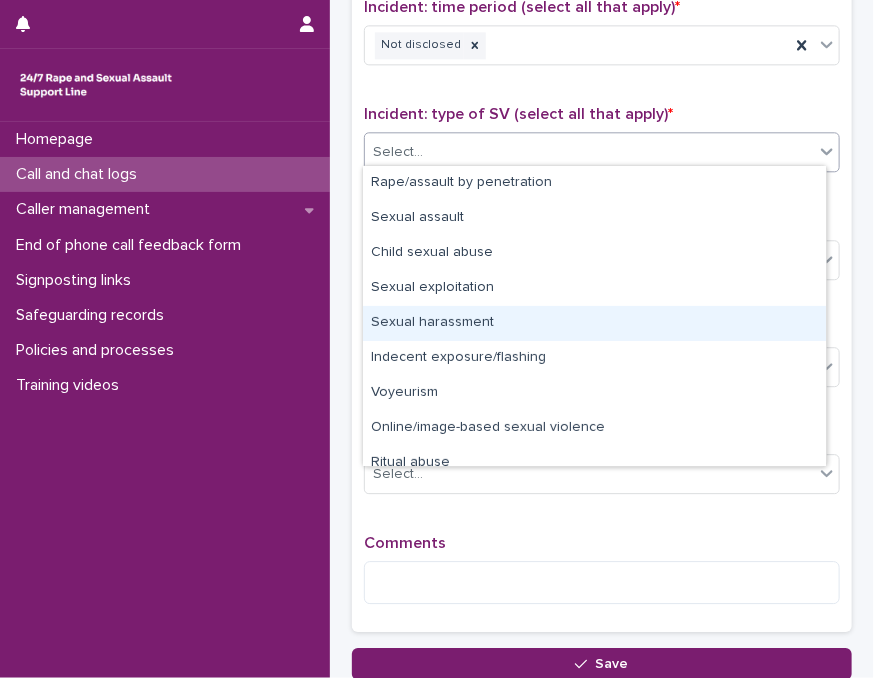 scroll, scrollTop: 50, scrollLeft: 0, axis: vertical 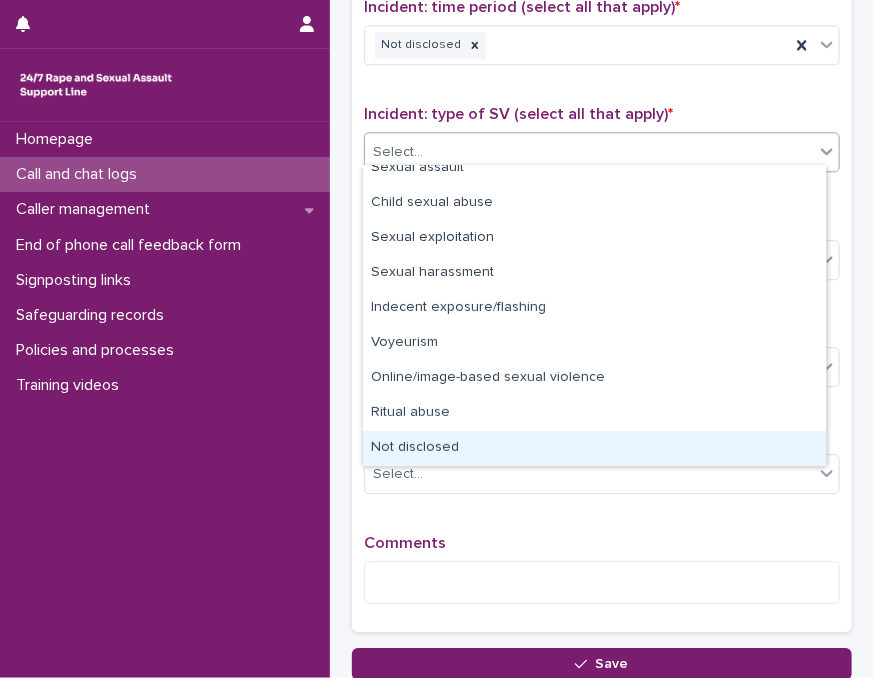 click on "Not disclosed" at bounding box center [594, 448] 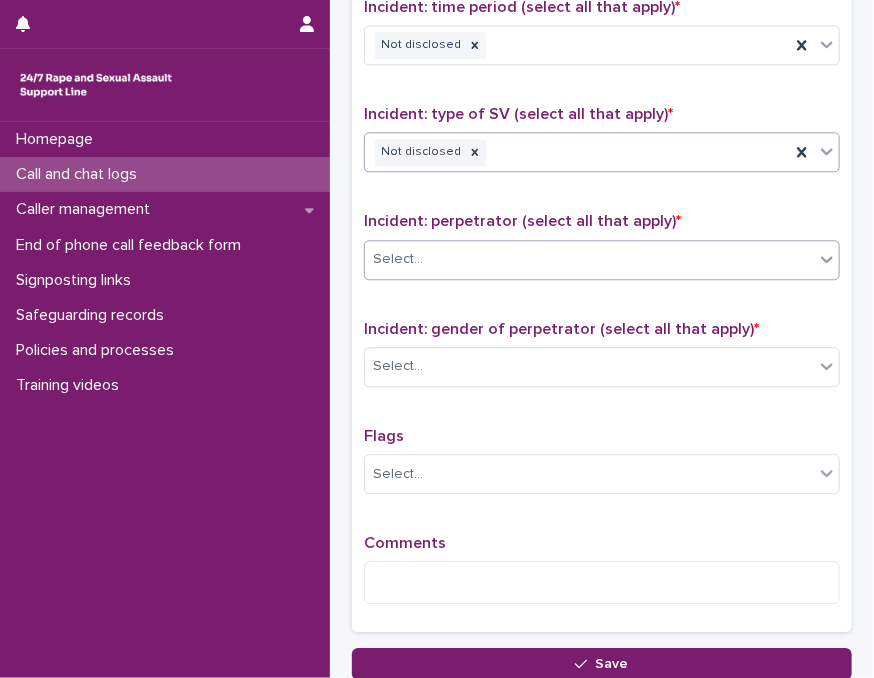 click on "Select..." at bounding box center (589, 259) 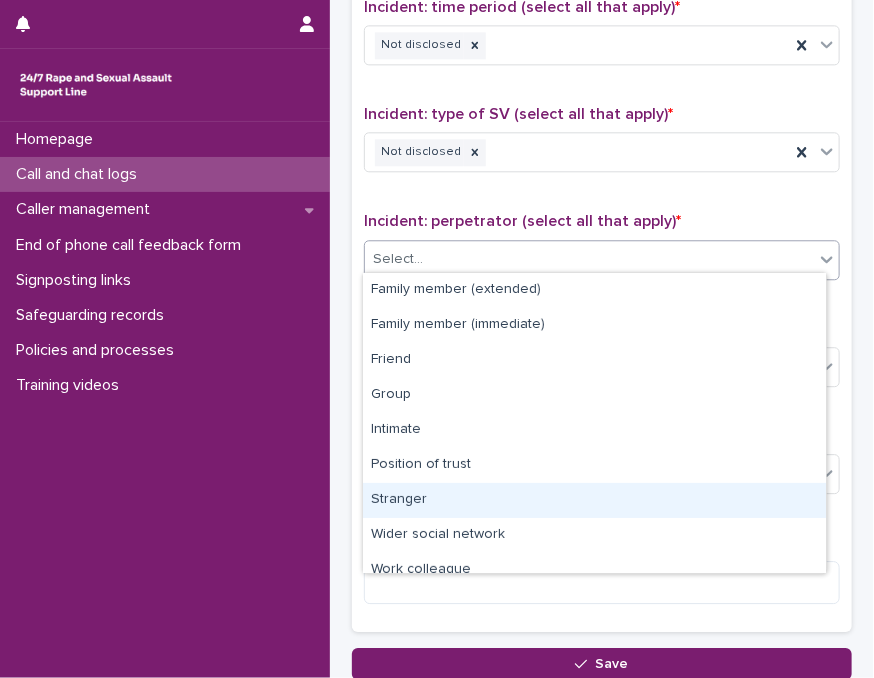 scroll, scrollTop: 84, scrollLeft: 0, axis: vertical 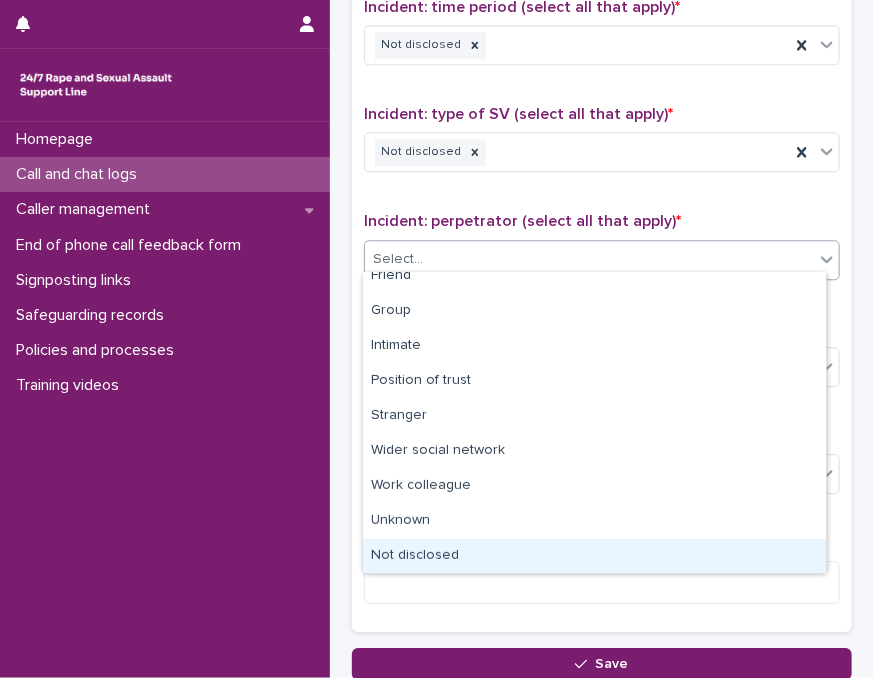 click on "Not disclosed" at bounding box center (594, 556) 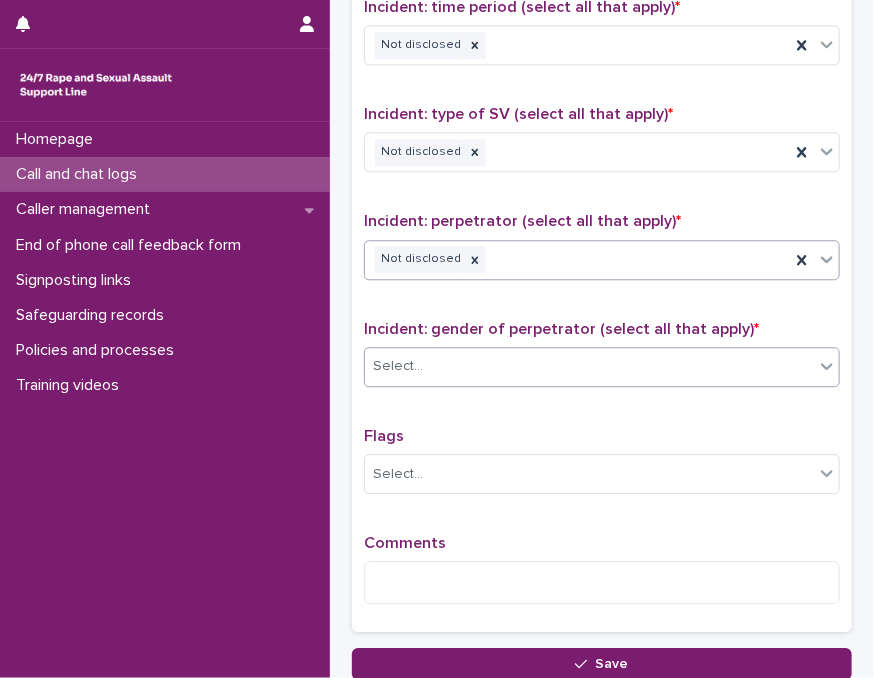 click on "Select..." at bounding box center (589, 366) 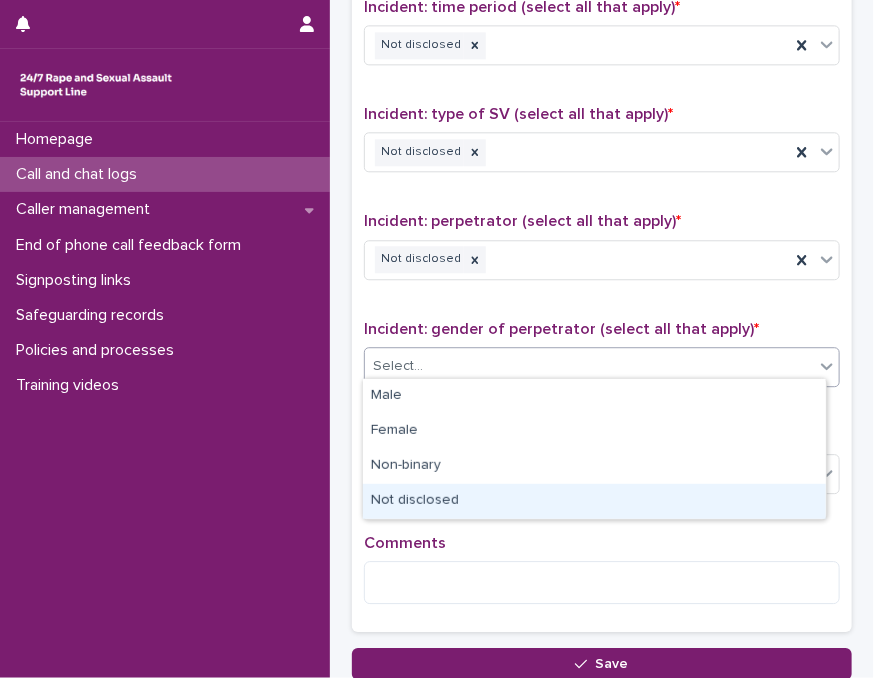 click on "Not disclosed" at bounding box center (594, 501) 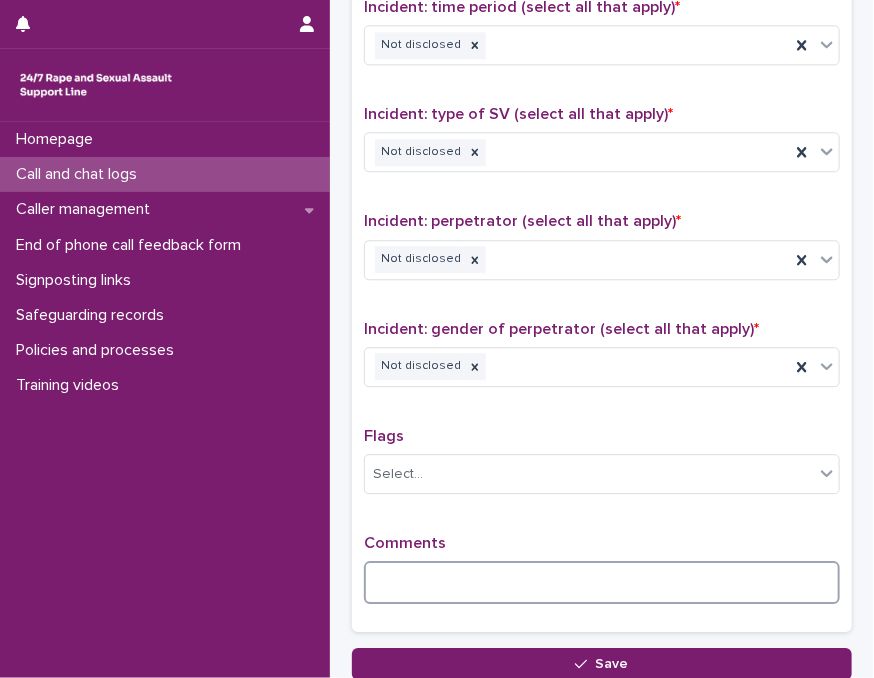 click at bounding box center (602, 582) 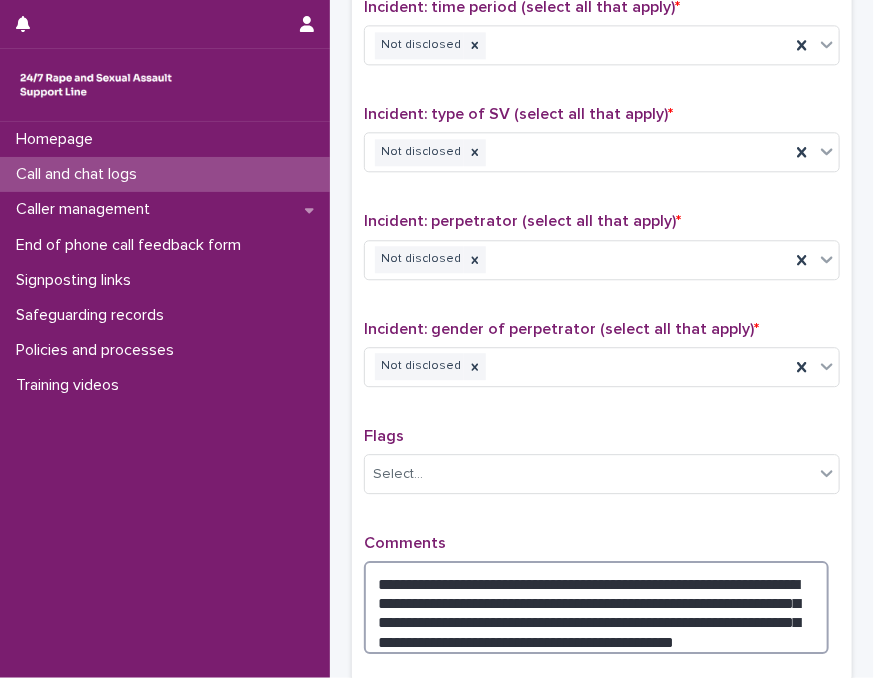 type on "**********" 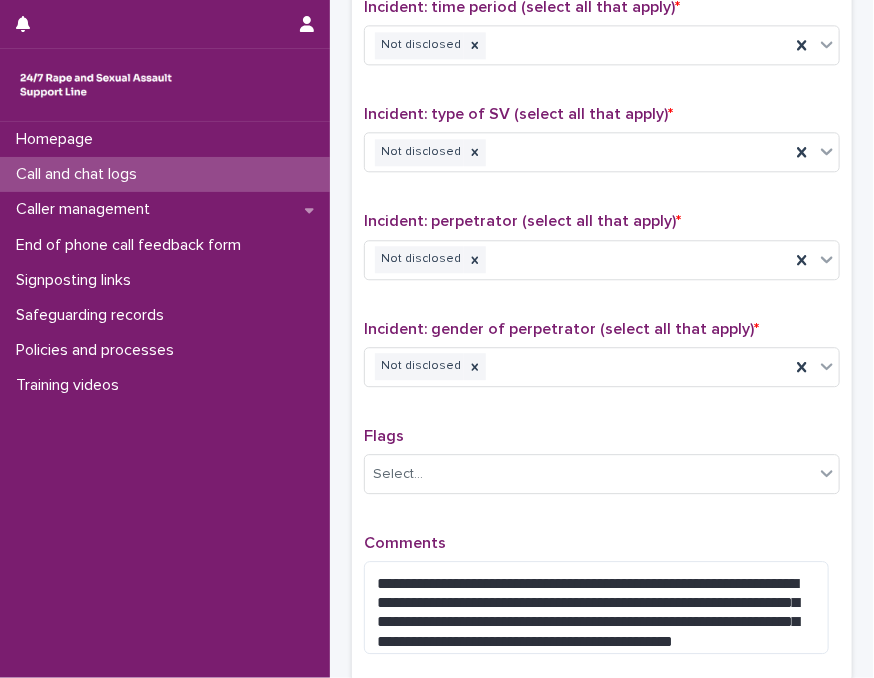click on "Incident: gender of perpetrator (select all that apply) * Not disclosed" at bounding box center (602, 361) 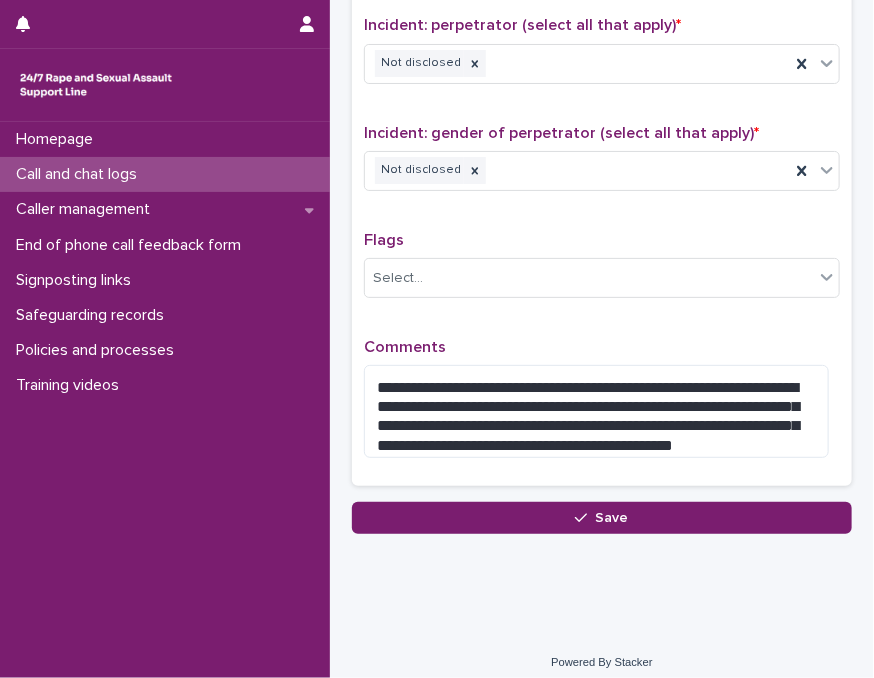 scroll, scrollTop: 1557, scrollLeft: 0, axis: vertical 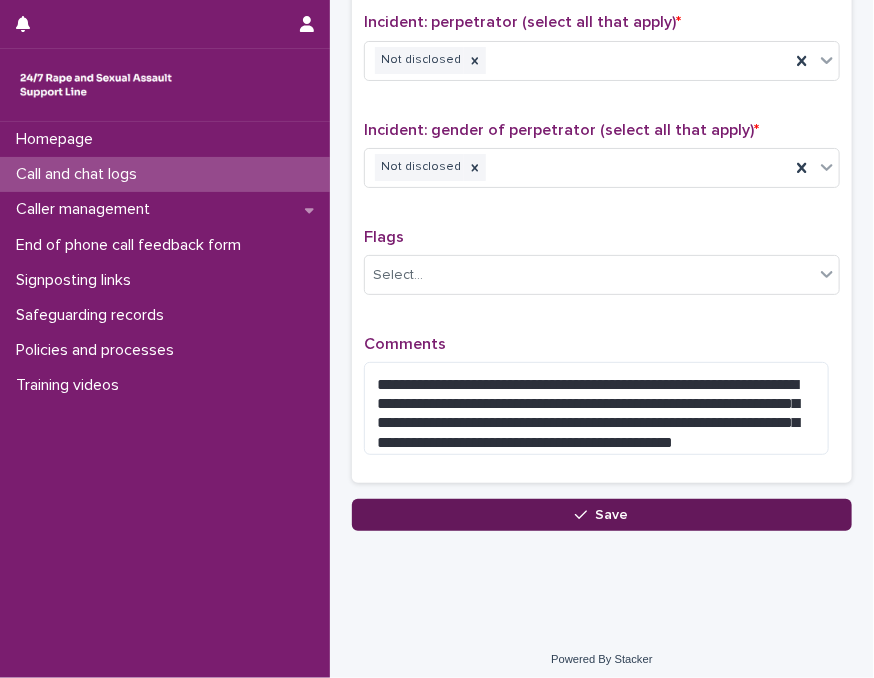 click on "Save" at bounding box center (602, 515) 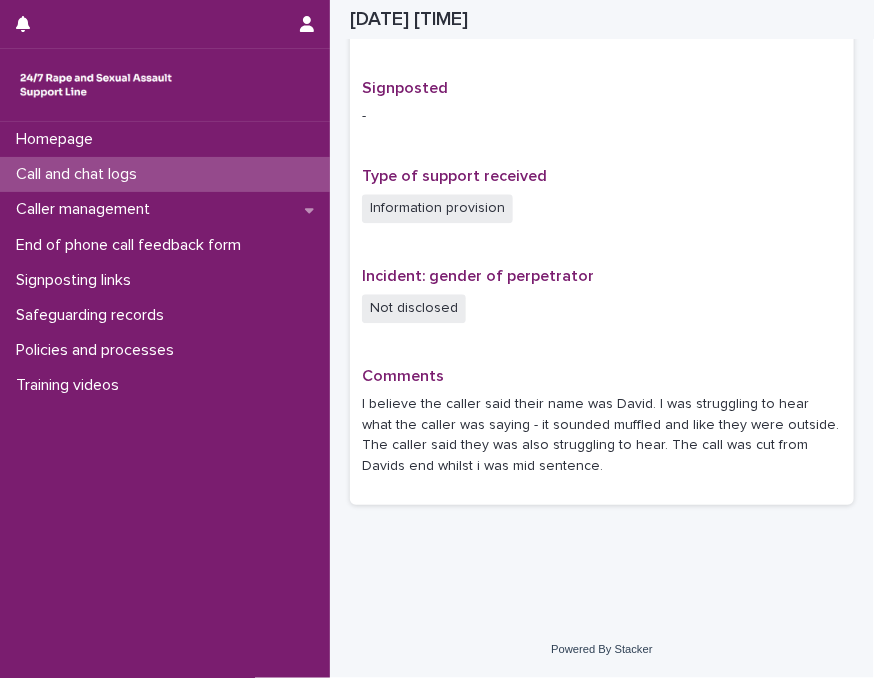 scroll, scrollTop: 1264, scrollLeft: 0, axis: vertical 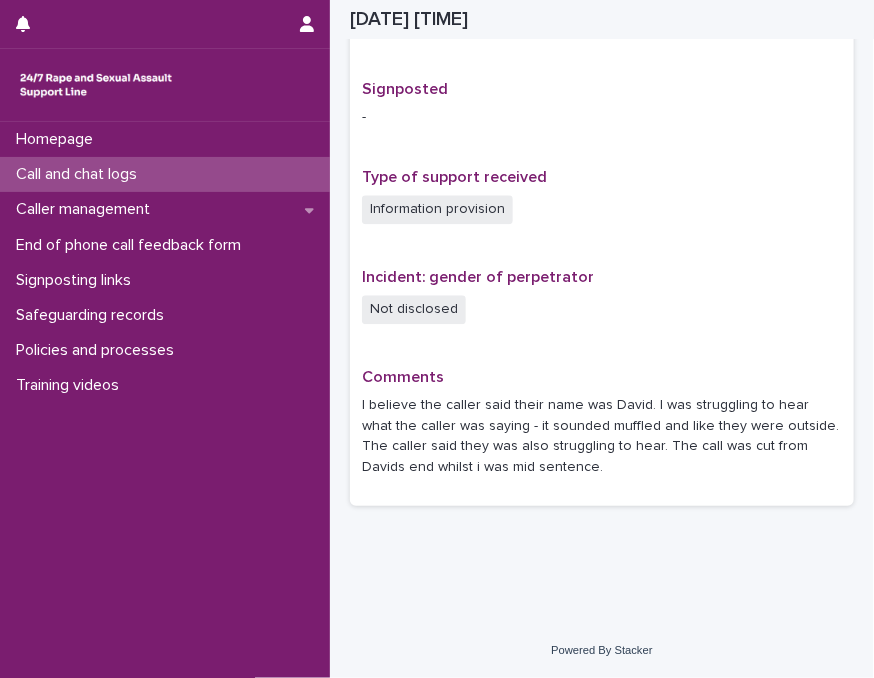 click on "Call and chat logs" at bounding box center (165, 174) 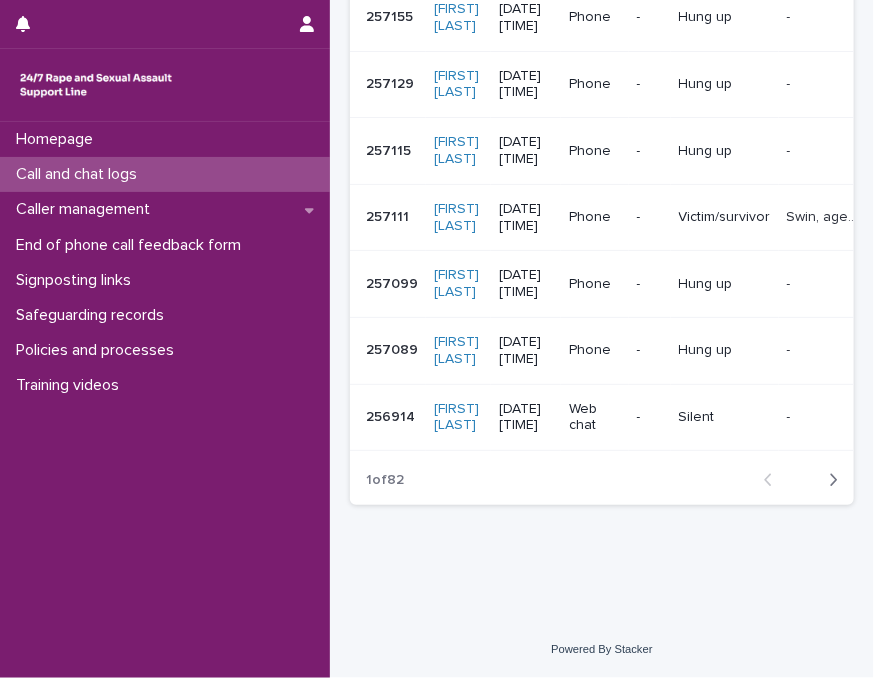 scroll, scrollTop: 0, scrollLeft: 0, axis: both 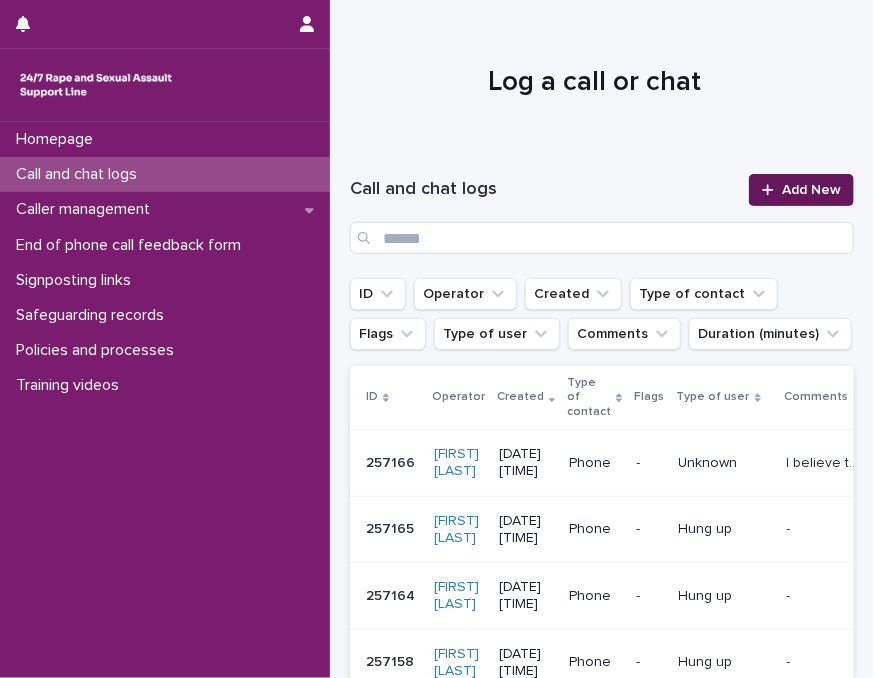 click on "Add New" at bounding box center [811, 190] 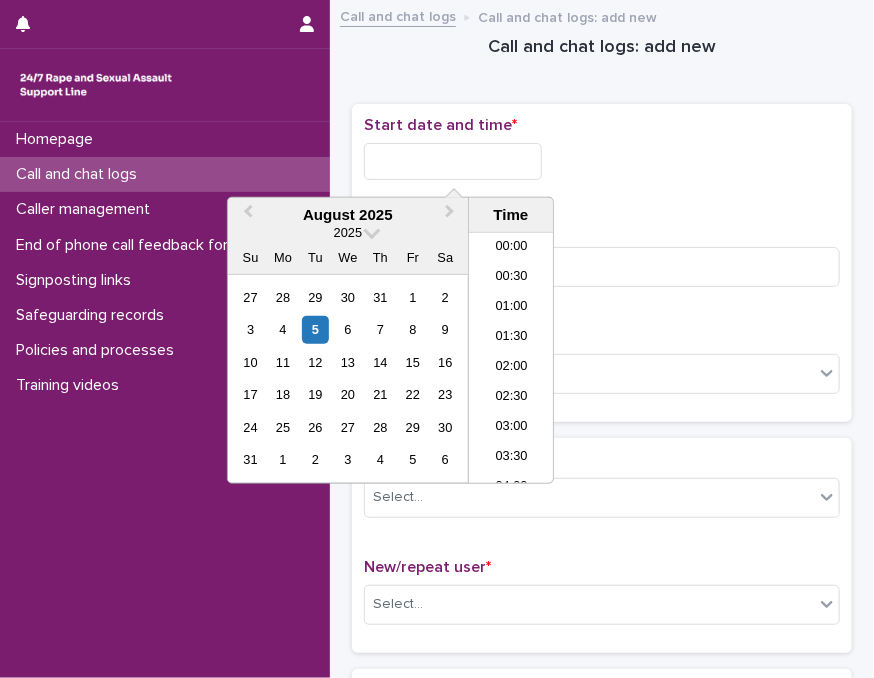 scroll, scrollTop: 850, scrollLeft: 0, axis: vertical 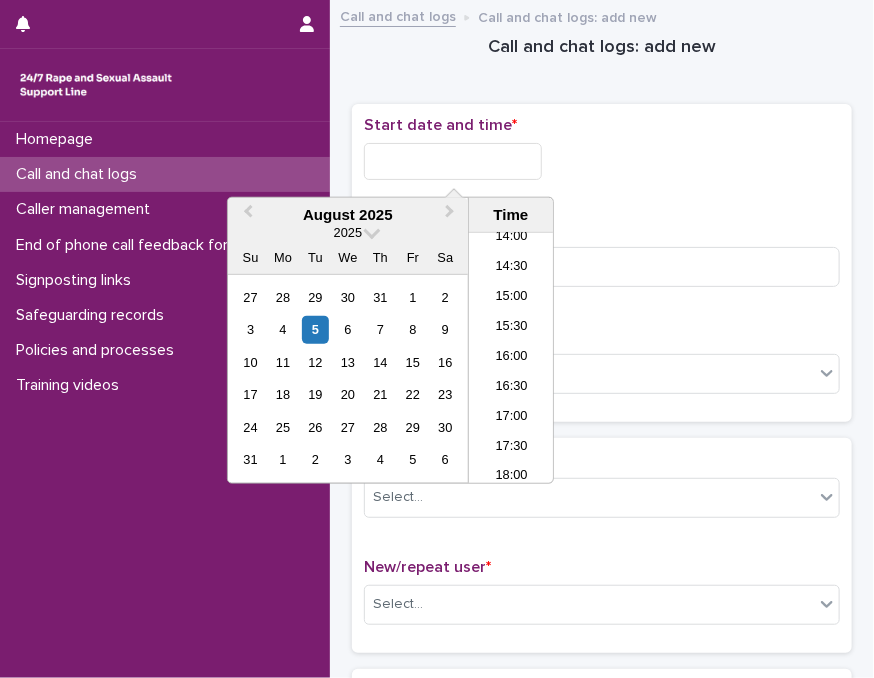 click at bounding box center [453, 161] 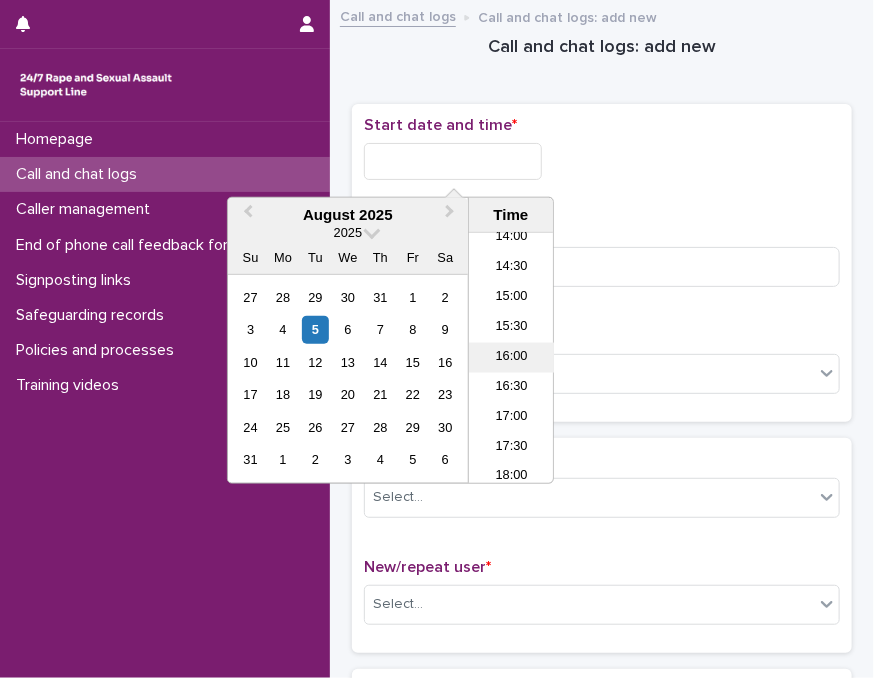 click on "16:00" at bounding box center [511, 358] 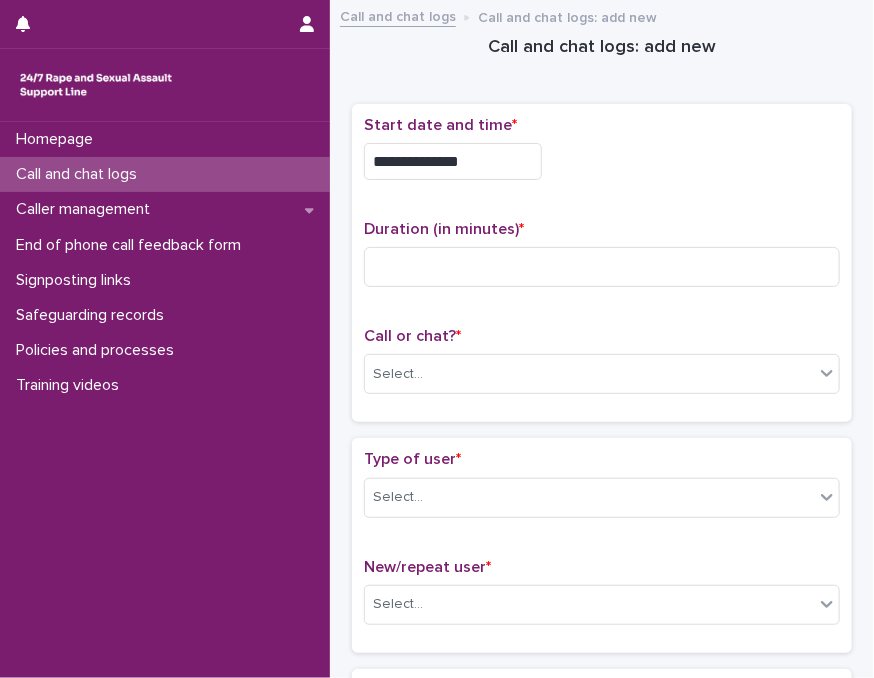 click on "**********" at bounding box center (453, 161) 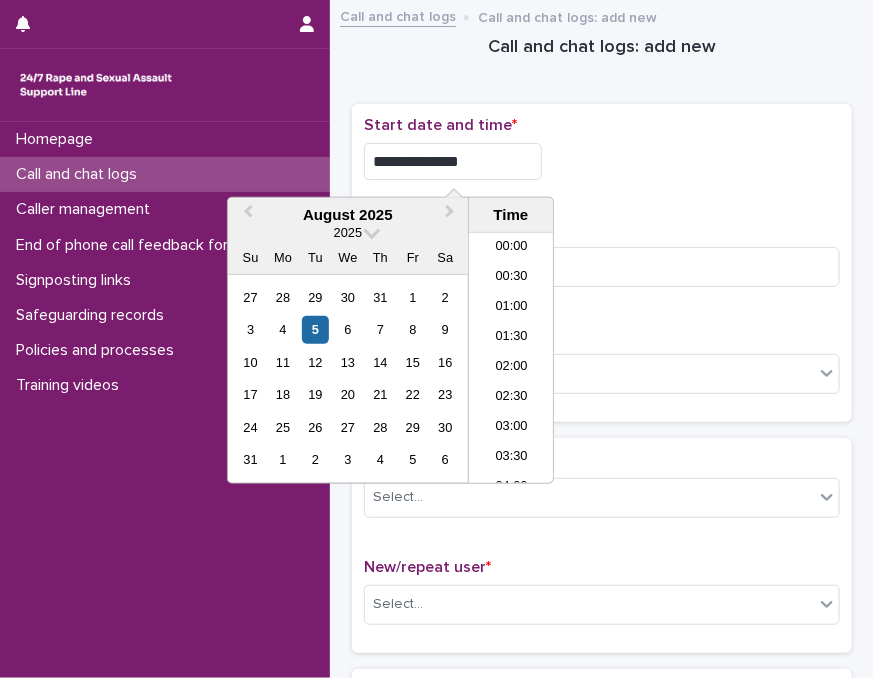 scroll, scrollTop: 850, scrollLeft: 0, axis: vertical 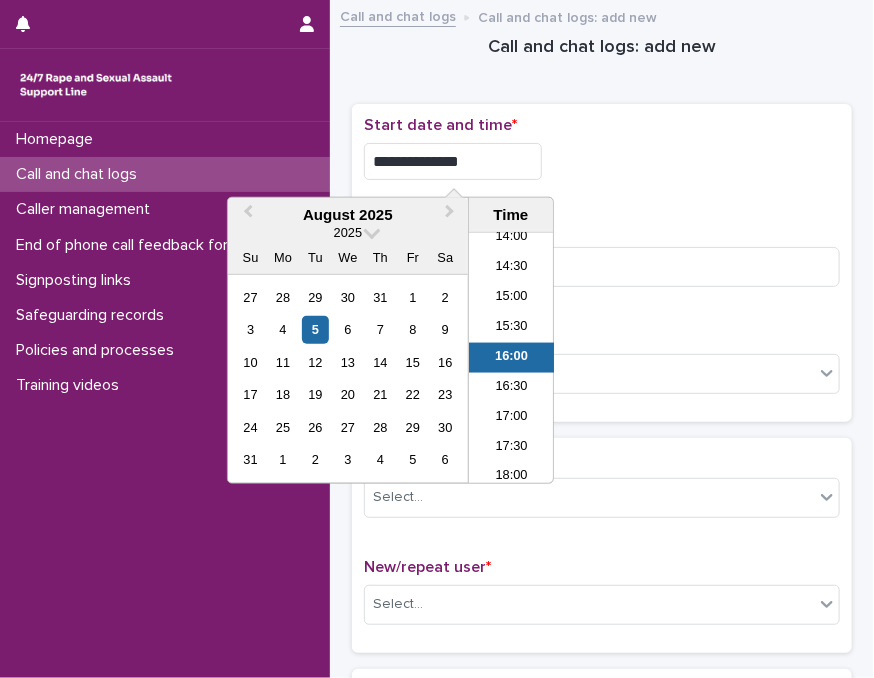click on "**********" at bounding box center (453, 161) 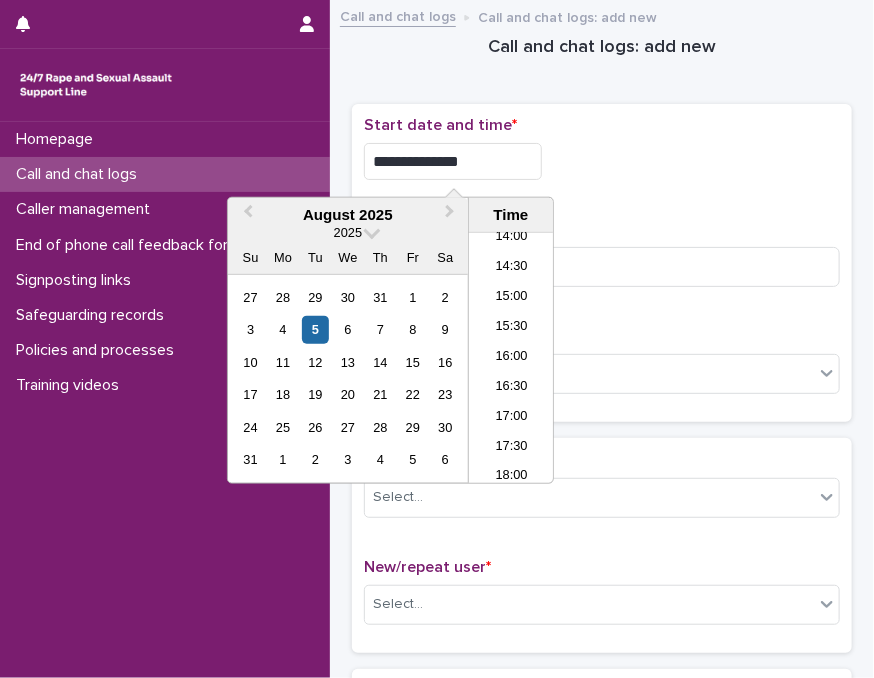 type on "**********" 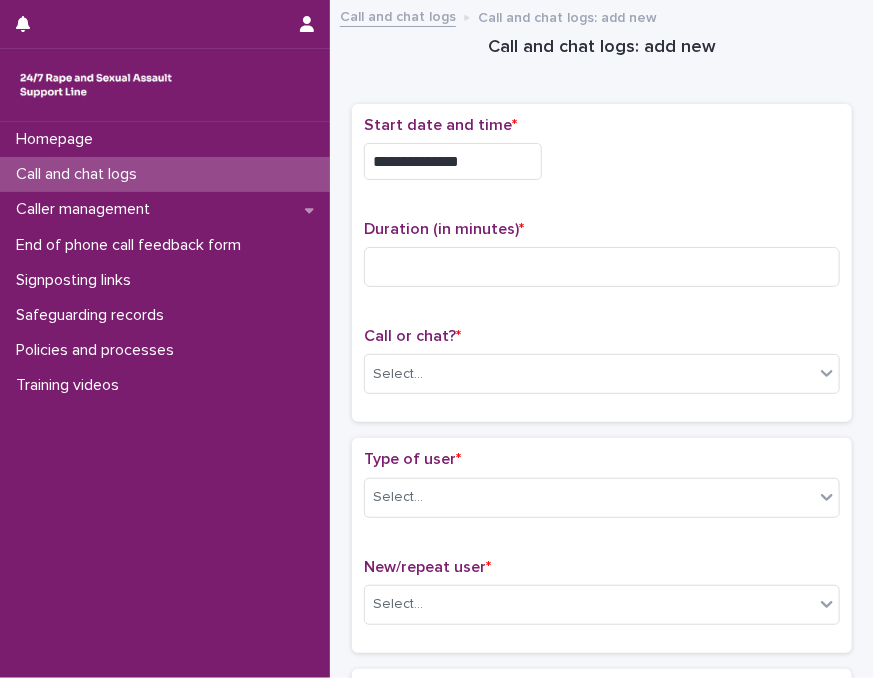 click on "**********" at bounding box center [602, 263] 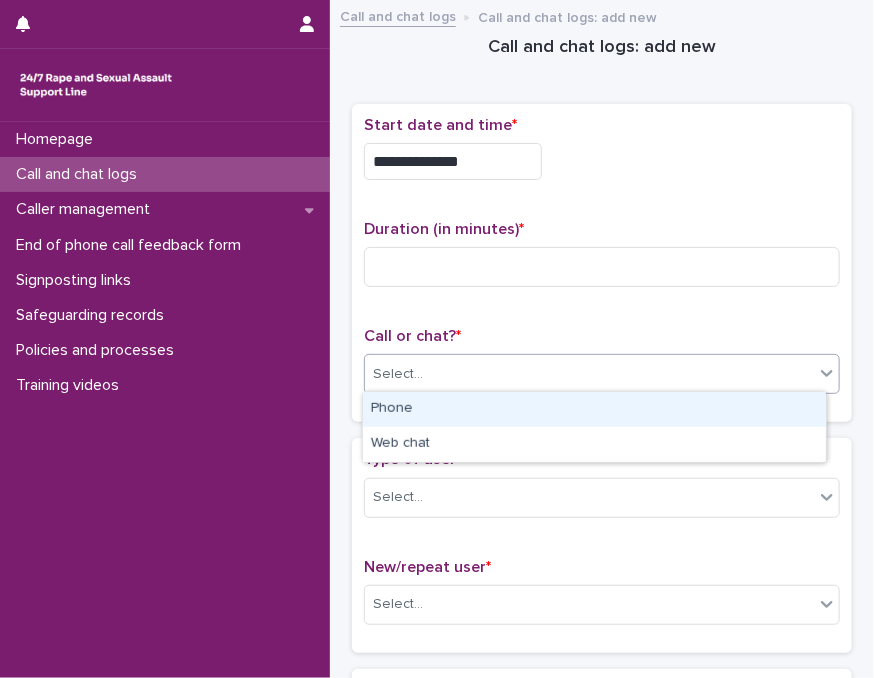 drag, startPoint x: 491, startPoint y: 371, endPoint x: 471, endPoint y: 405, distance: 39.446167 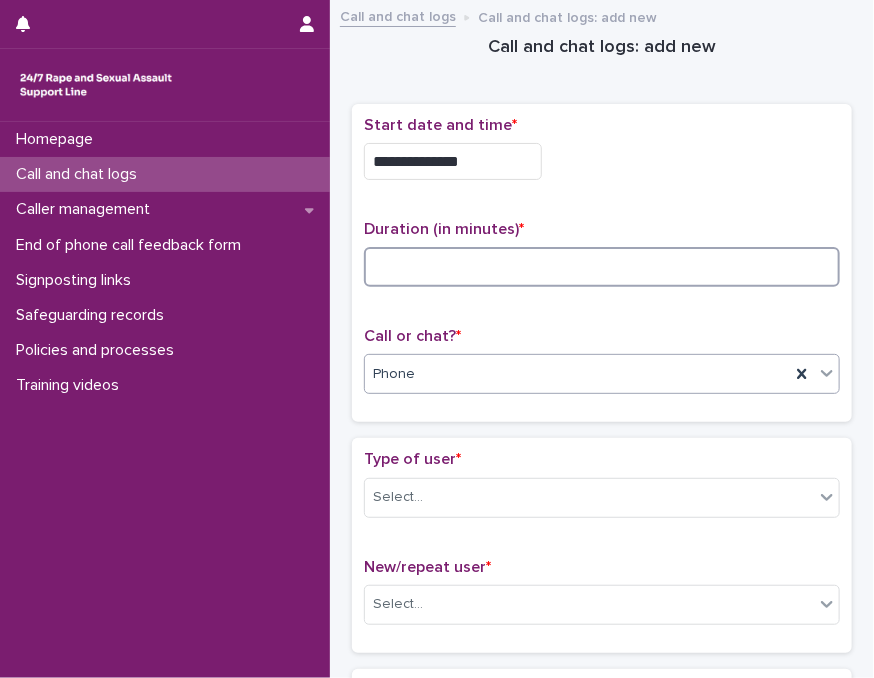 click at bounding box center (602, 267) 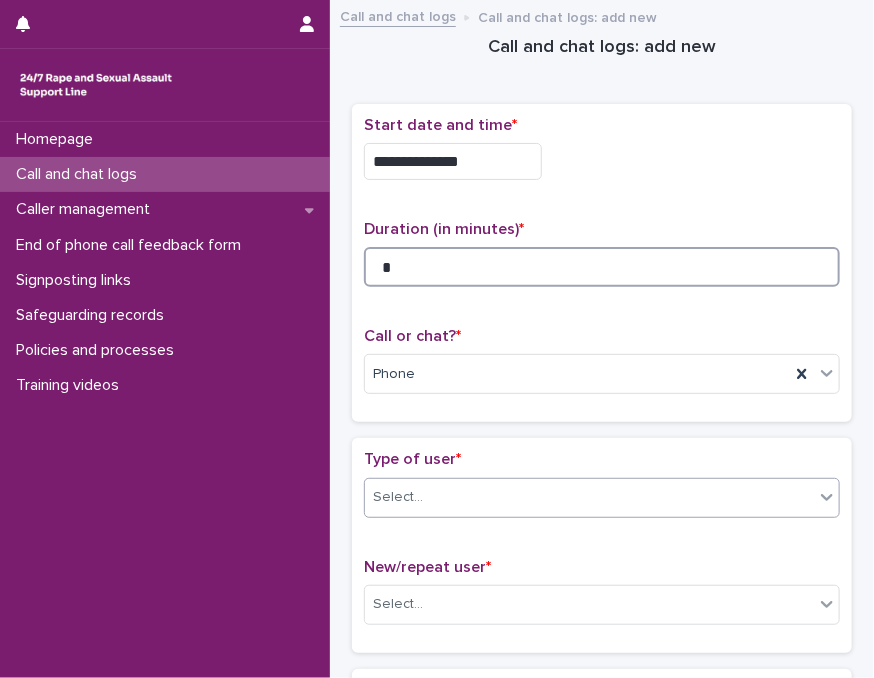 type on "*" 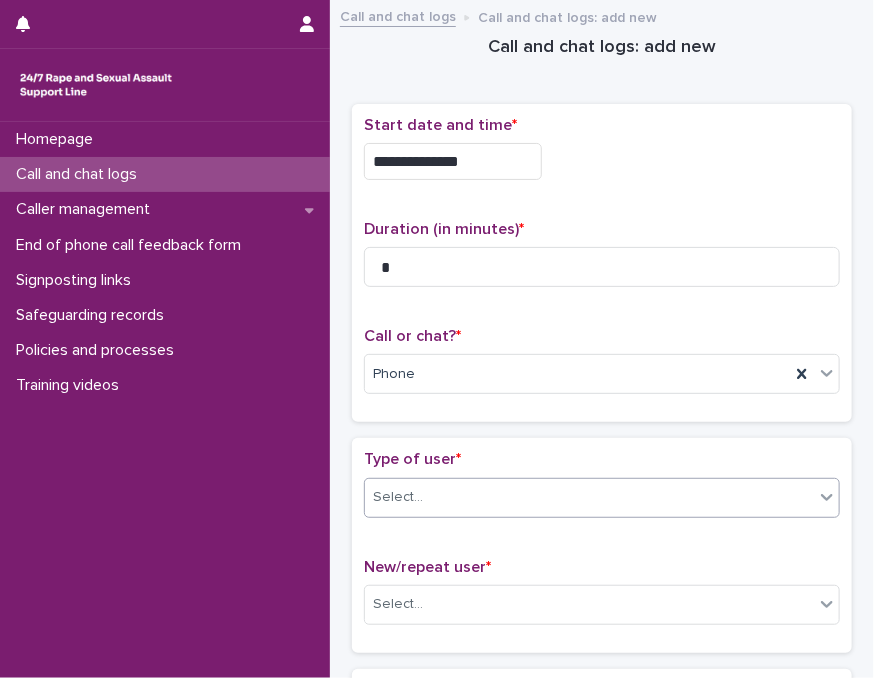 click on "Select..." at bounding box center (589, 497) 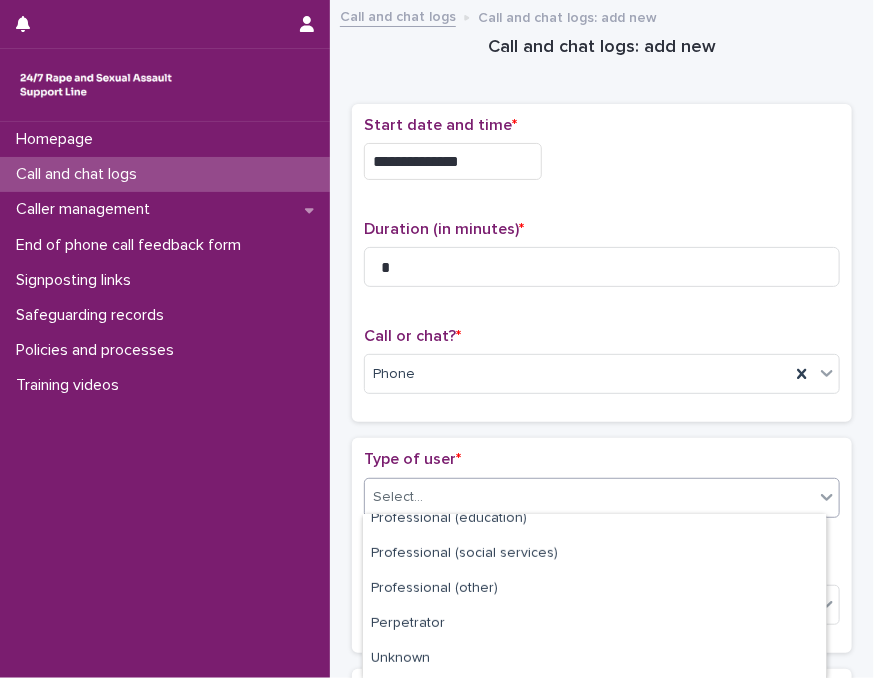 scroll, scrollTop: 355, scrollLeft: 0, axis: vertical 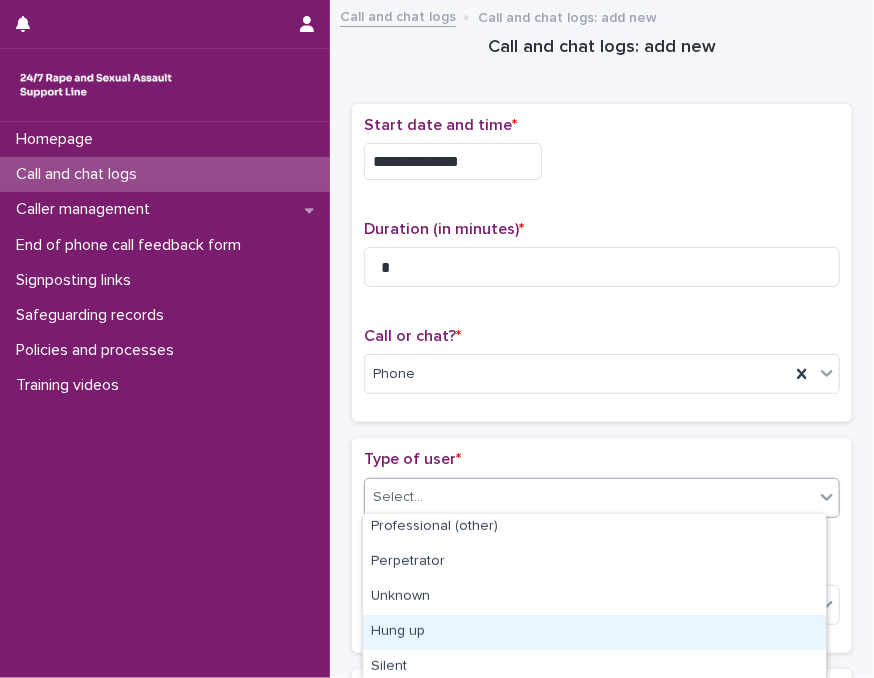 click on "Hung up" at bounding box center [594, 632] 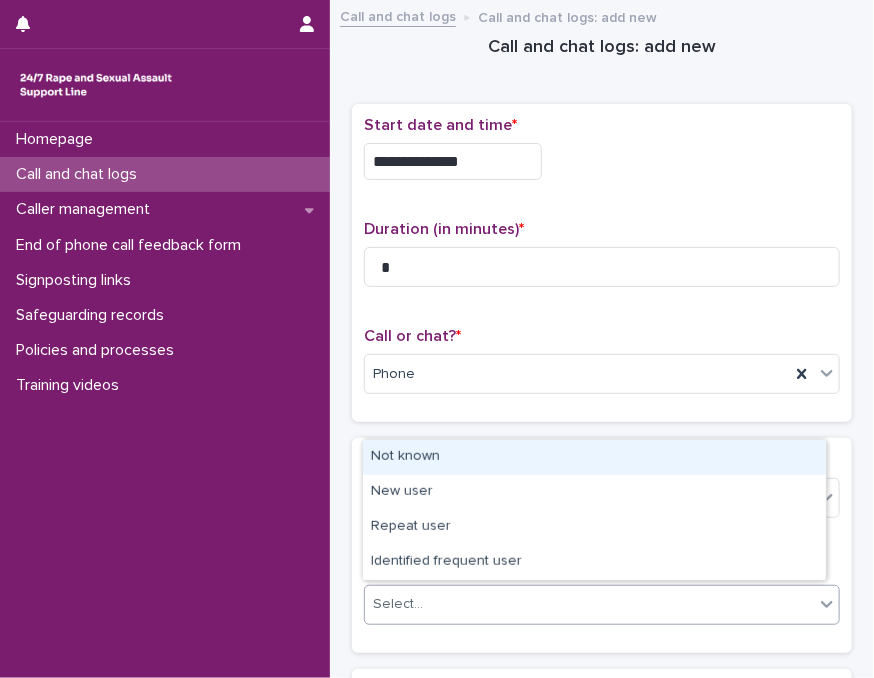 click on "Select..." at bounding box center (589, 604) 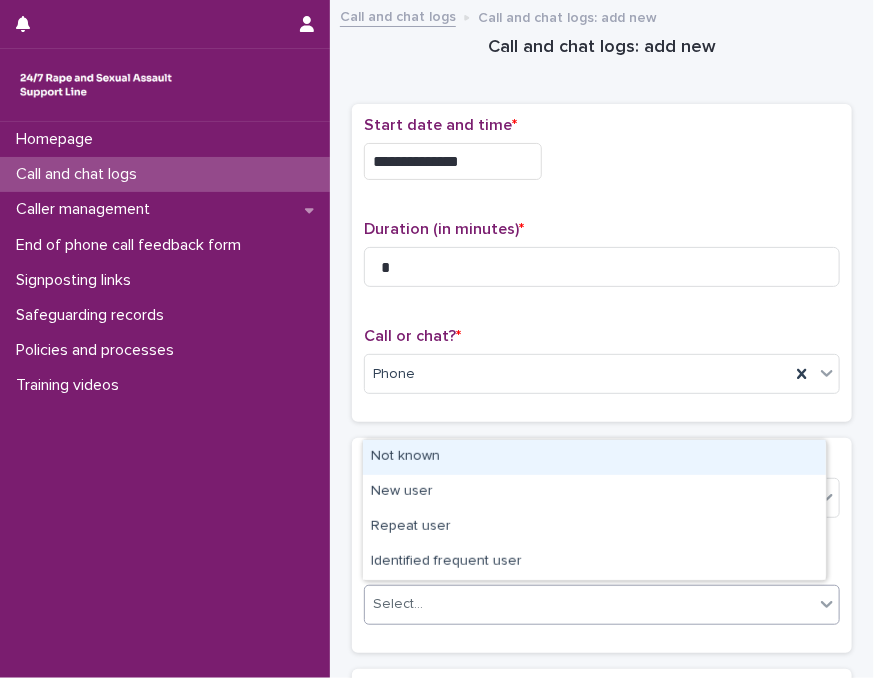 click on "Not known" at bounding box center [594, 457] 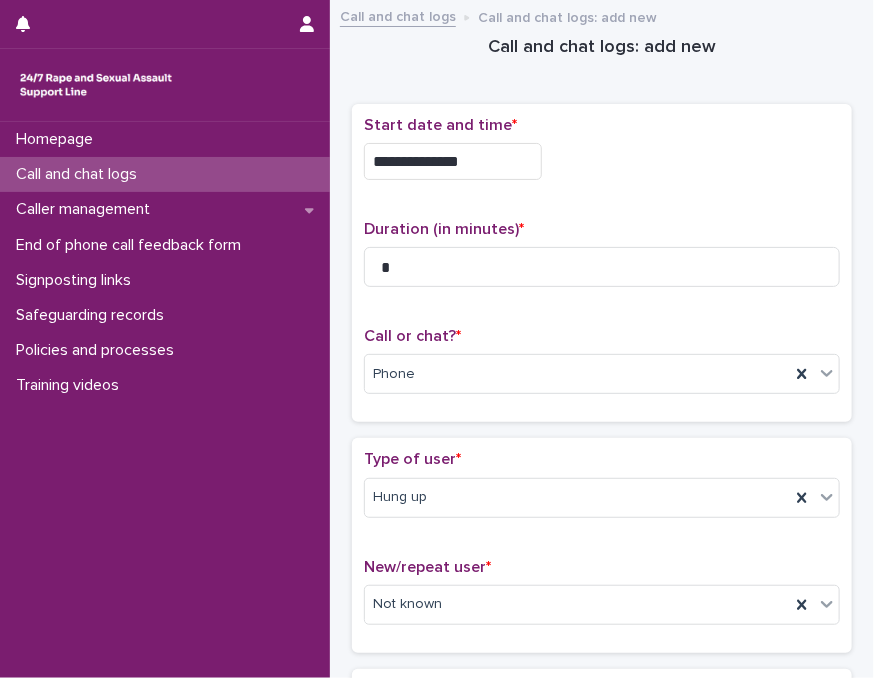 click on "Type of user *" at bounding box center [602, 459] 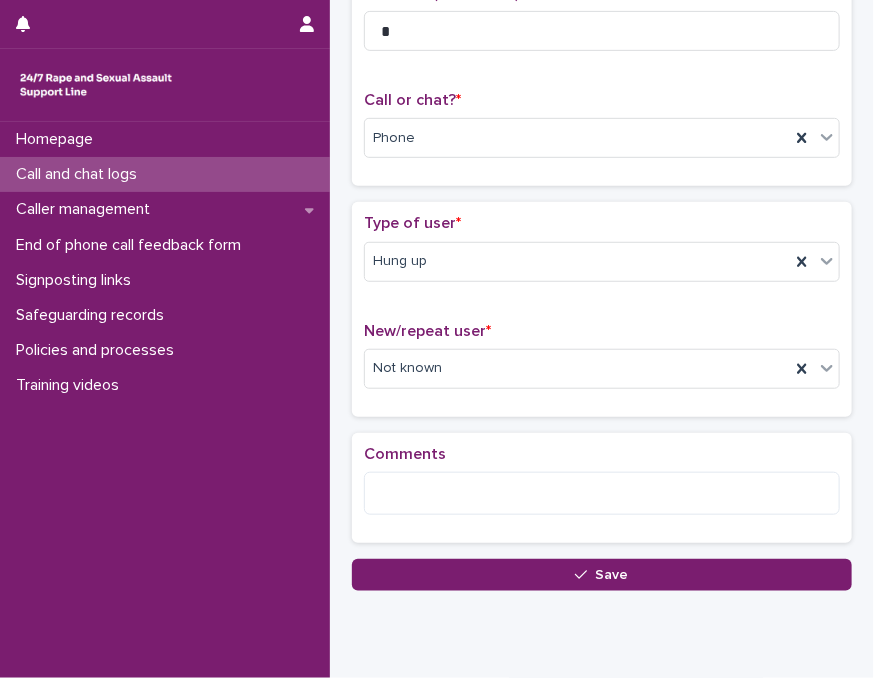 scroll, scrollTop: 300, scrollLeft: 0, axis: vertical 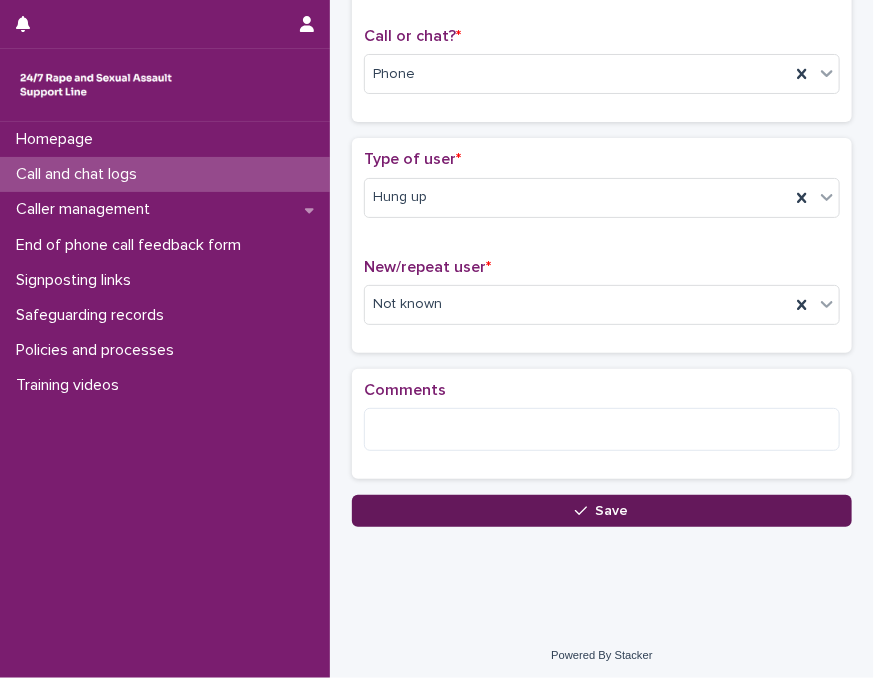 click on "Save" at bounding box center [602, 511] 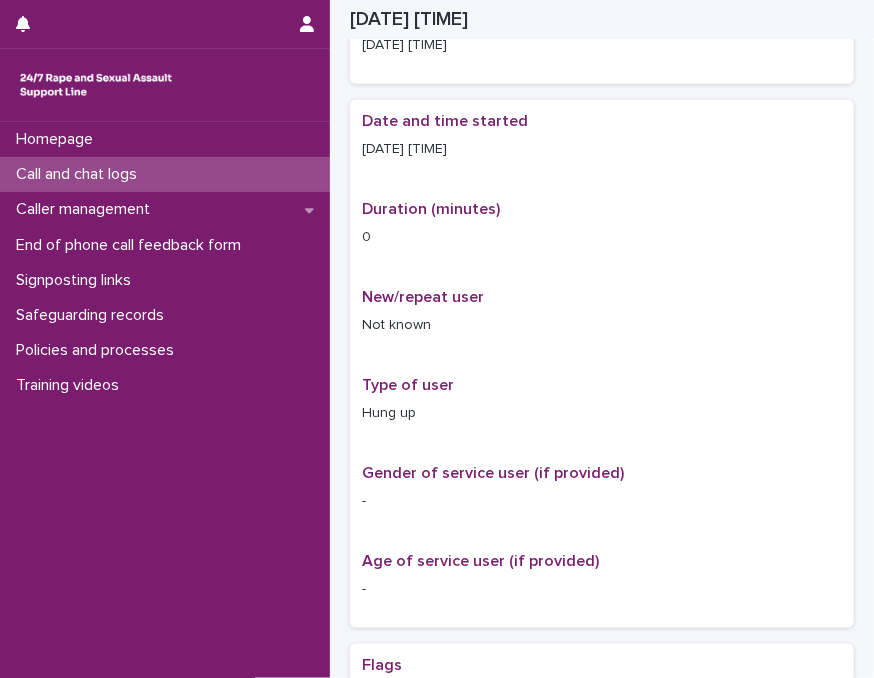 scroll, scrollTop: 312, scrollLeft: 0, axis: vertical 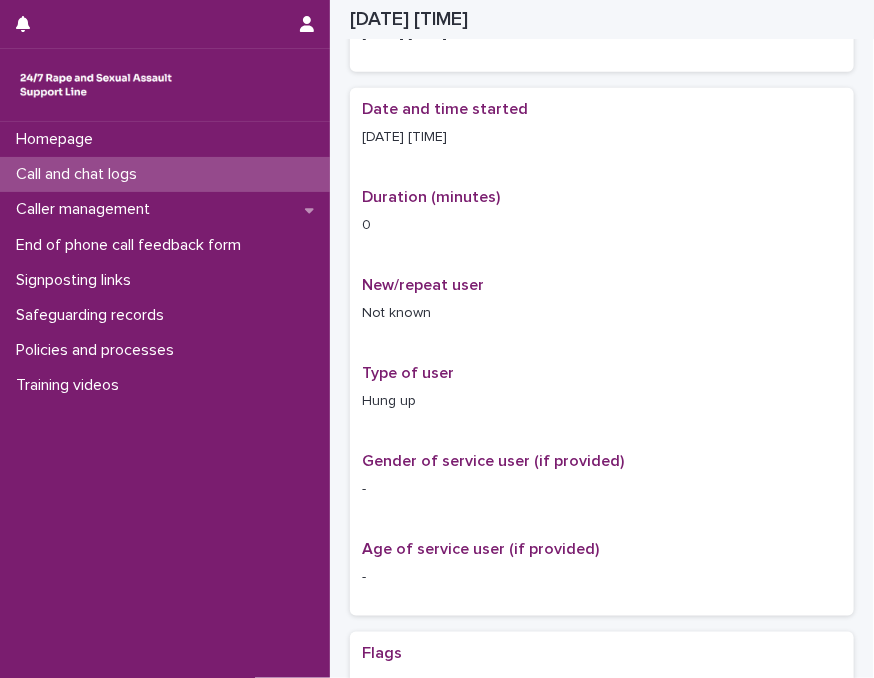 click on "Call and chat logs" at bounding box center [165, 174] 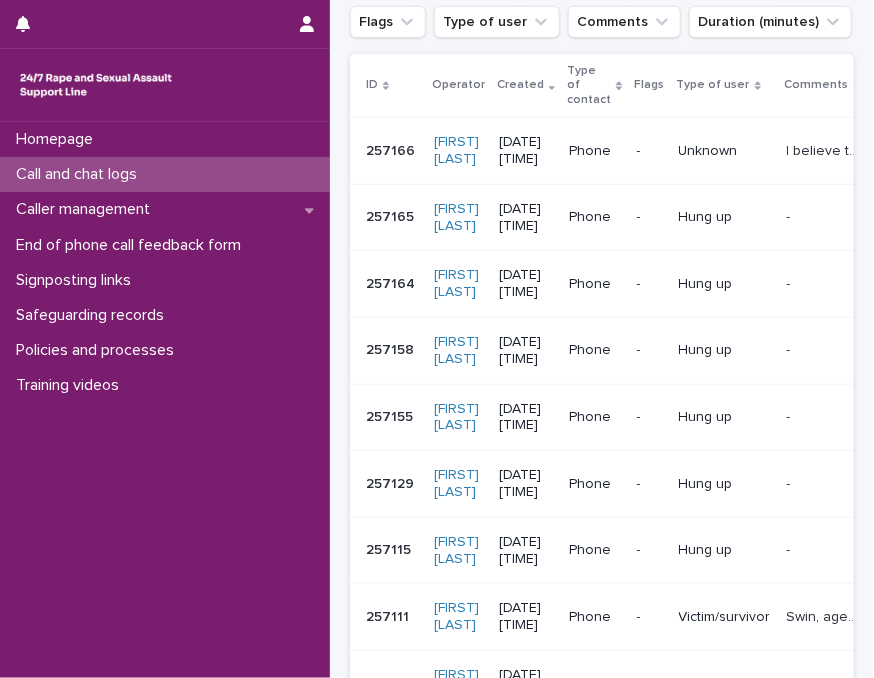 scroll, scrollTop: 0, scrollLeft: 0, axis: both 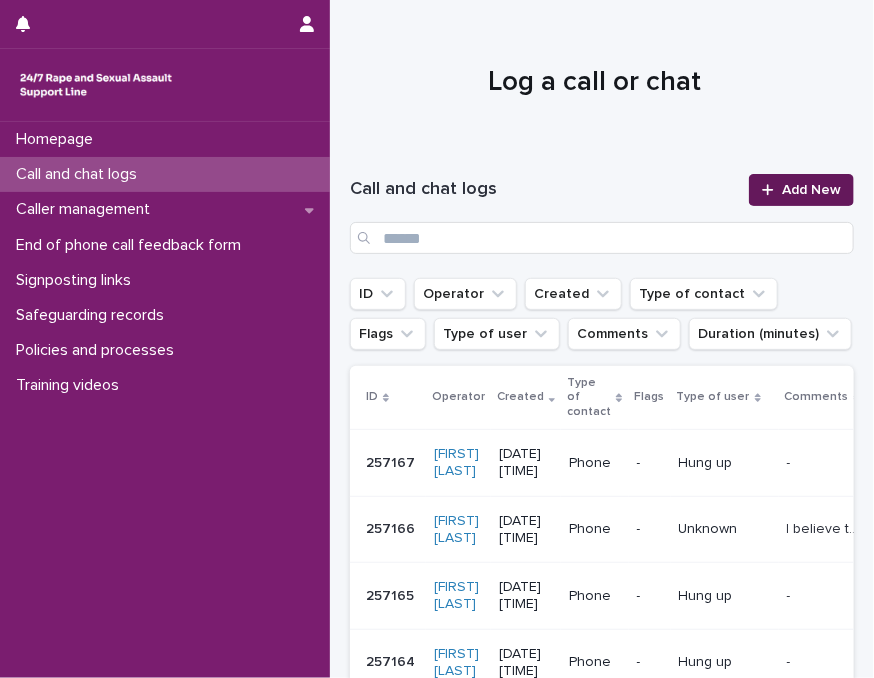 click on "Add New" at bounding box center (801, 190) 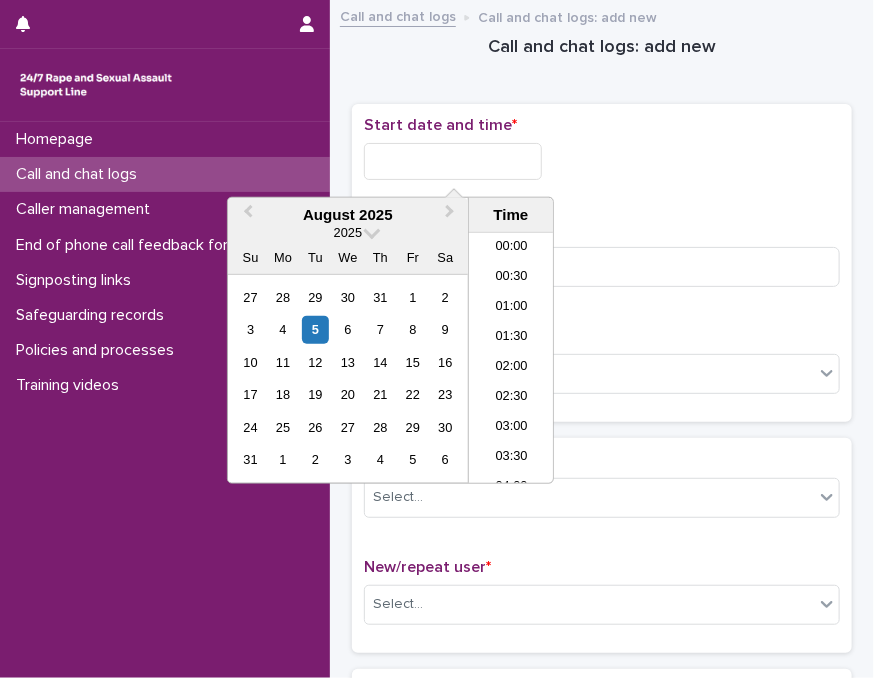 scroll, scrollTop: 880, scrollLeft: 0, axis: vertical 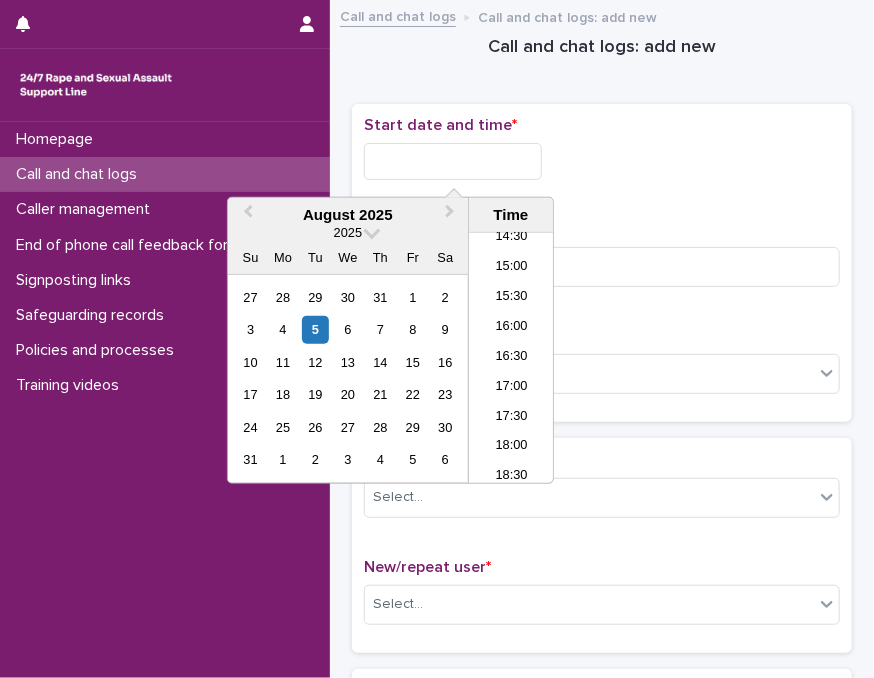 click at bounding box center (453, 161) 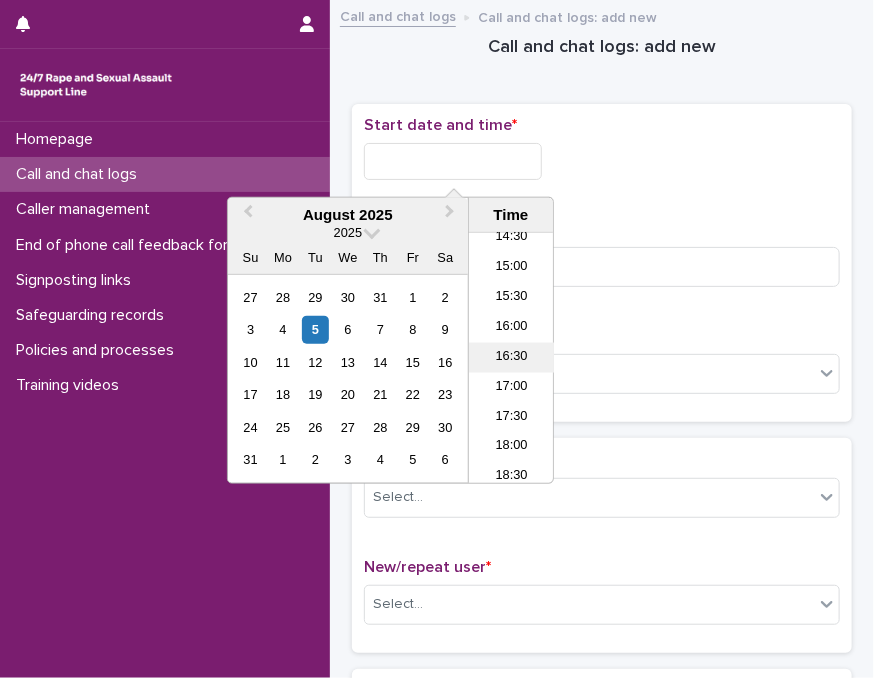 click on "16:30" at bounding box center (511, 358) 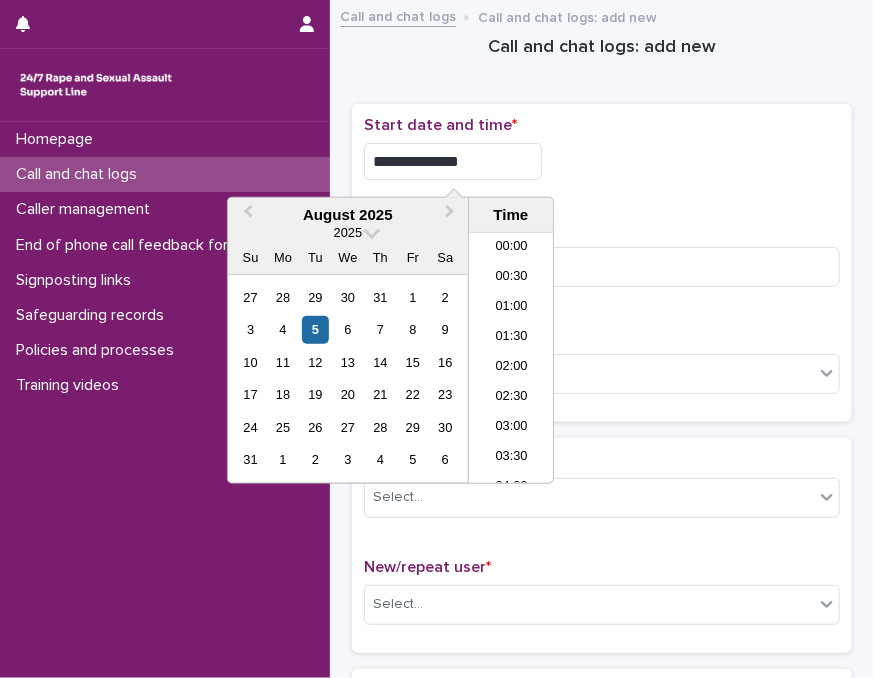 click on "**********" at bounding box center [453, 161] 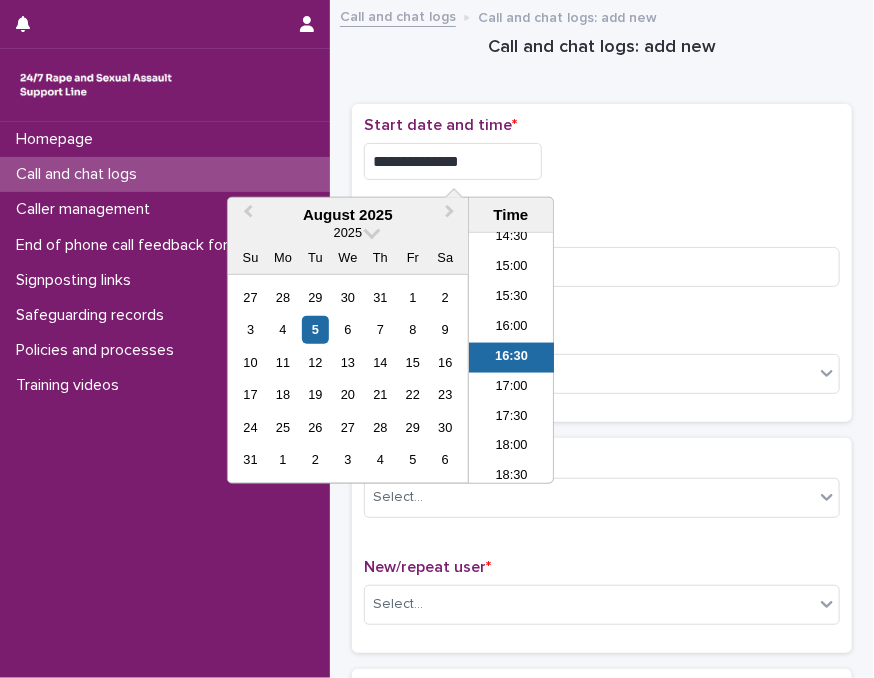 click on "**********" at bounding box center (453, 161) 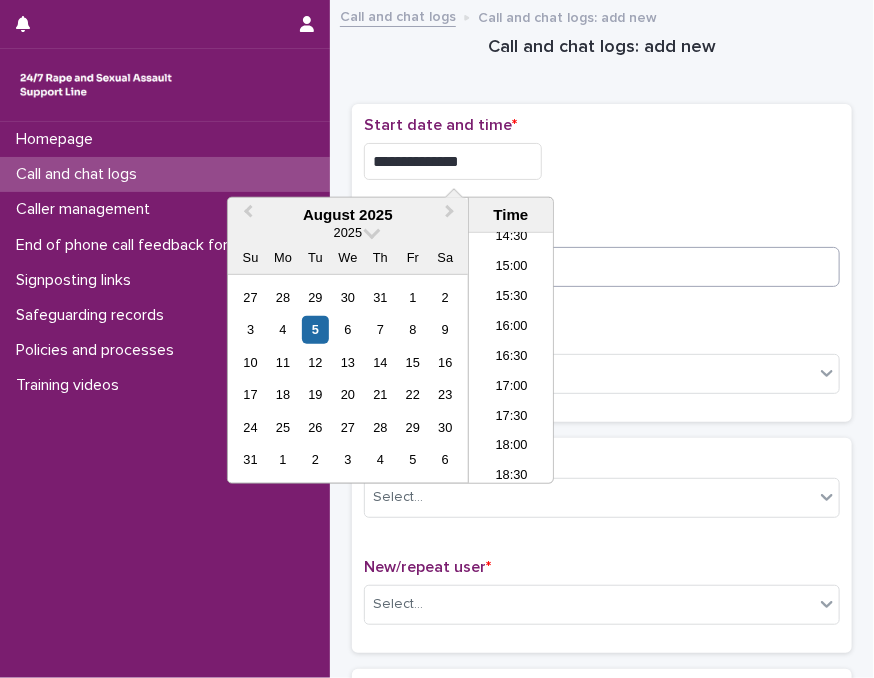type on "**********" 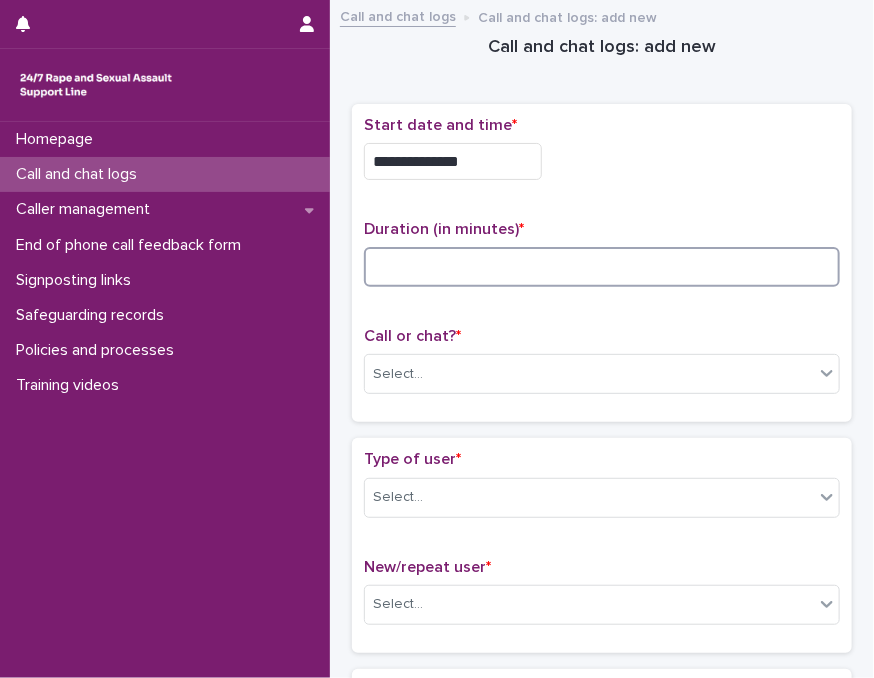 click at bounding box center [602, 267] 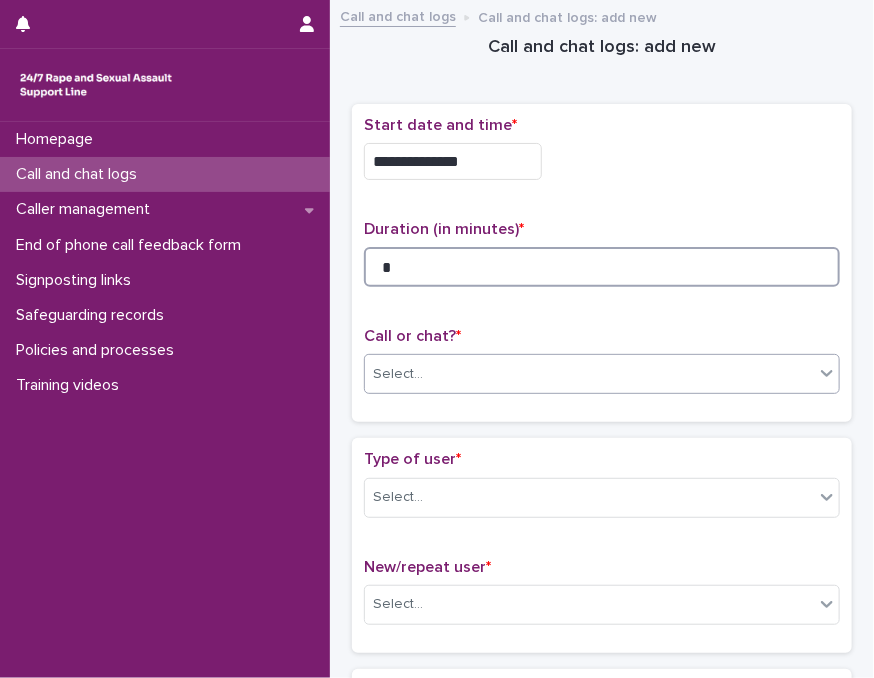 type on "*" 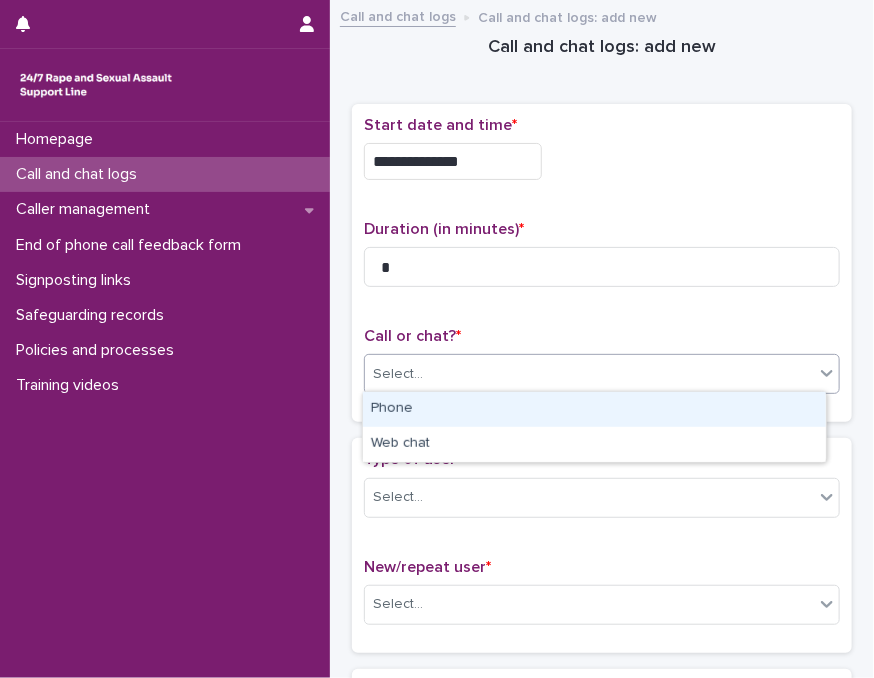 drag, startPoint x: 464, startPoint y: 378, endPoint x: 460, endPoint y: 405, distance: 27.294687 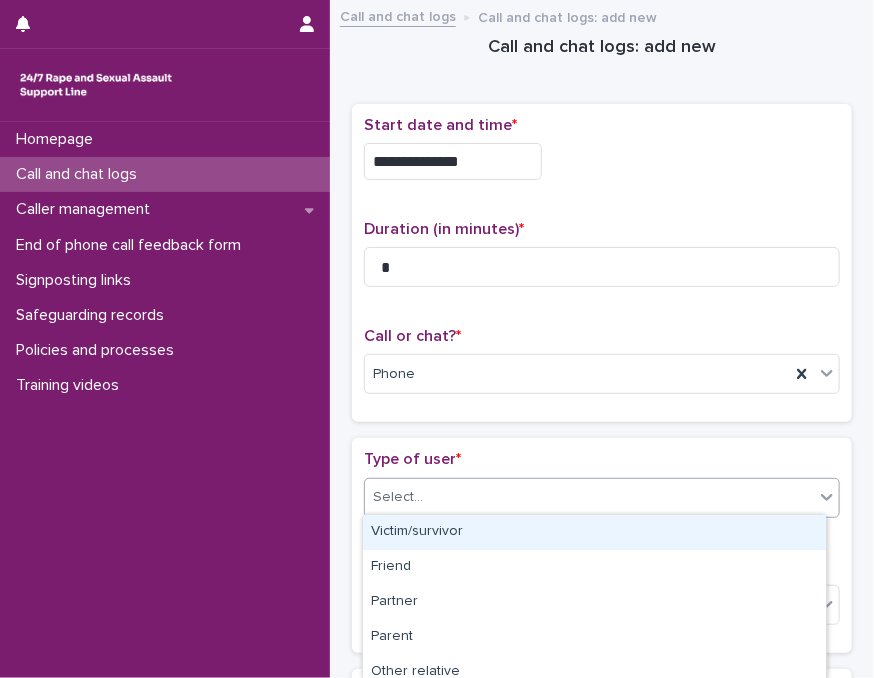 click on "Select..." at bounding box center (589, 497) 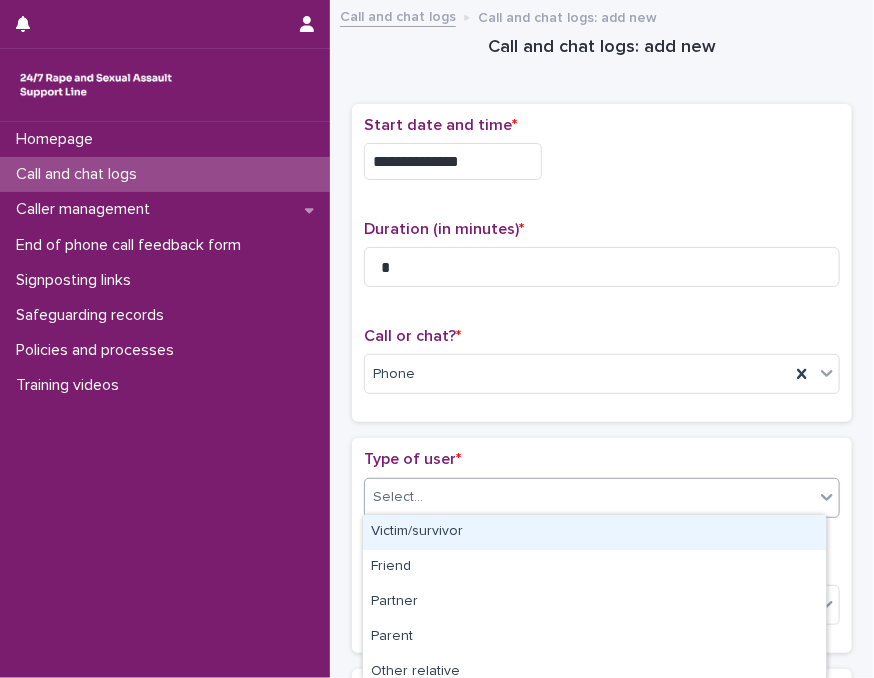 click on "Select..." at bounding box center (589, 497) 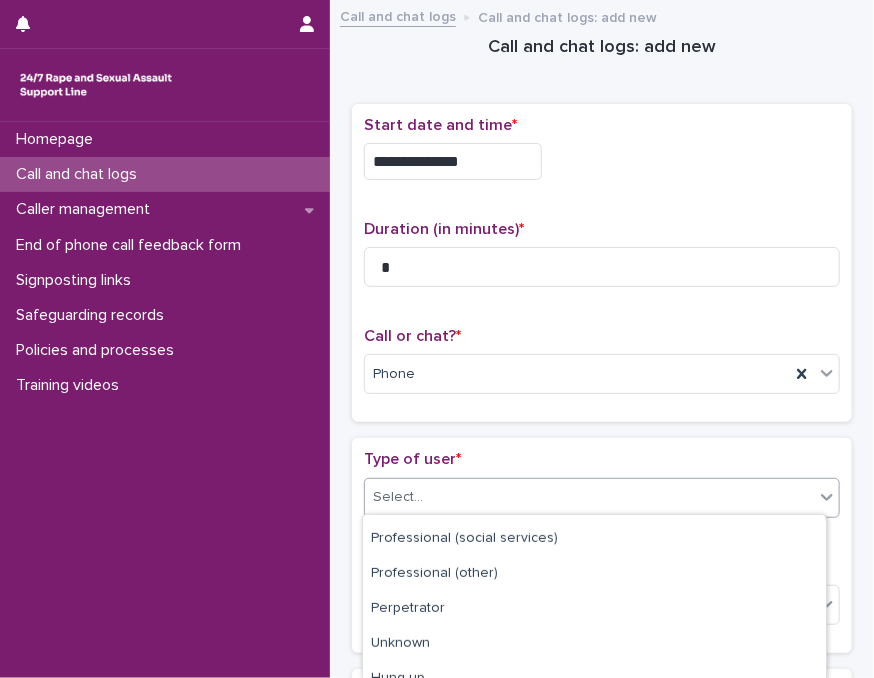 scroll, scrollTop: 356, scrollLeft: 0, axis: vertical 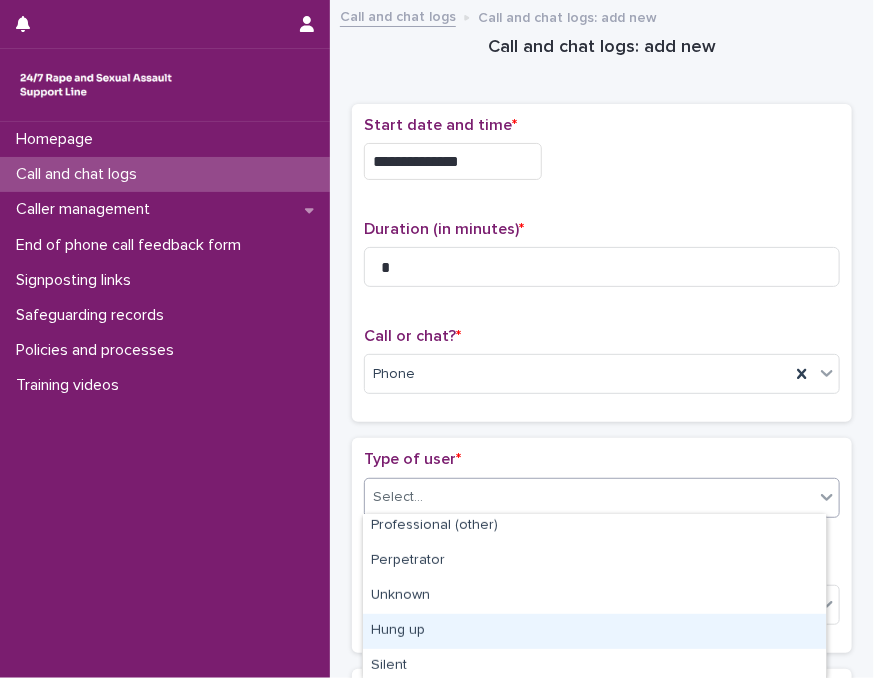 click on "Hung up" at bounding box center (594, 631) 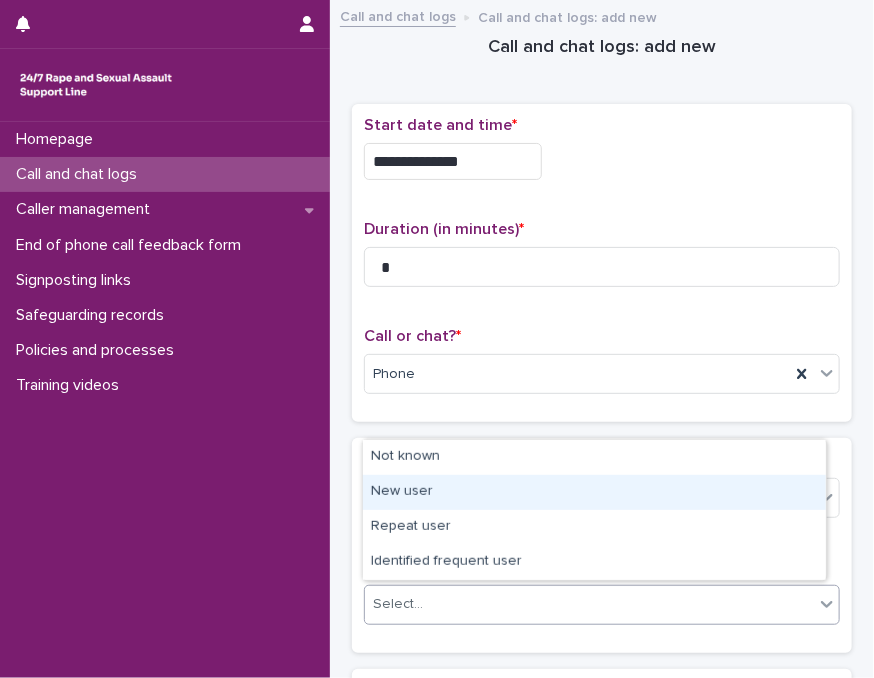 click on "**********" at bounding box center [437, 339] 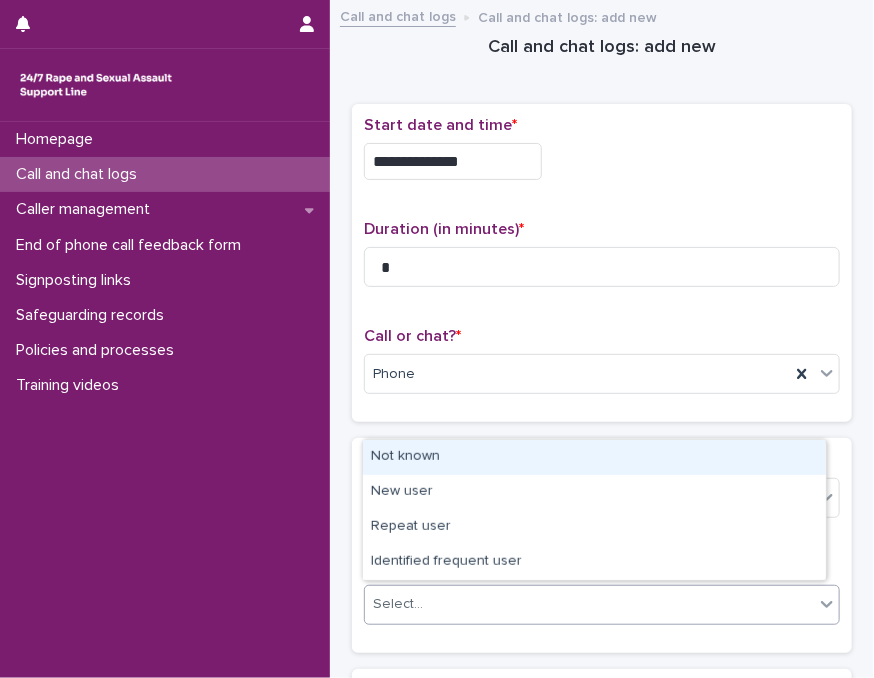 click on "Not known" at bounding box center (594, 457) 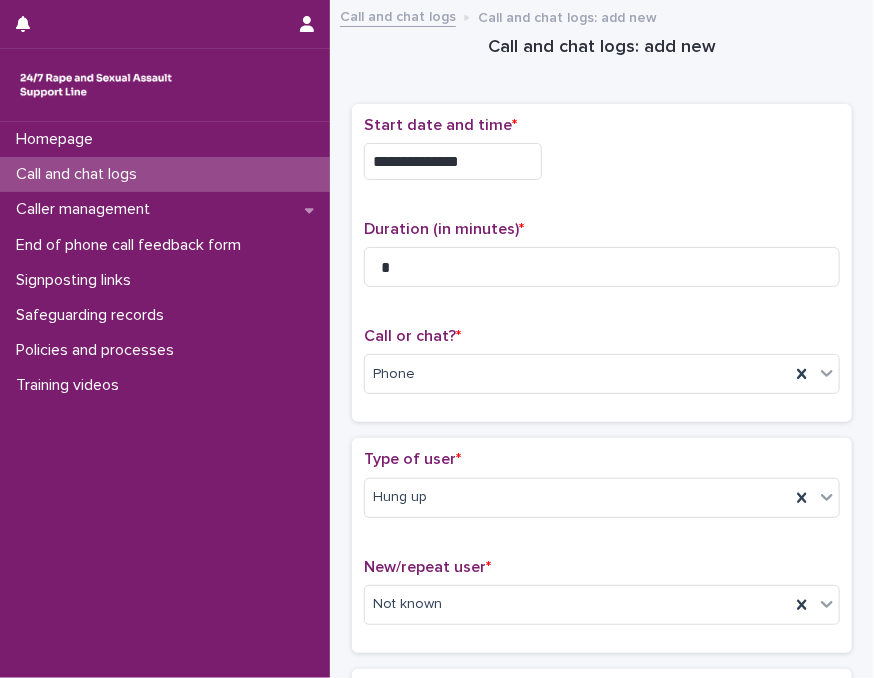 click on "Type of user *" at bounding box center (602, 459) 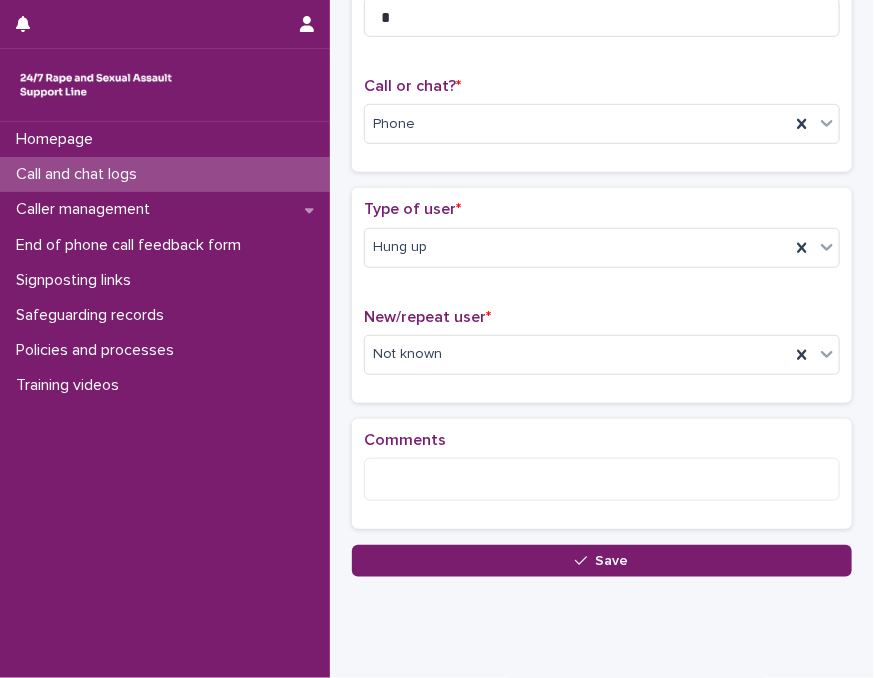 scroll, scrollTop: 300, scrollLeft: 0, axis: vertical 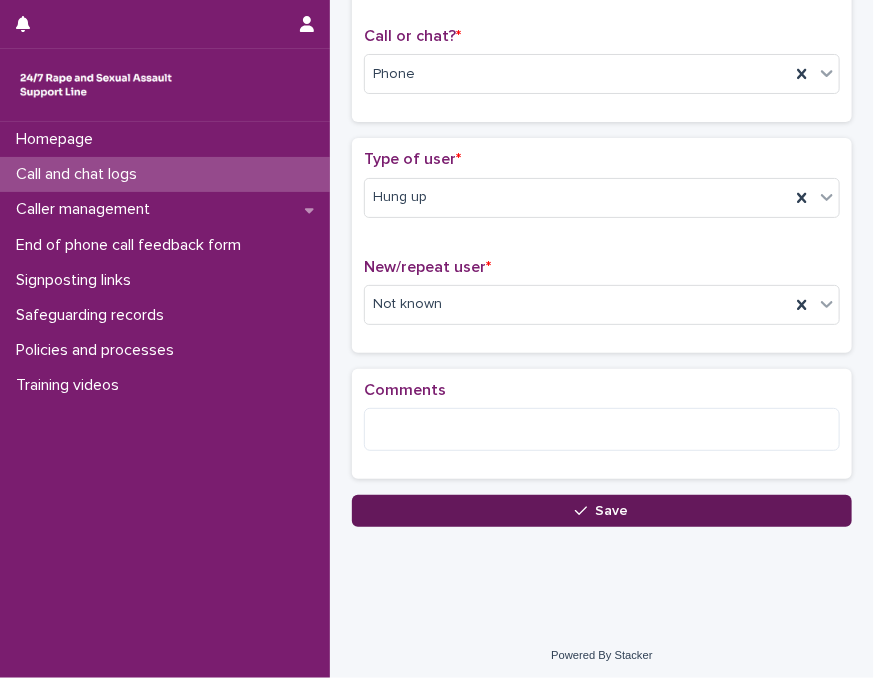 click on "Save" at bounding box center [602, 511] 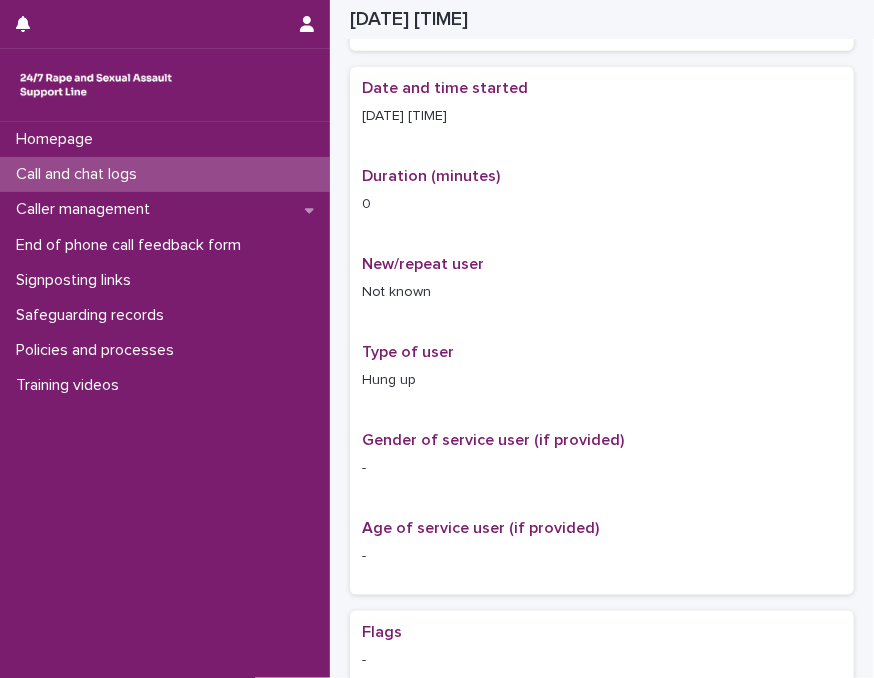 scroll, scrollTop: 323, scrollLeft: 0, axis: vertical 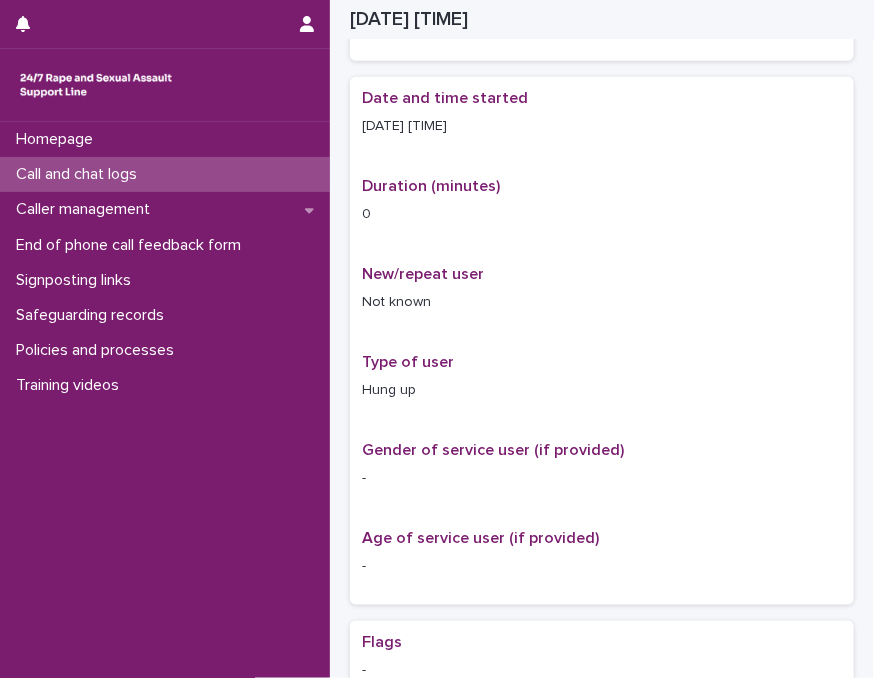 click on "Call and chat logs" at bounding box center (165, 174) 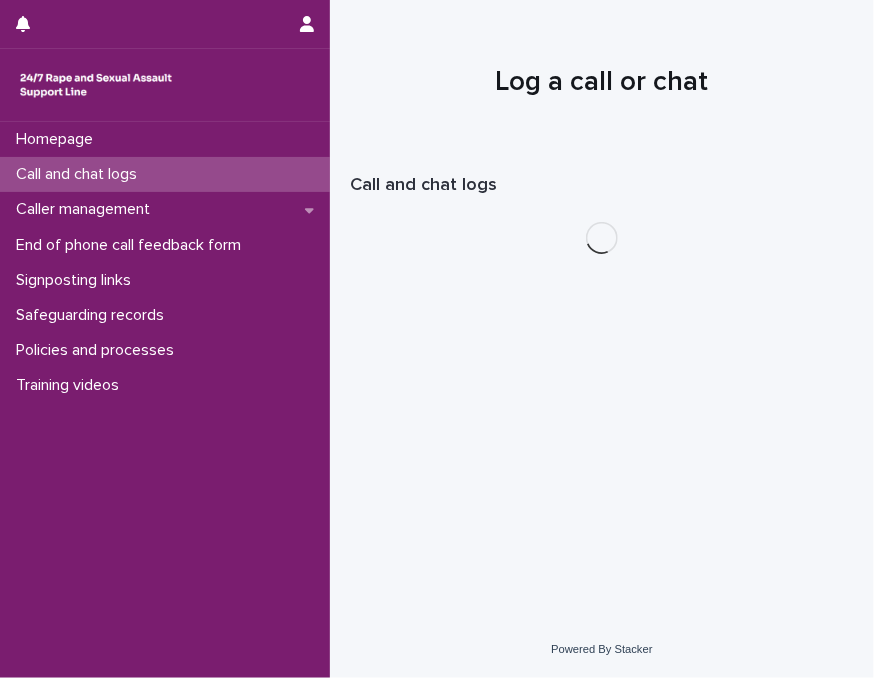 scroll, scrollTop: 0, scrollLeft: 0, axis: both 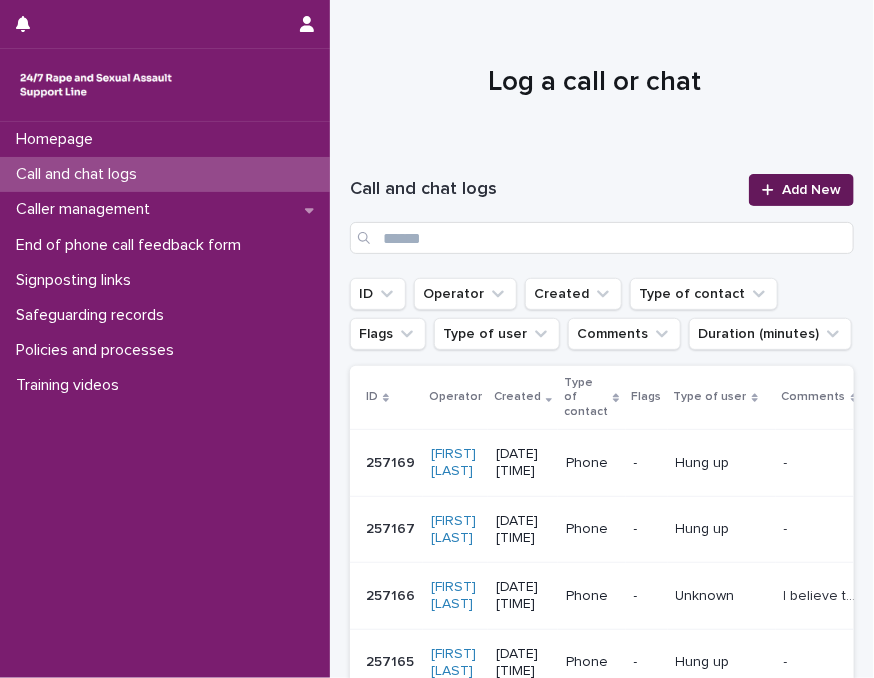 click 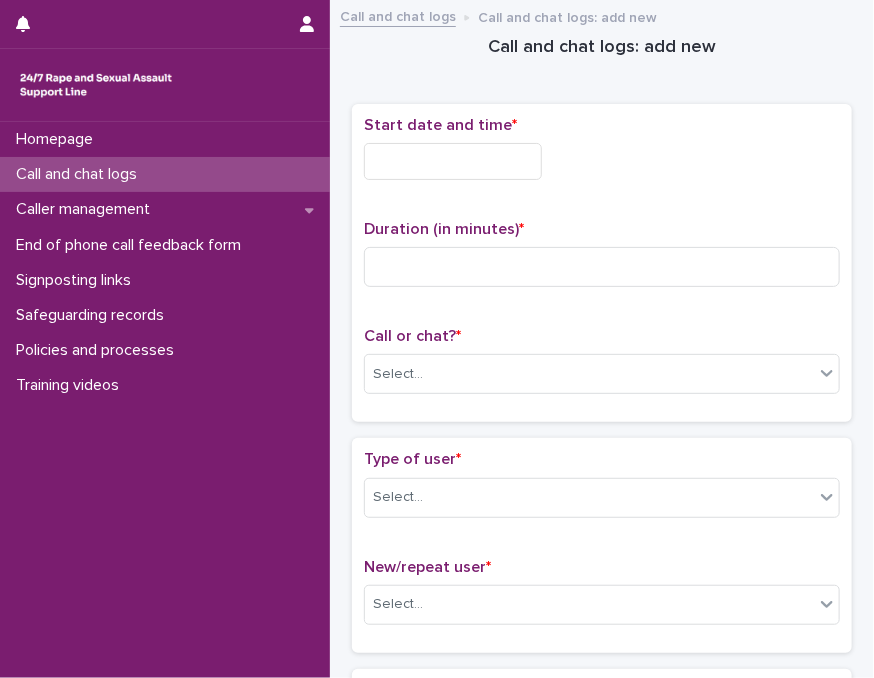 click at bounding box center (453, 161) 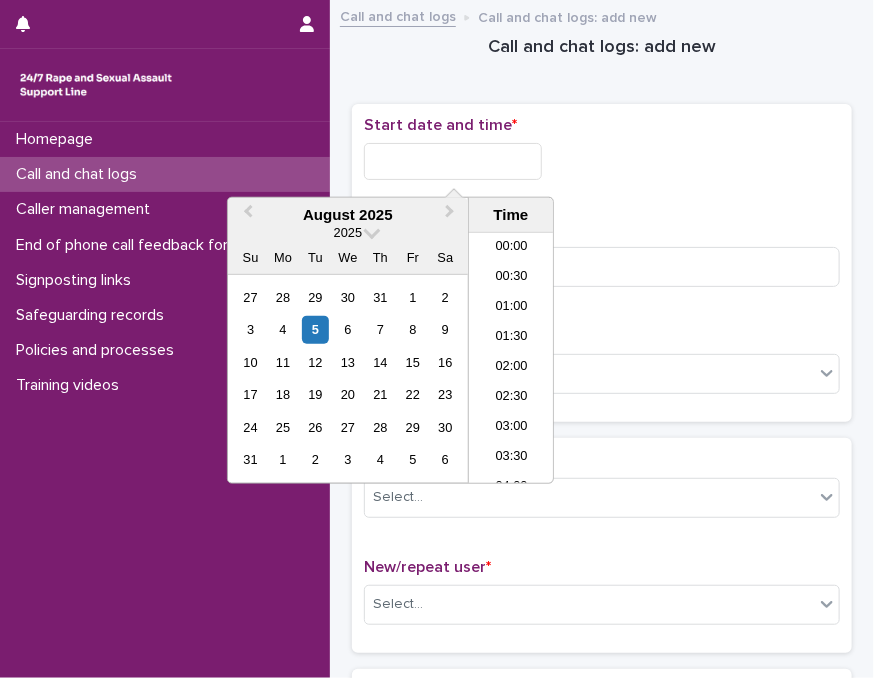scroll, scrollTop: 910, scrollLeft: 0, axis: vertical 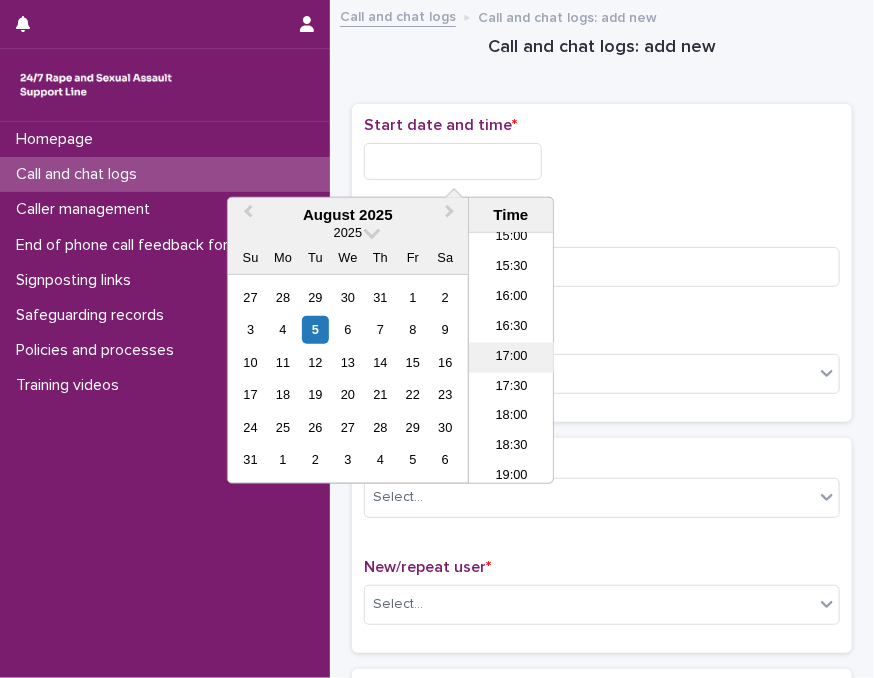 click on "17:00" at bounding box center [511, 358] 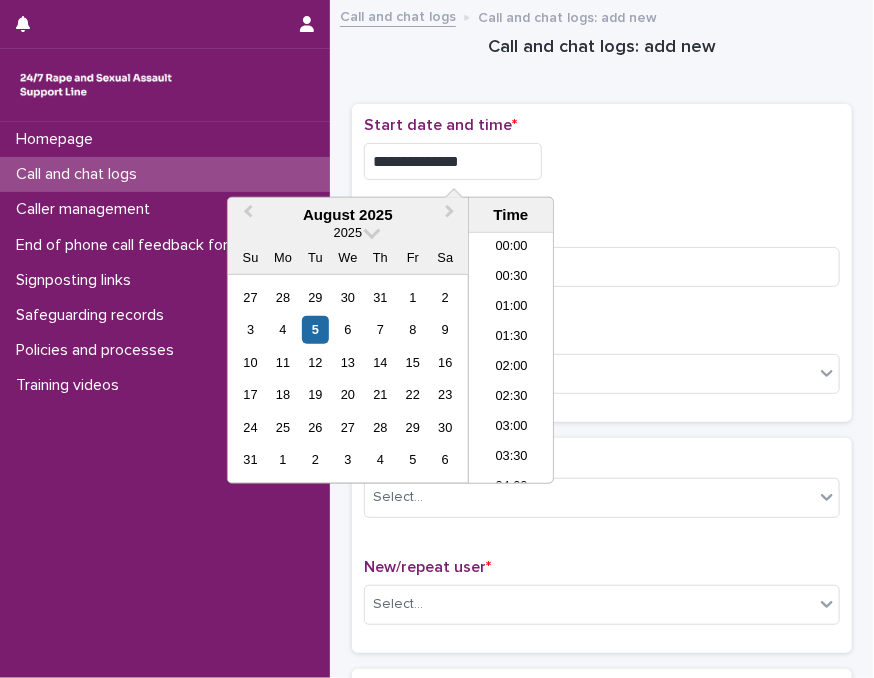 click on "**********" at bounding box center [453, 161] 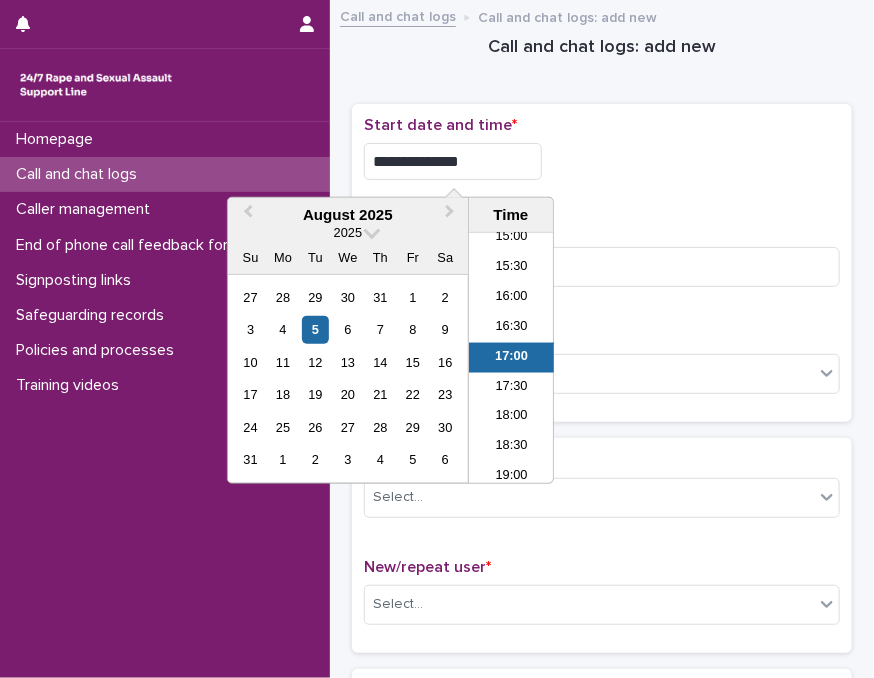 click on "**********" at bounding box center (453, 161) 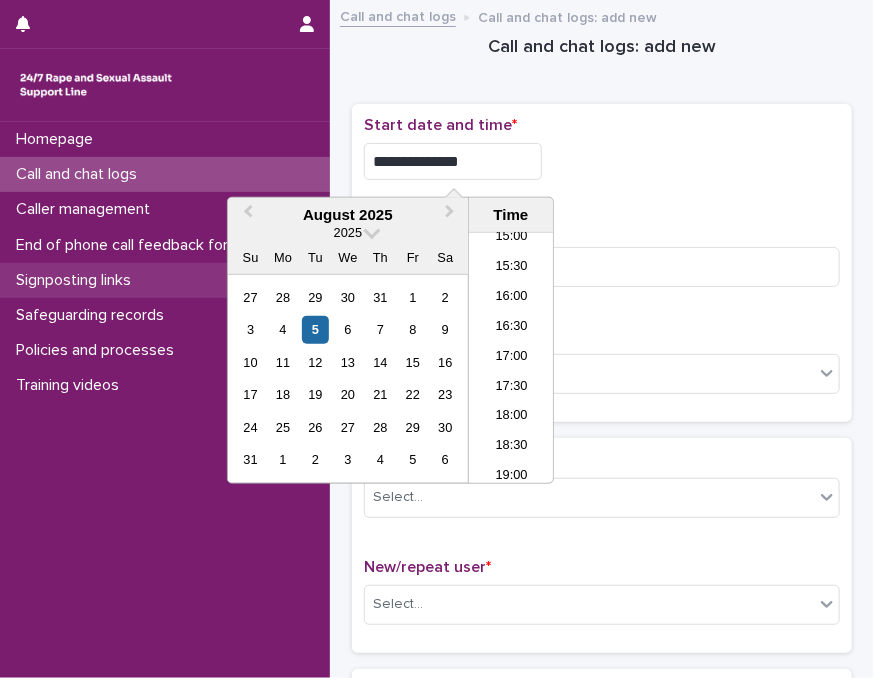 type on "**********" 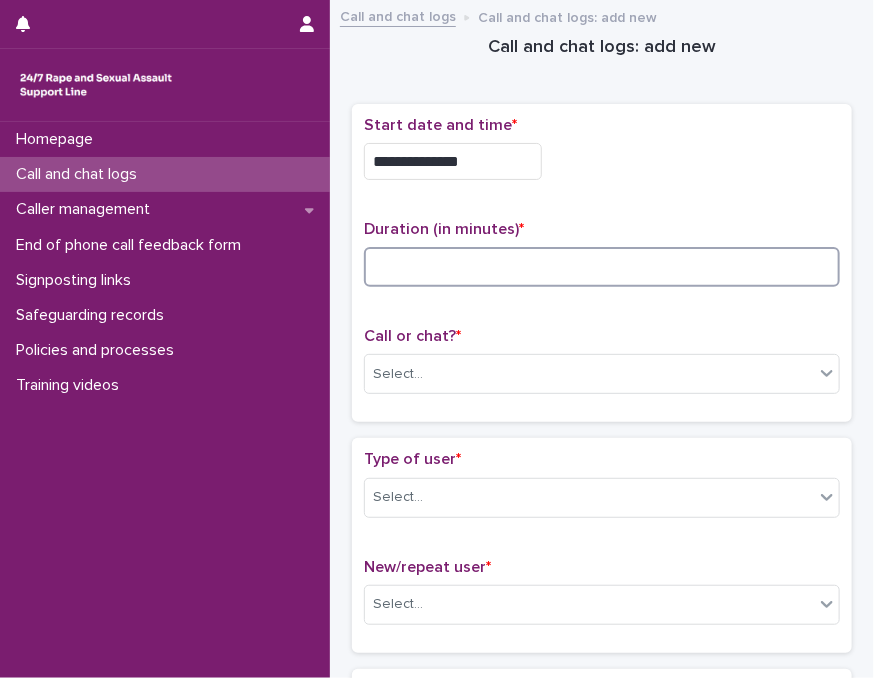 click at bounding box center (602, 267) 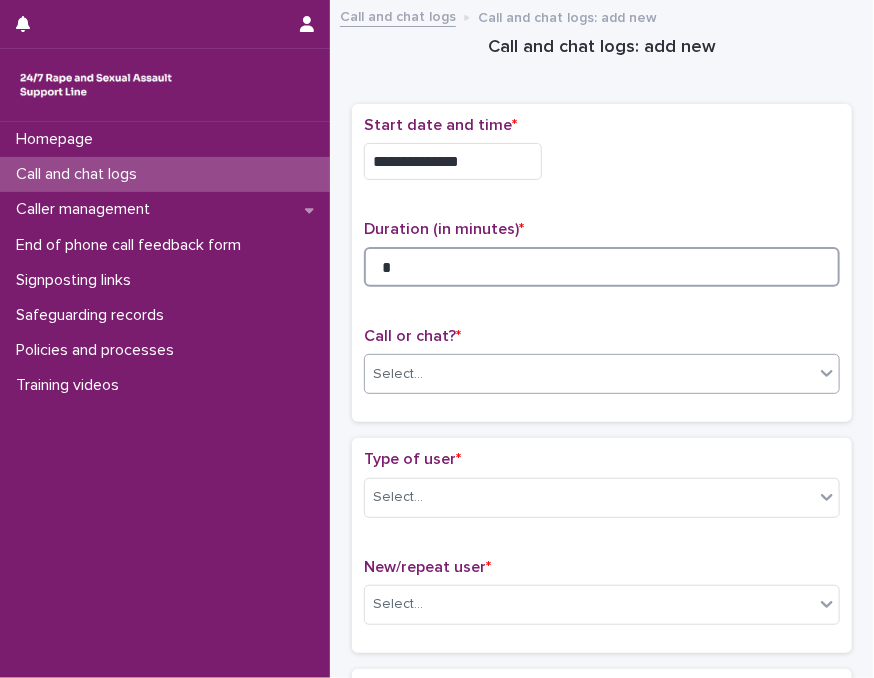 type on "*" 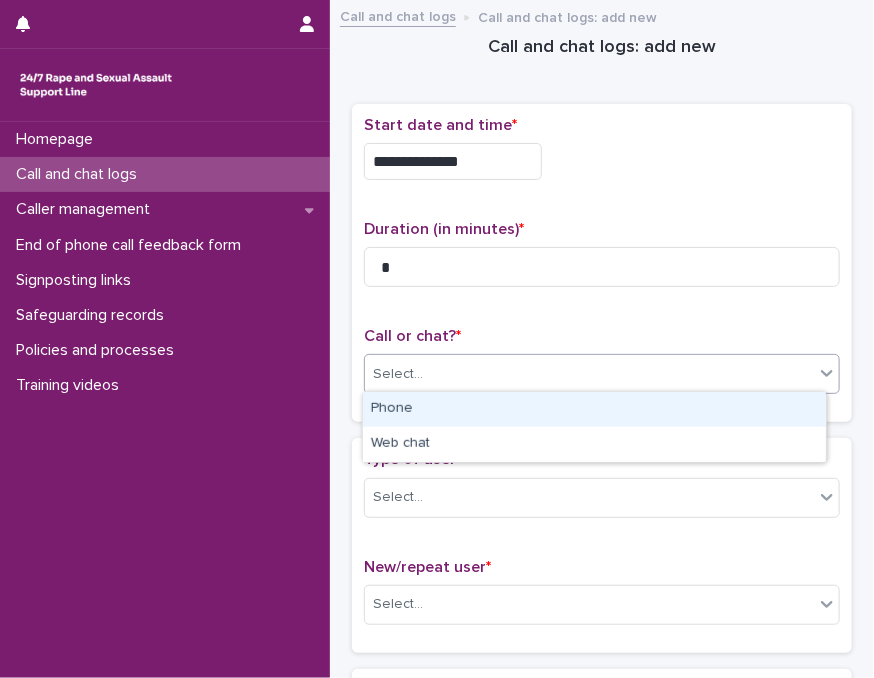 click on "Select..." at bounding box center (589, 374) 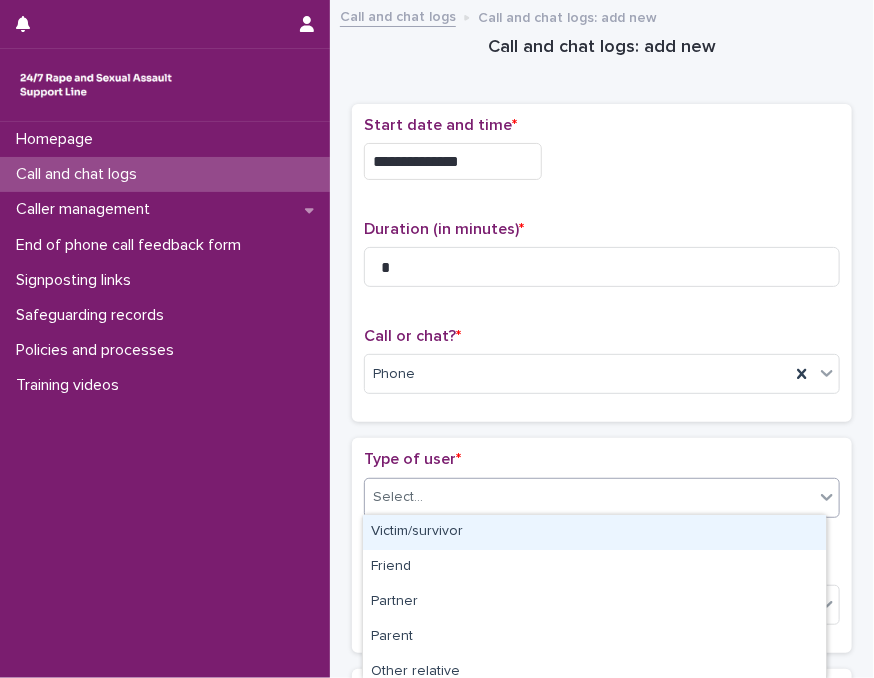 click on "Select..." at bounding box center [589, 497] 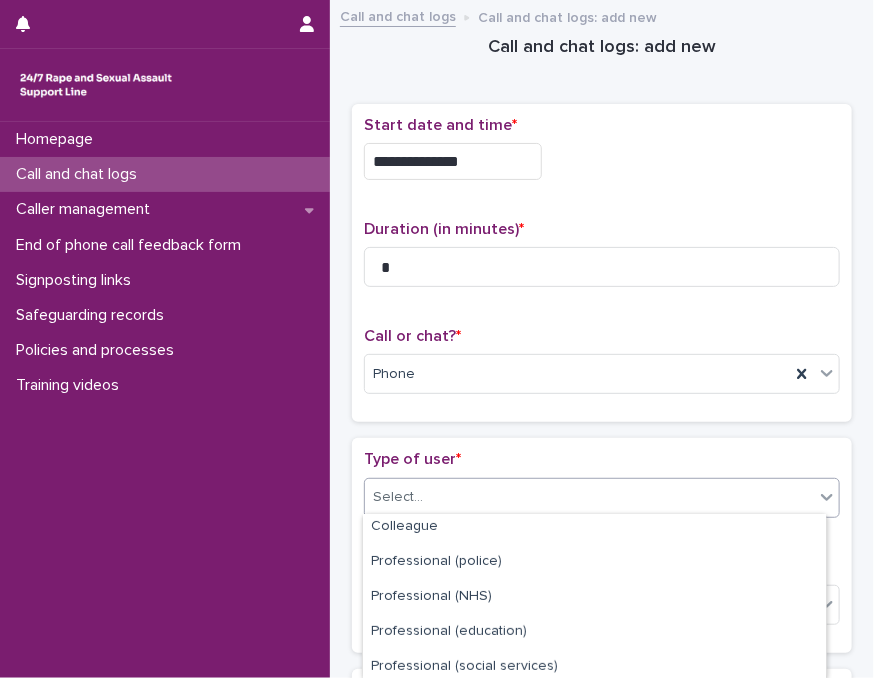 scroll, scrollTop: 355, scrollLeft: 0, axis: vertical 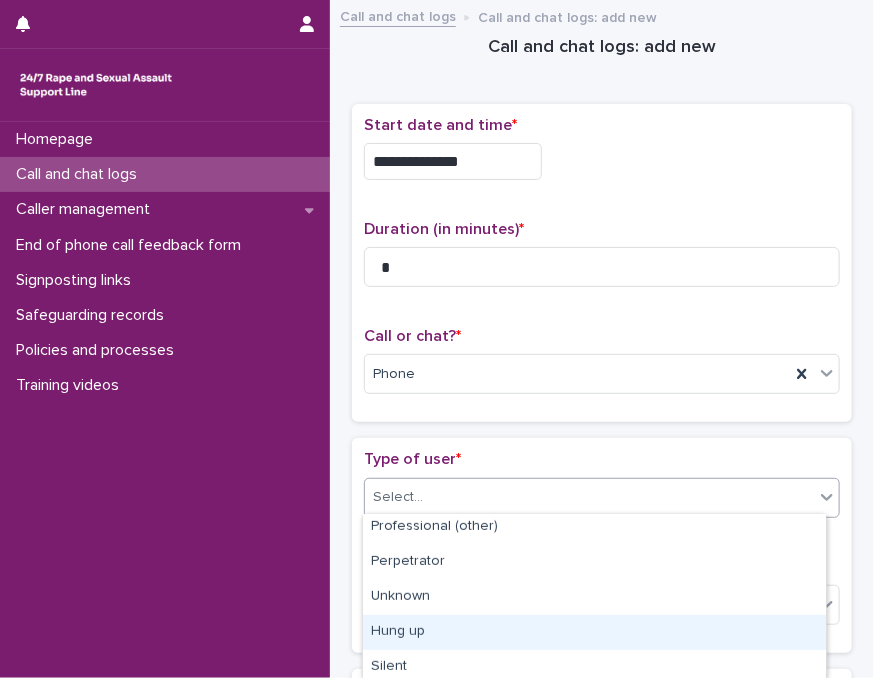 click on "Hung up" at bounding box center (594, 632) 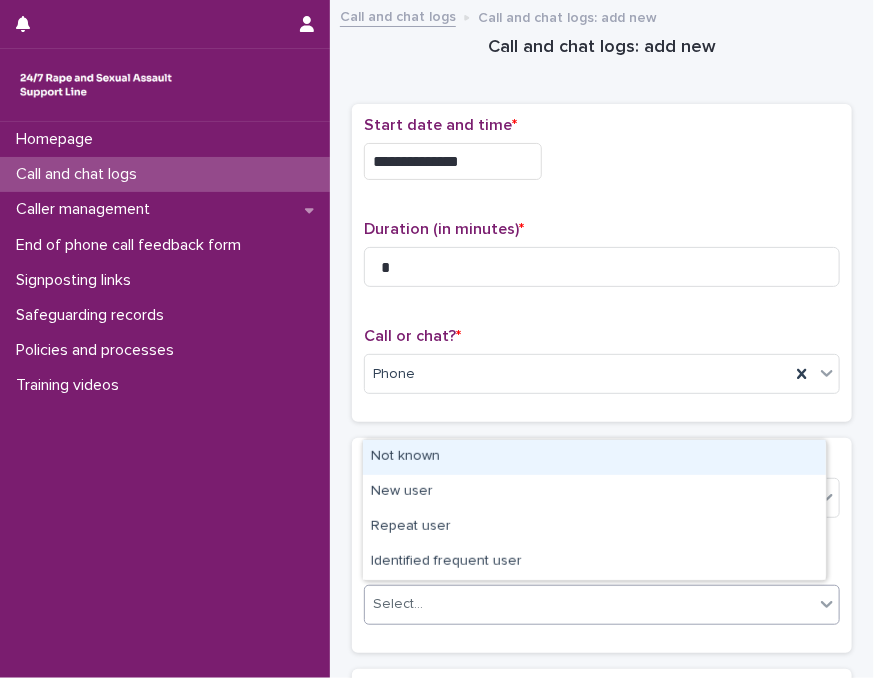 drag, startPoint x: 468, startPoint y: 607, endPoint x: 494, endPoint y: 463, distance: 146.3284 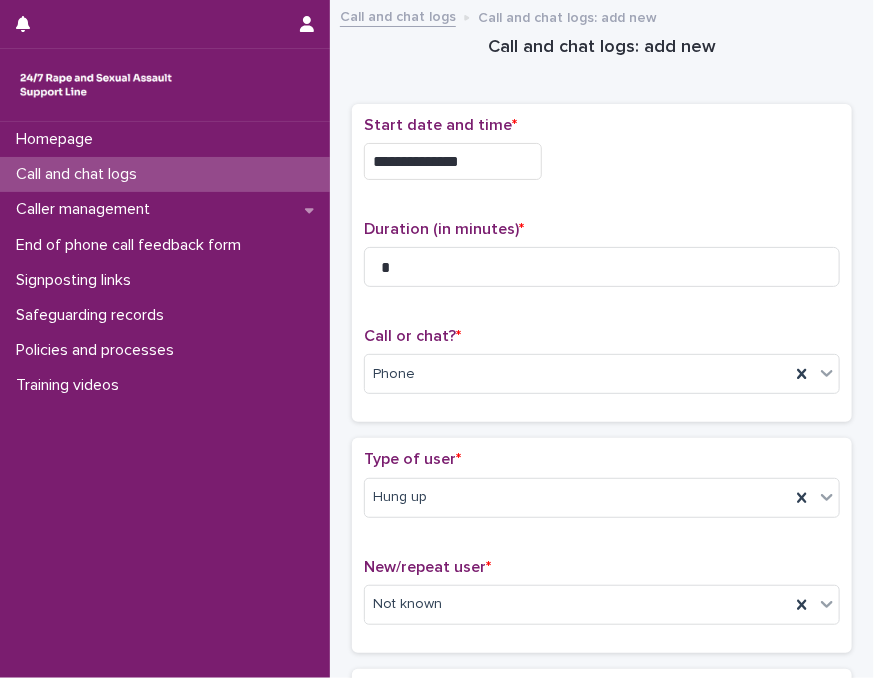 click on "Type of user *" at bounding box center (602, 459) 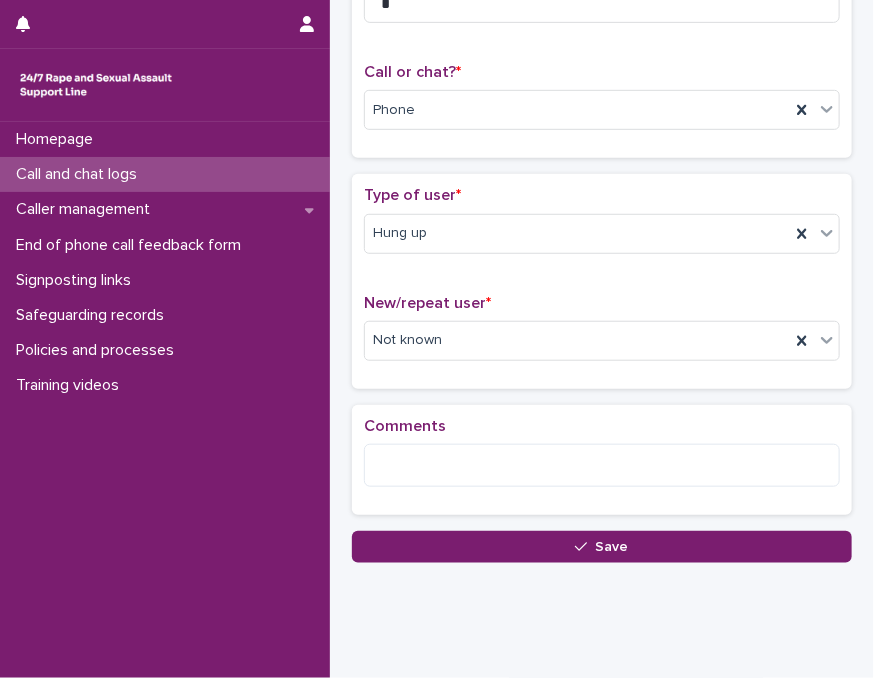 scroll, scrollTop: 300, scrollLeft: 0, axis: vertical 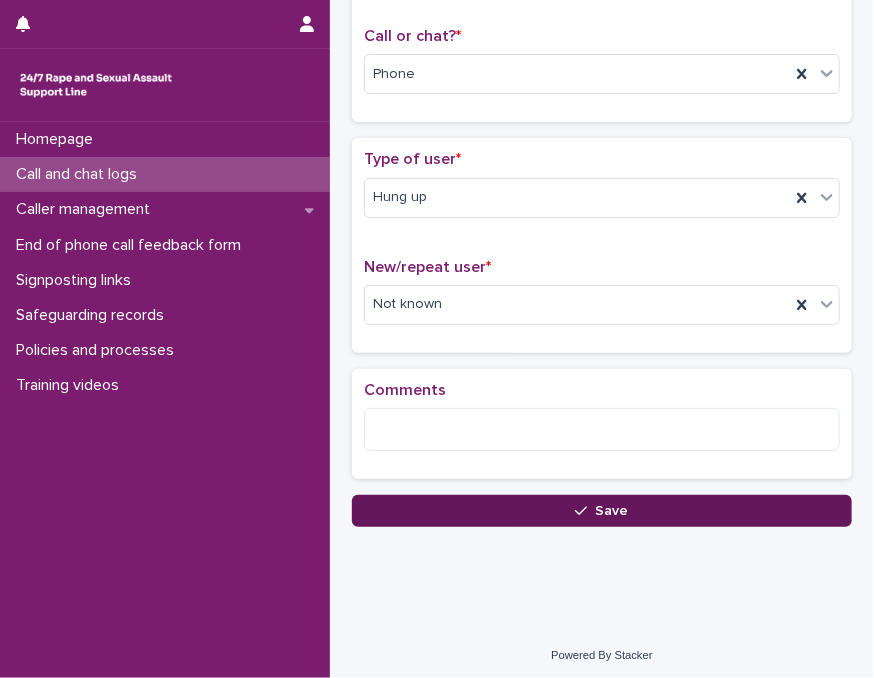 click on "Save" at bounding box center [602, 511] 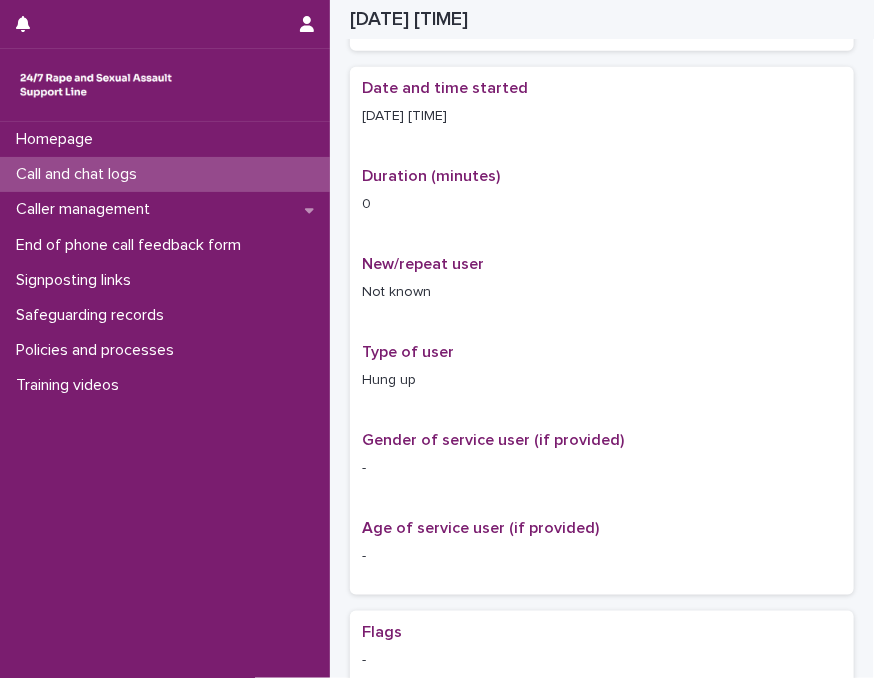 scroll, scrollTop: 323, scrollLeft: 0, axis: vertical 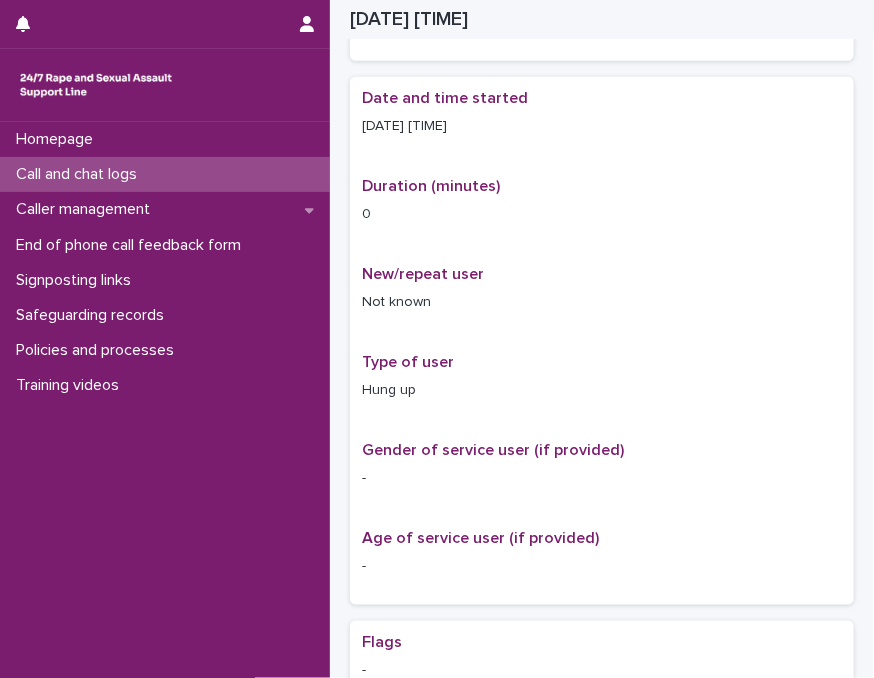 click on "Call and chat logs" at bounding box center (165, 174) 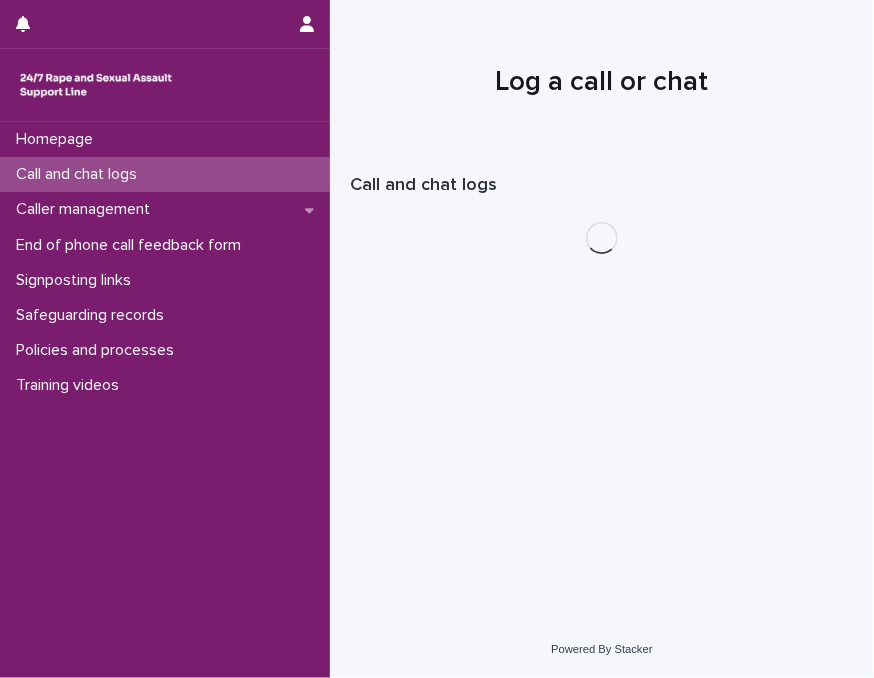 scroll, scrollTop: 0, scrollLeft: 0, axis: both 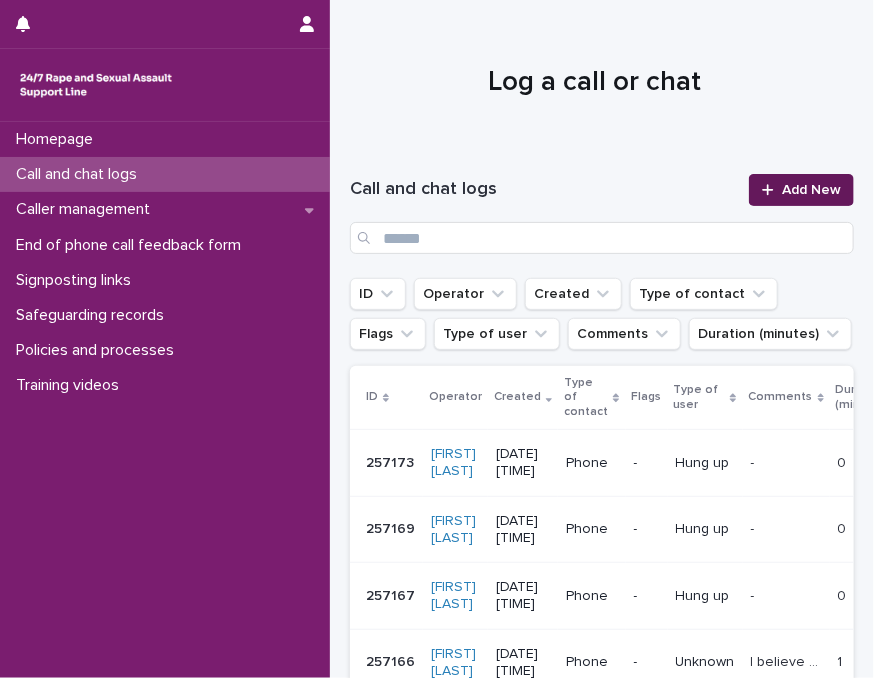 click on "Add New" at bounding box center [811, 190] 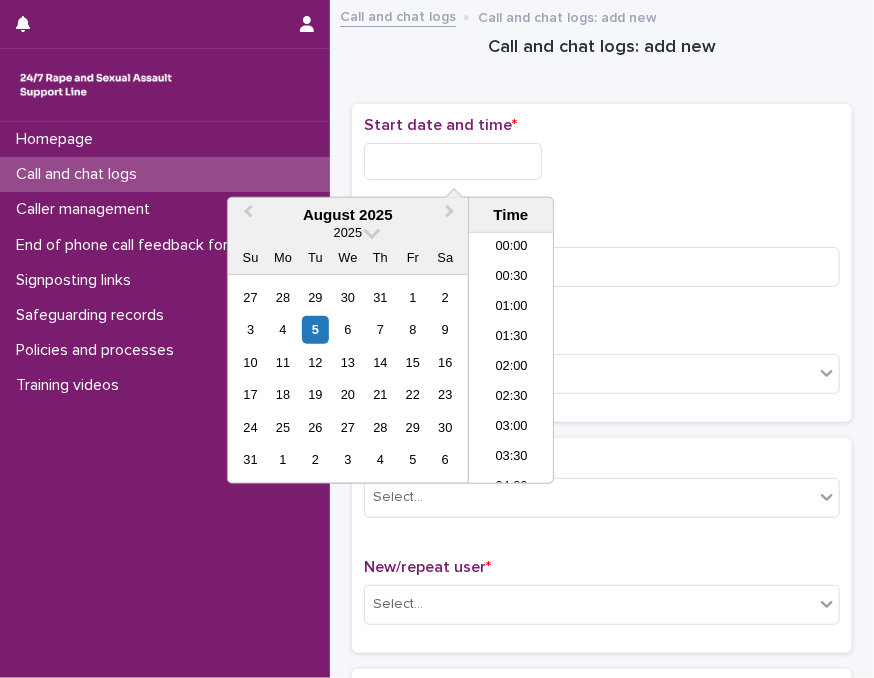 scroll, scrollTop: 910, scrollLeft: 0, axis: vertical 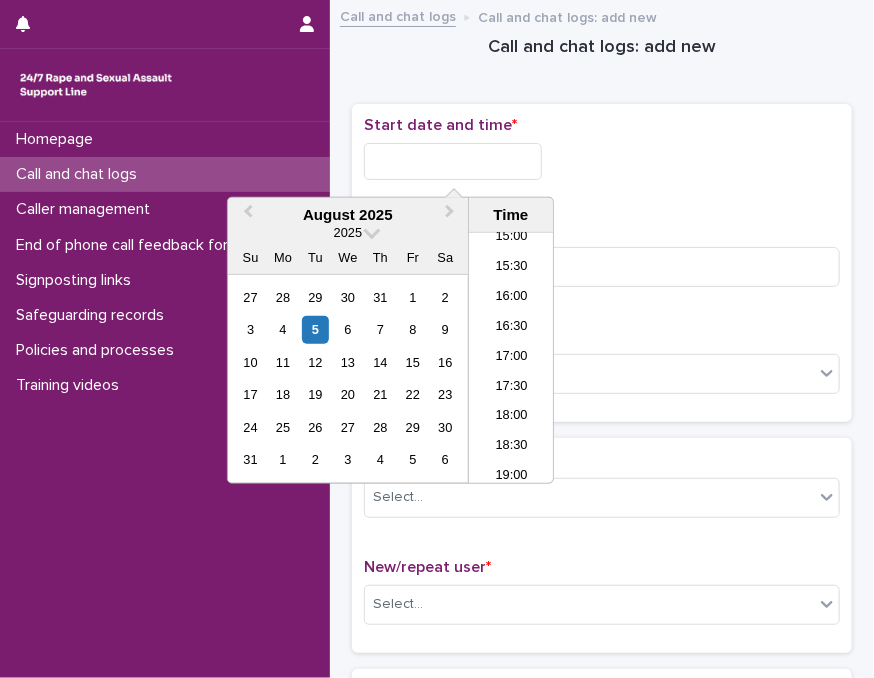 click at bounding box center (453, 161) 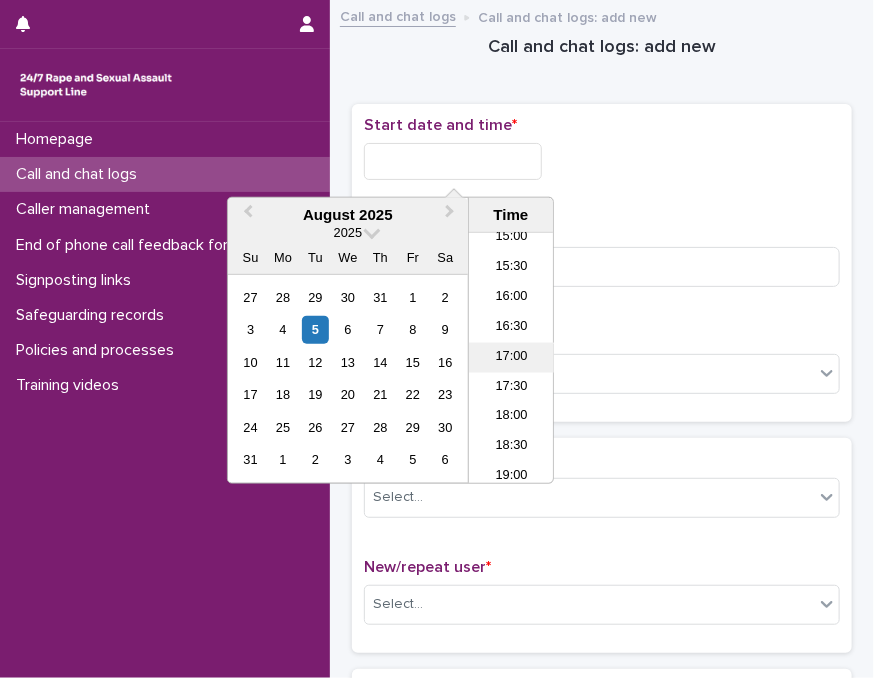 click on "17:00" at bounding box center [511, 358] 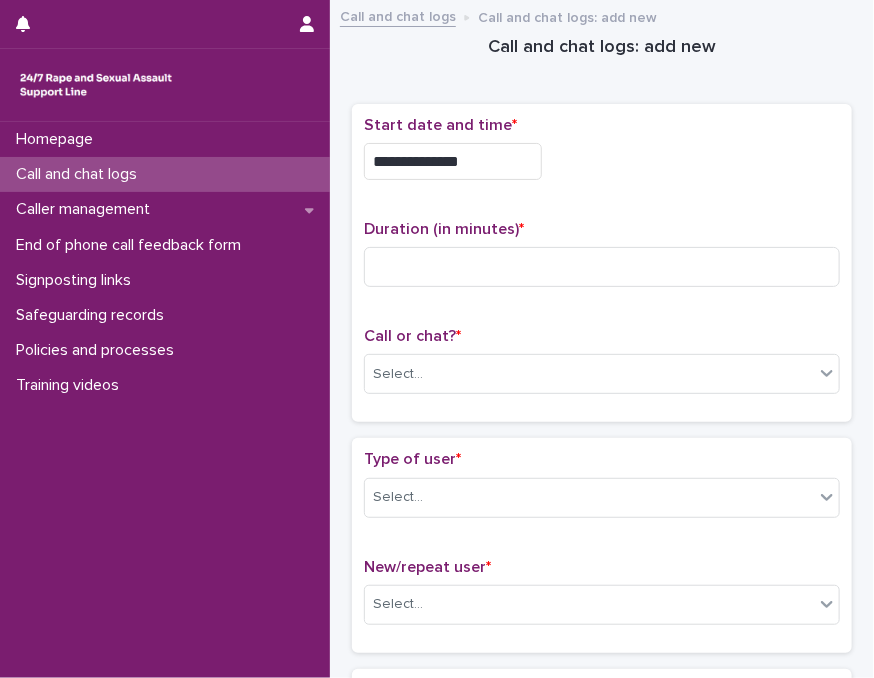 click on "**********" at bounding box center [453, 161] 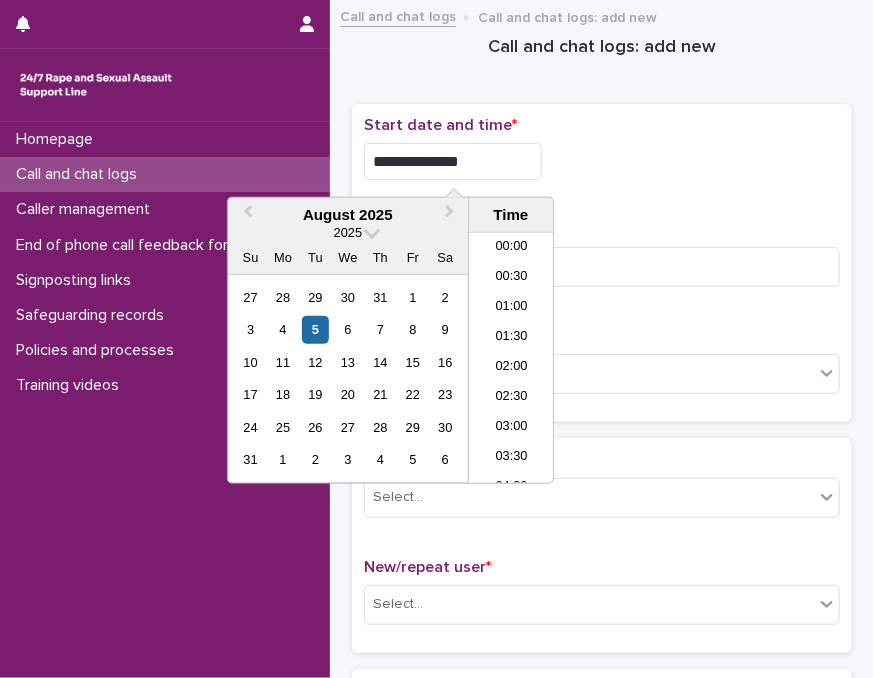scroll, scrollTop: 910, scrollLeft: 0, axis: vertical 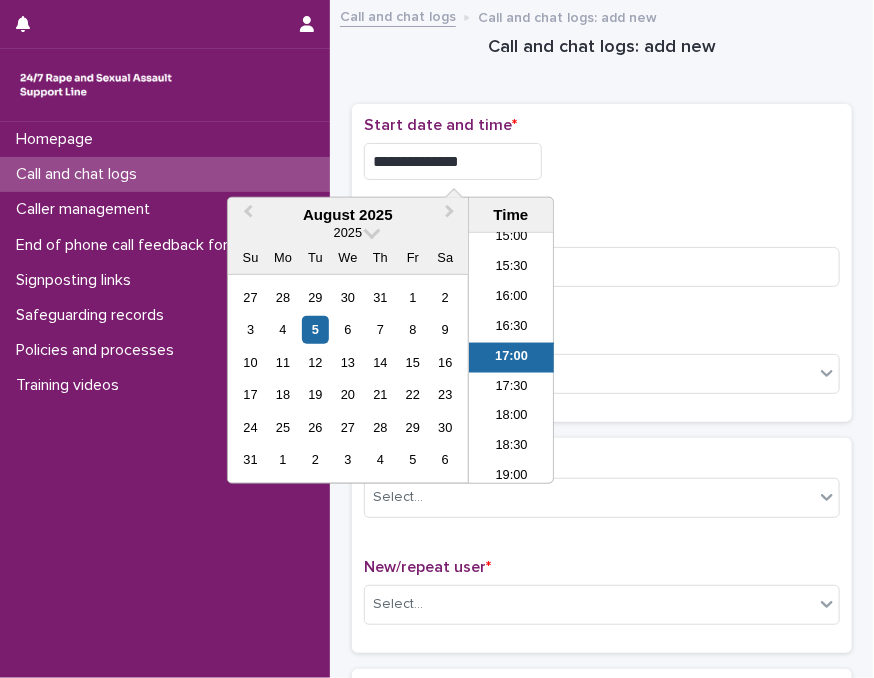 click on "**********" at bounding box center [453, 161] 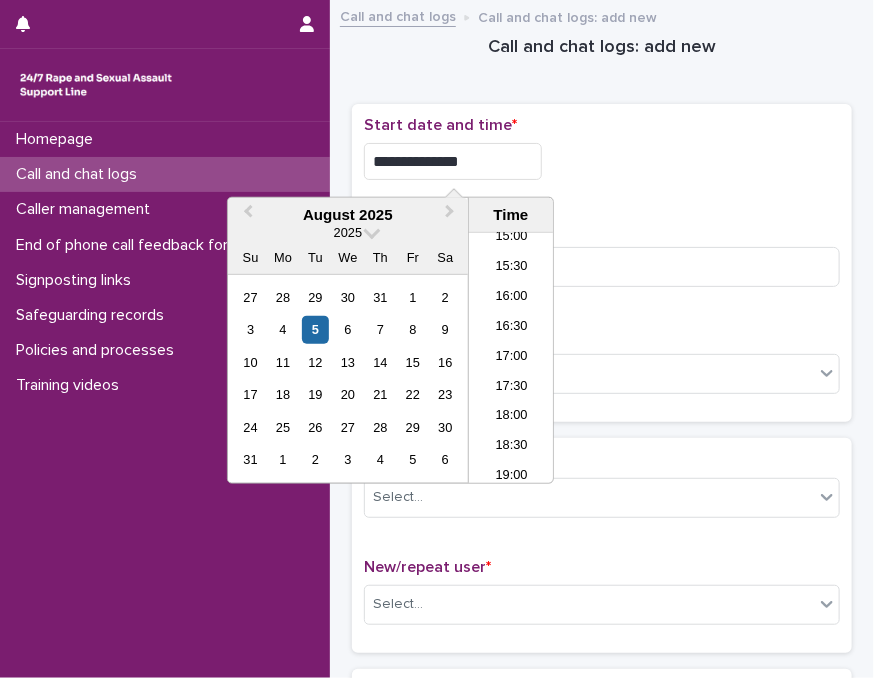 type on "**********" 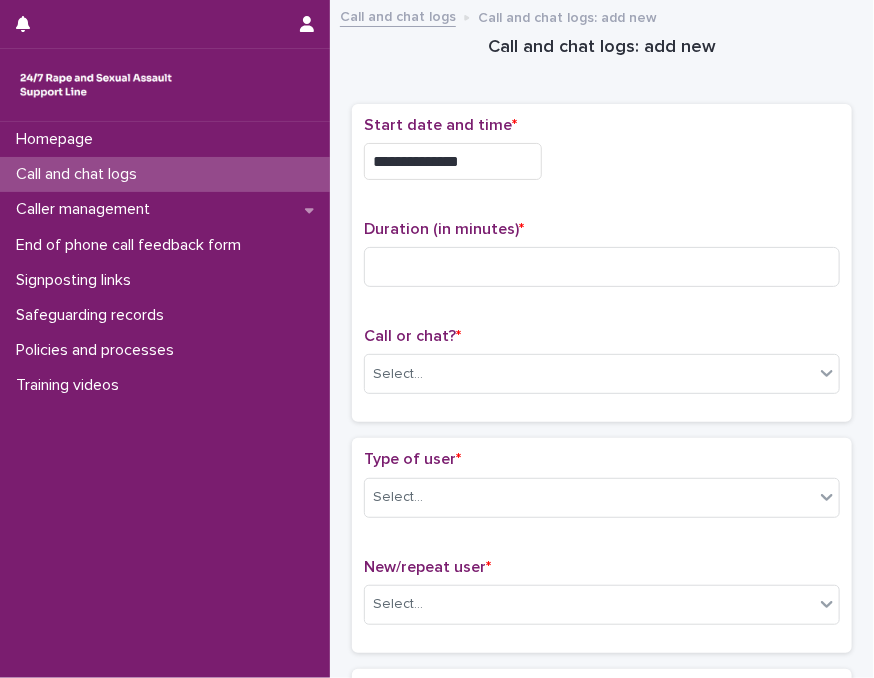 click on "**********" at bounding box center (602, 156) 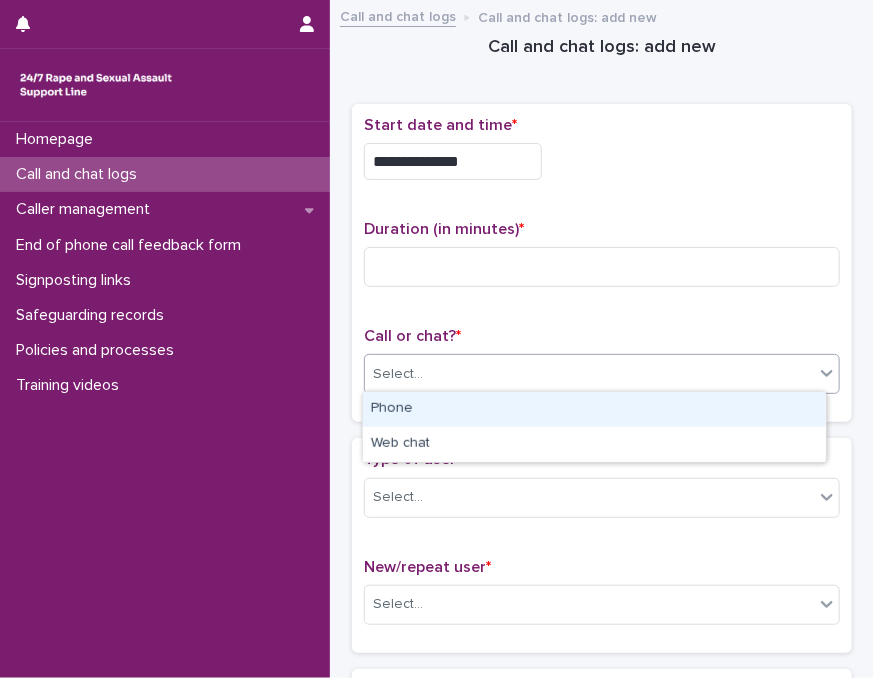 click on "Select..." at bounding box center [398, 374] 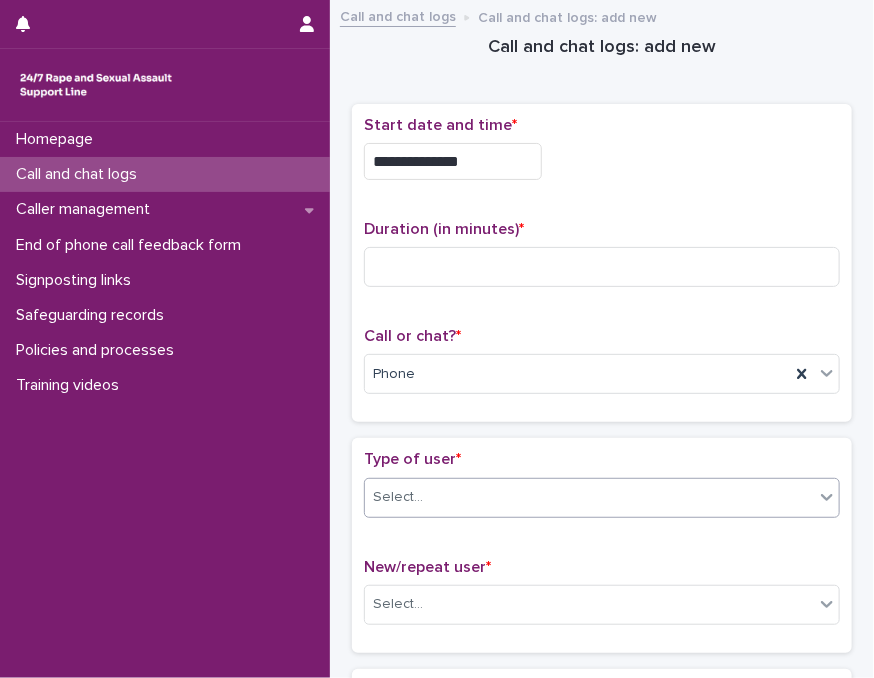 click on "Select..." at bounding box center (589, 497) 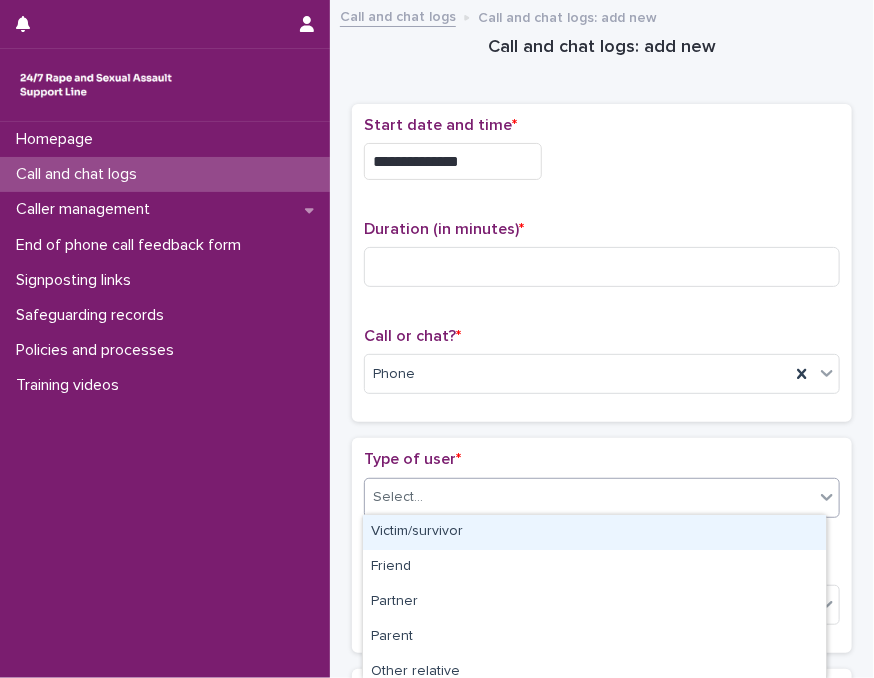 click on "Victim/survivor" at bounding box center (594, 532) 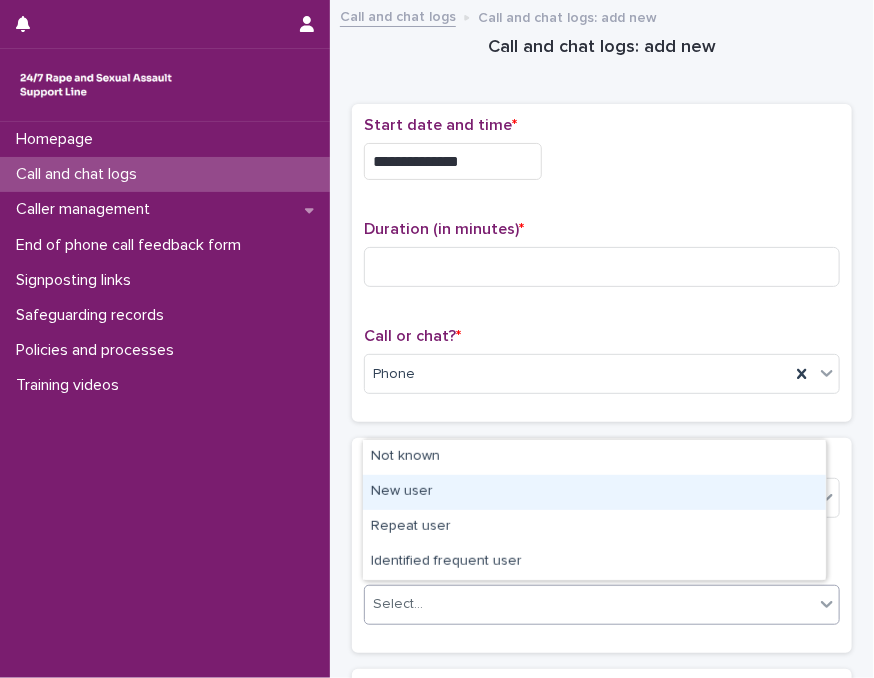 drag, startPoint x: 476, startPoint y: 595, endPoint x: 488, endPoint y: 501, distance: 94.76286 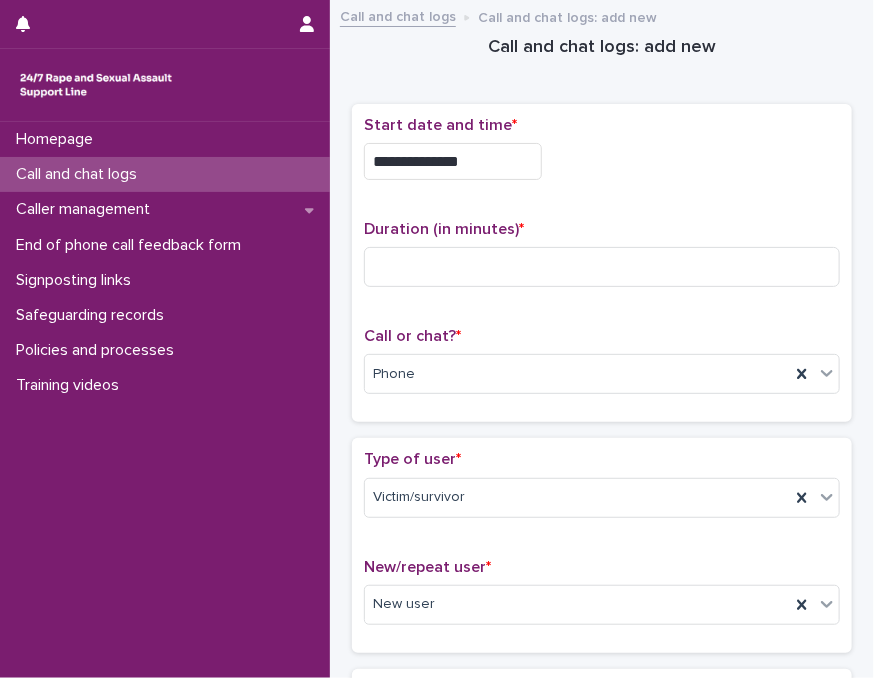 click on "**********" at bounding box center [602, 263] 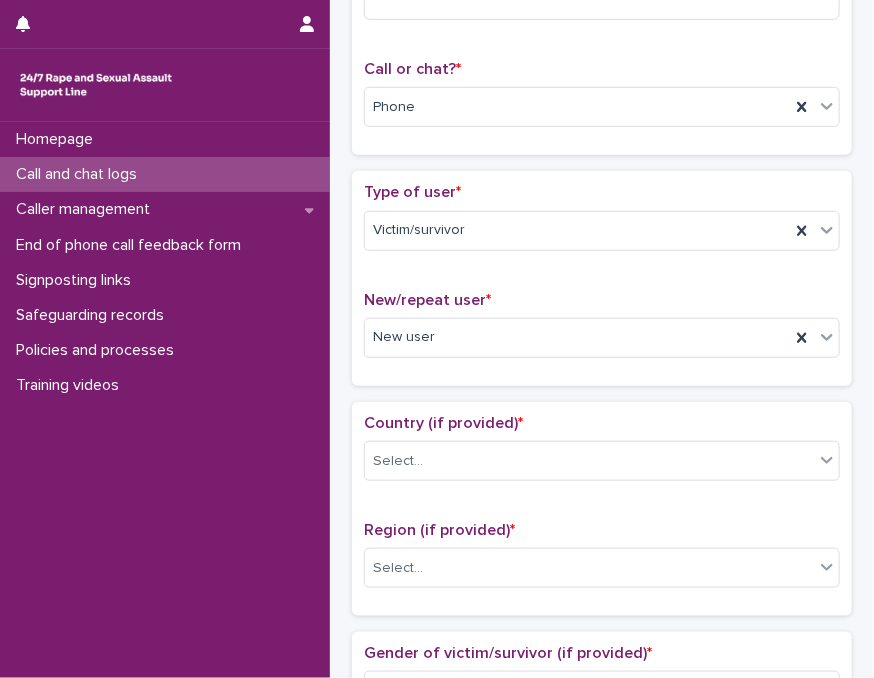 scroll, scrollTop: 400, scrollLeft: 0, axis: vertical 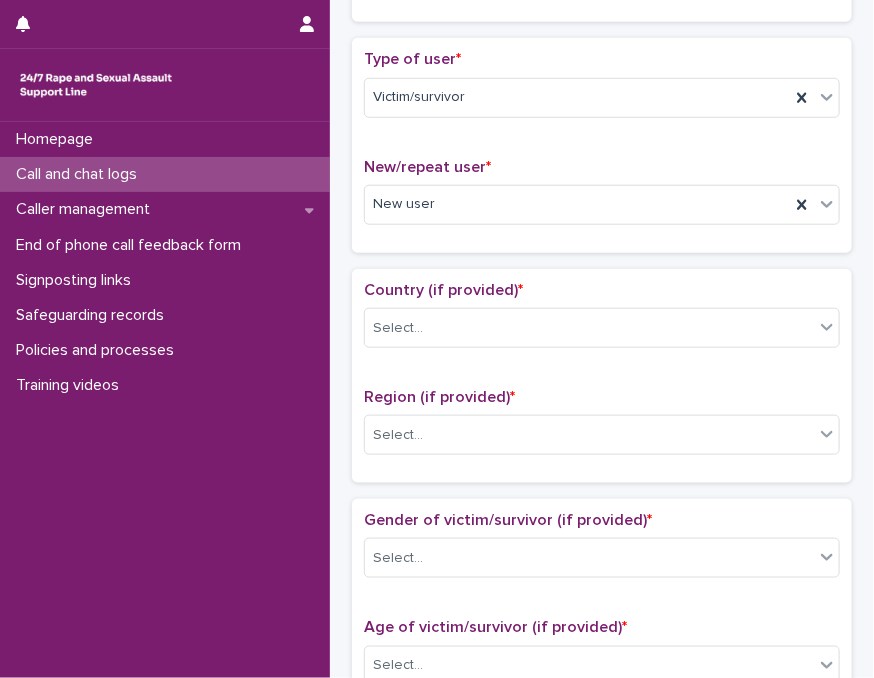 click on "Country (if provided) * Select..." at bounding box center (602, 322) 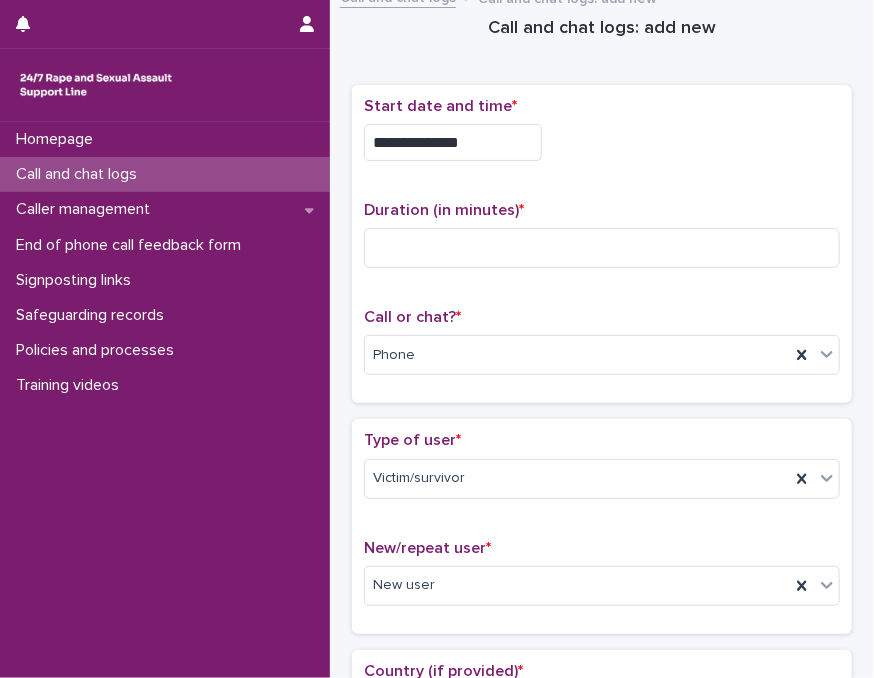 scroll, scrollTop: 0, scrollLeft: 0, axis: both 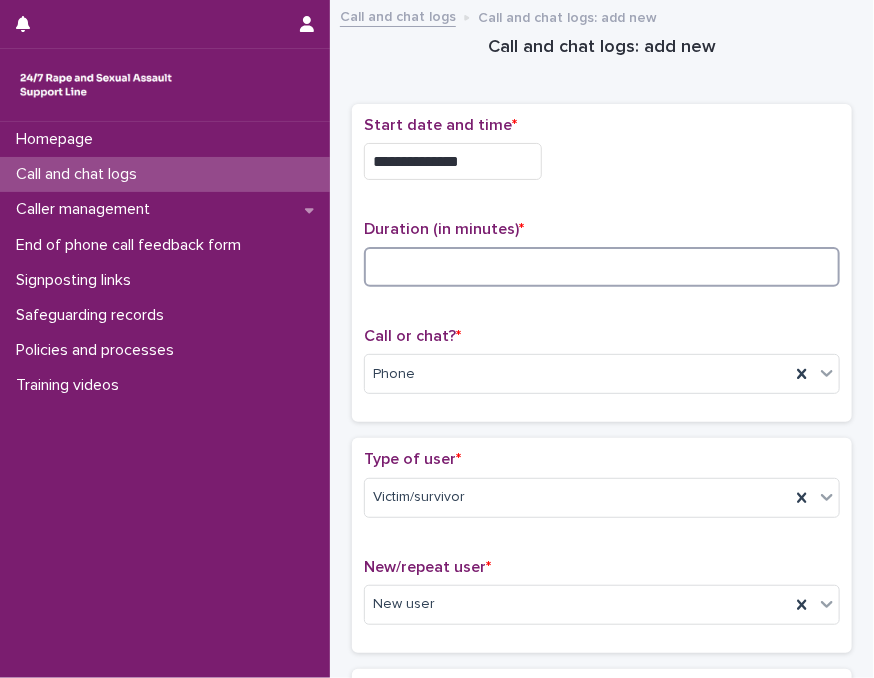 click at bounding box center [602, 267] 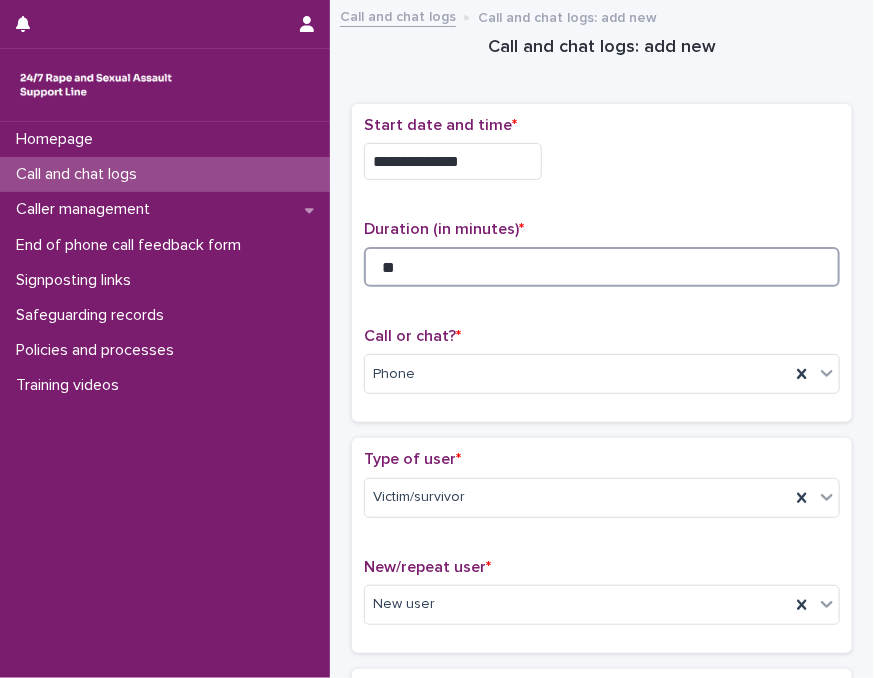 type on "**" 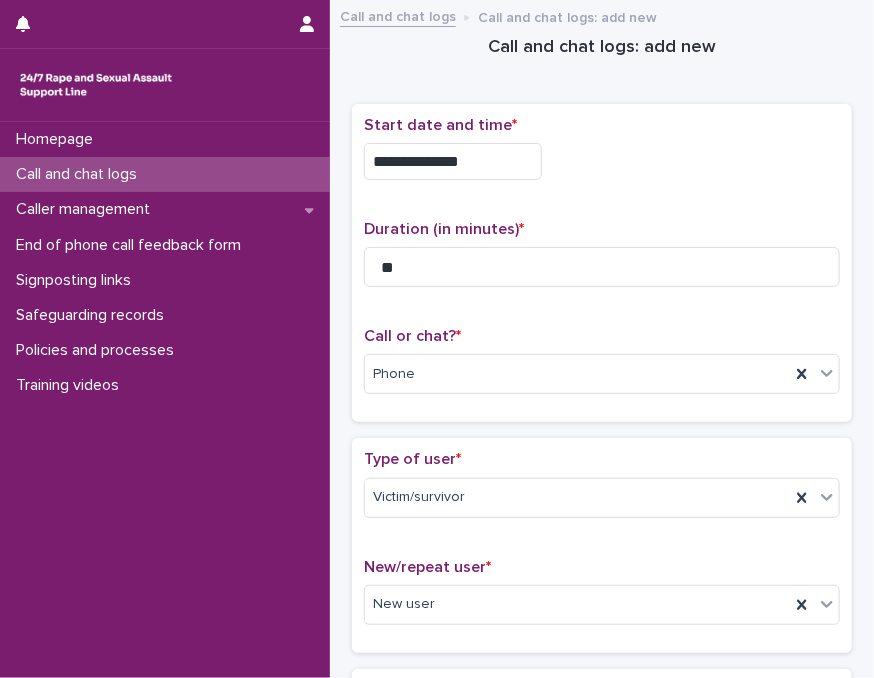 click on "**********" at bounding box center (602, 161) 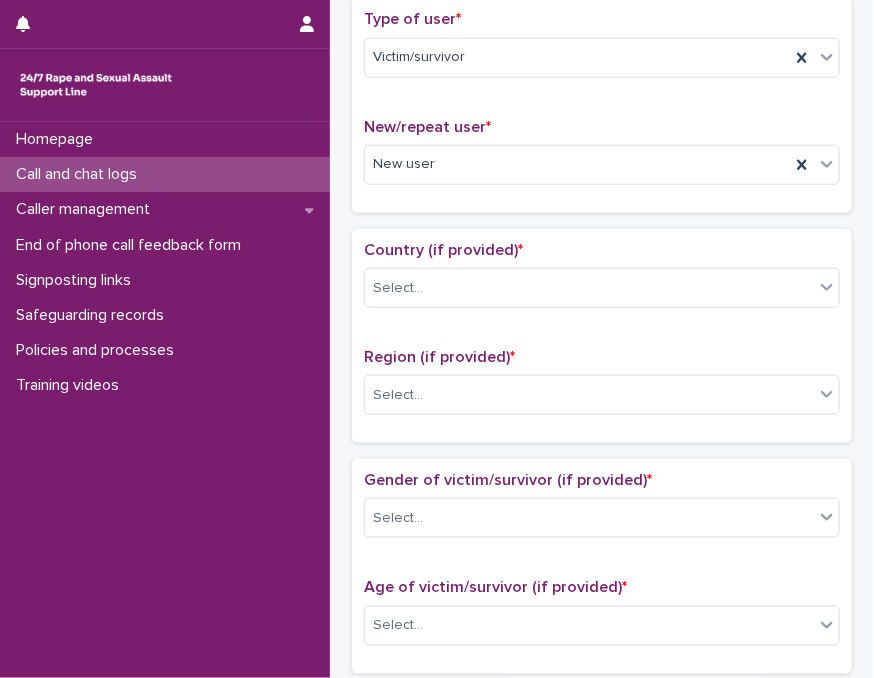 scroll, scrollTop: 480, scrollLeft: 0, axis: vertical 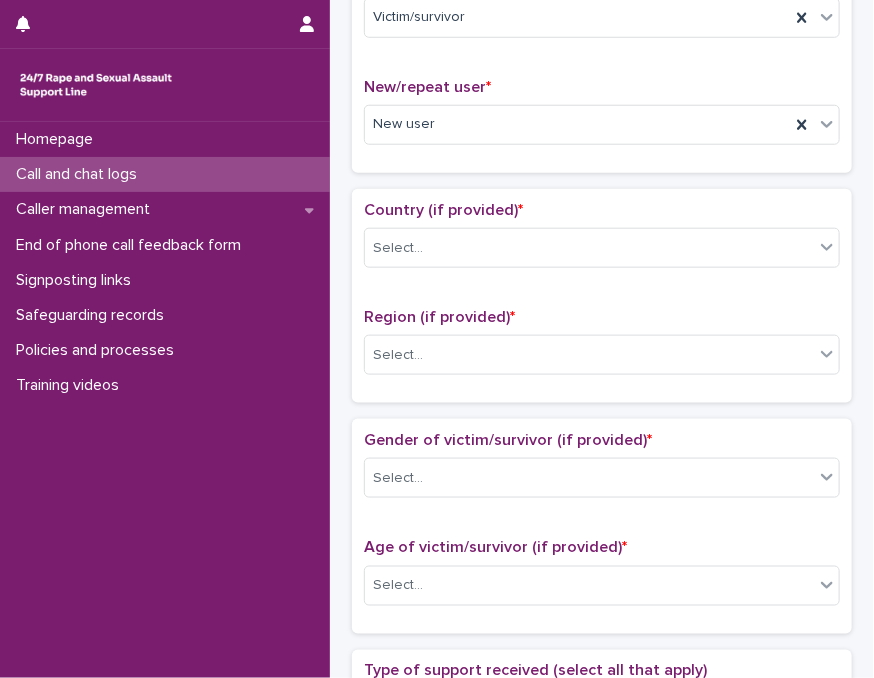 click on "Country (if provided) * Select..." at bounding box center (602, 242) 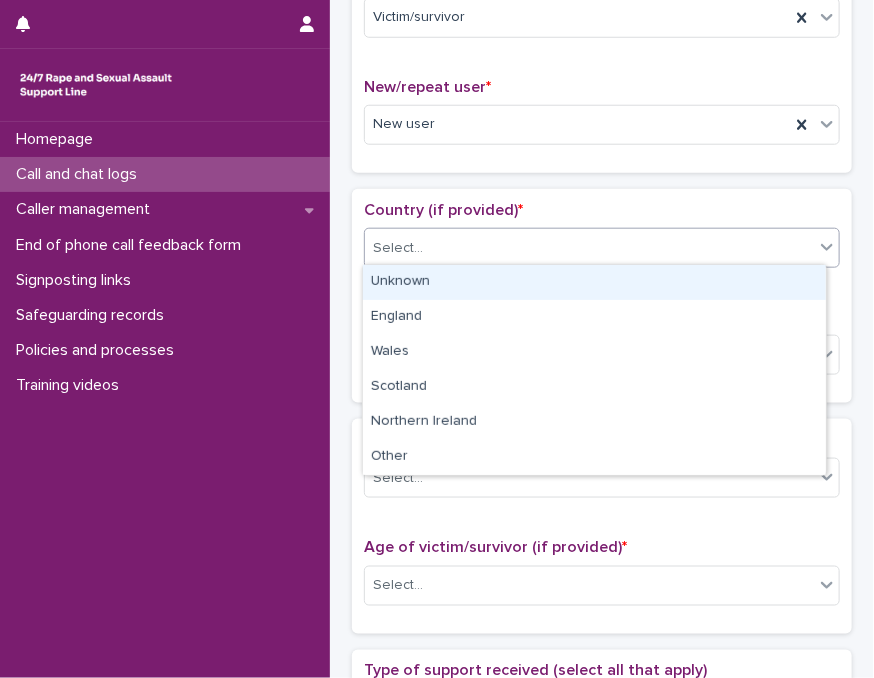 click on "Select..." at bounding box center (589, 248) 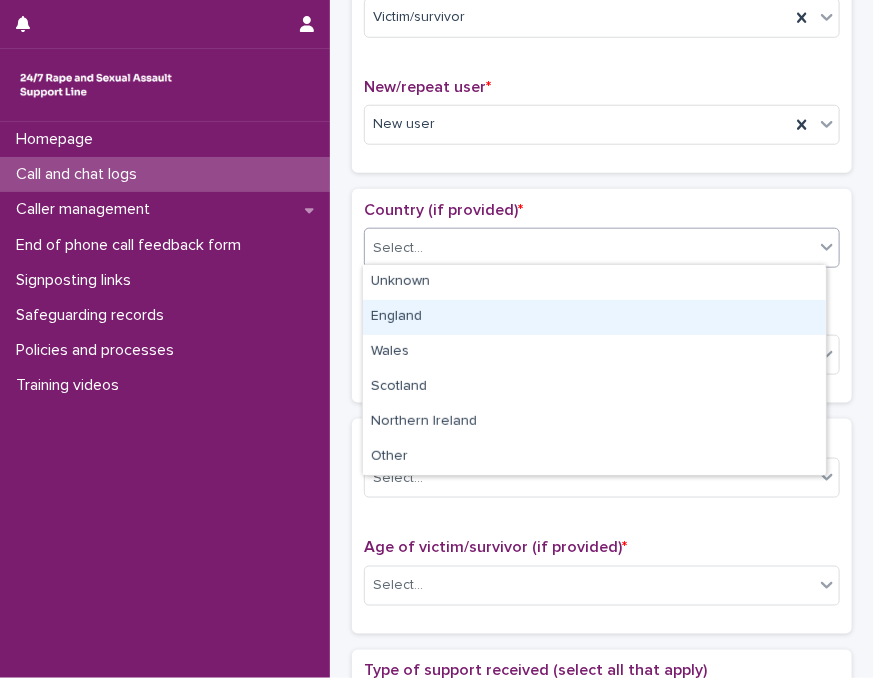 click on "England" at bounding box center (594, 317) 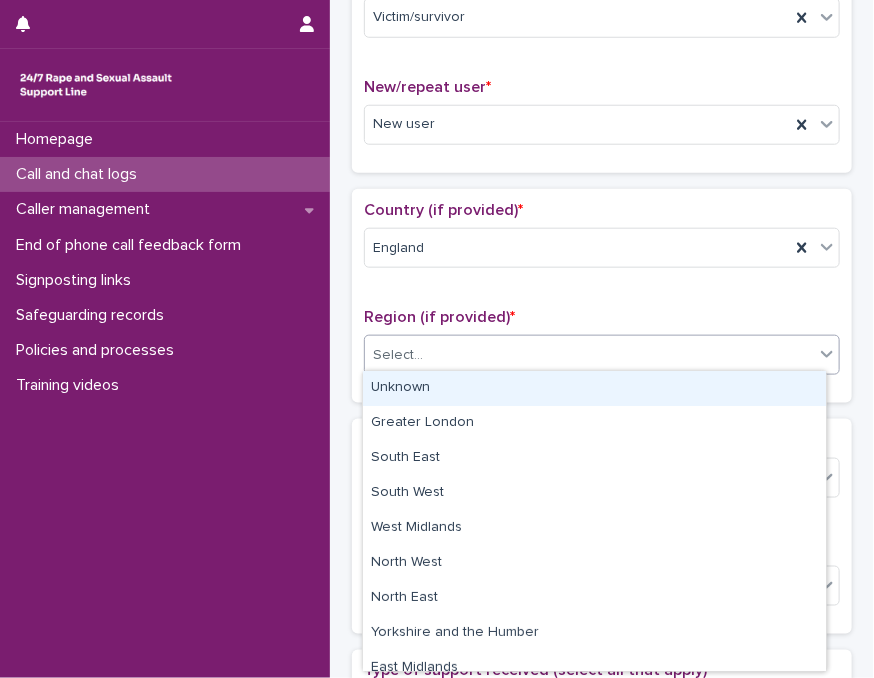 click on "Select..." at bounding box center [589, 355] 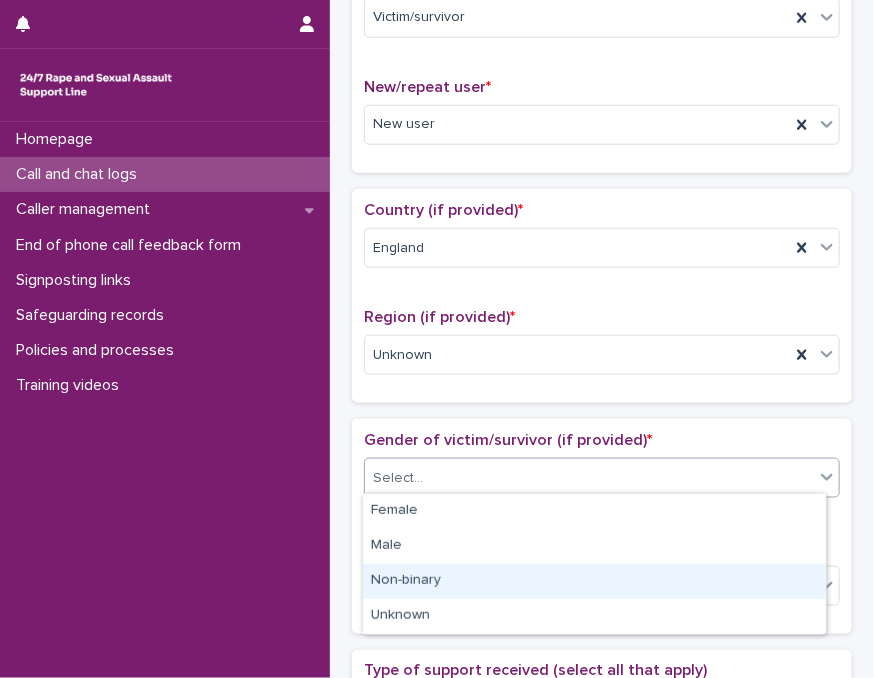 click on "**********" at bounding box center [437, 339] 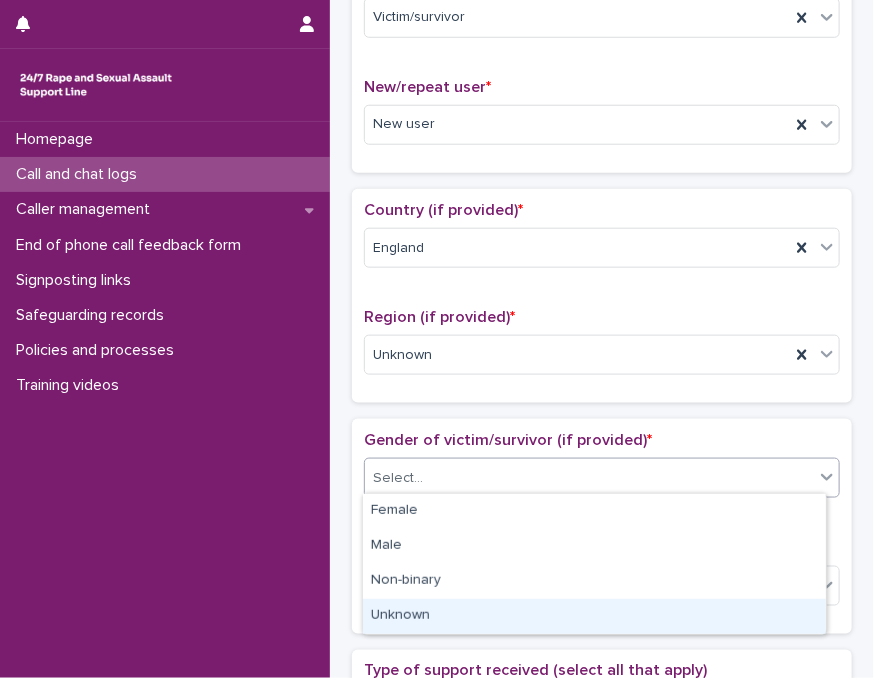 click on "Unknown" at bounding box center (594, 616) 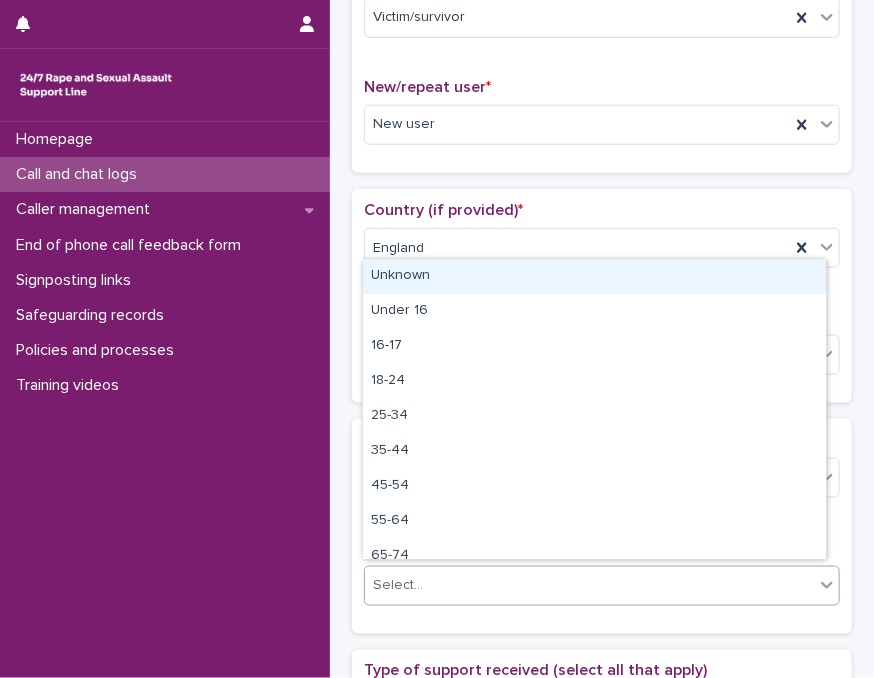 drag, startPoint x: 436, startPoint y: 565, endPoint x: 469, endPoint y: 271, distance: 295.84625 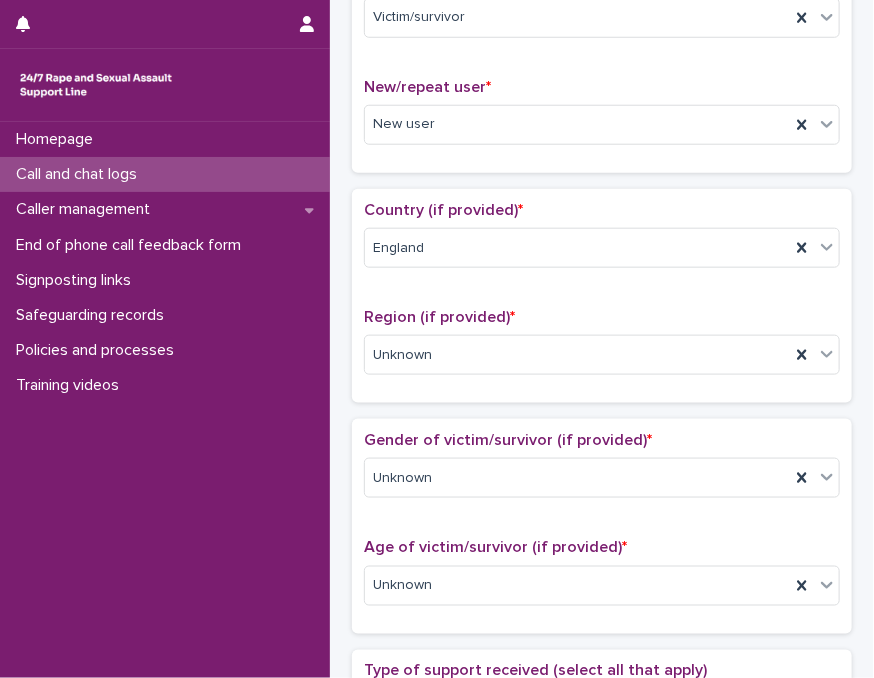 click on "Country (if provided) * [COUNTRY]" at bounding box center (602, 242) 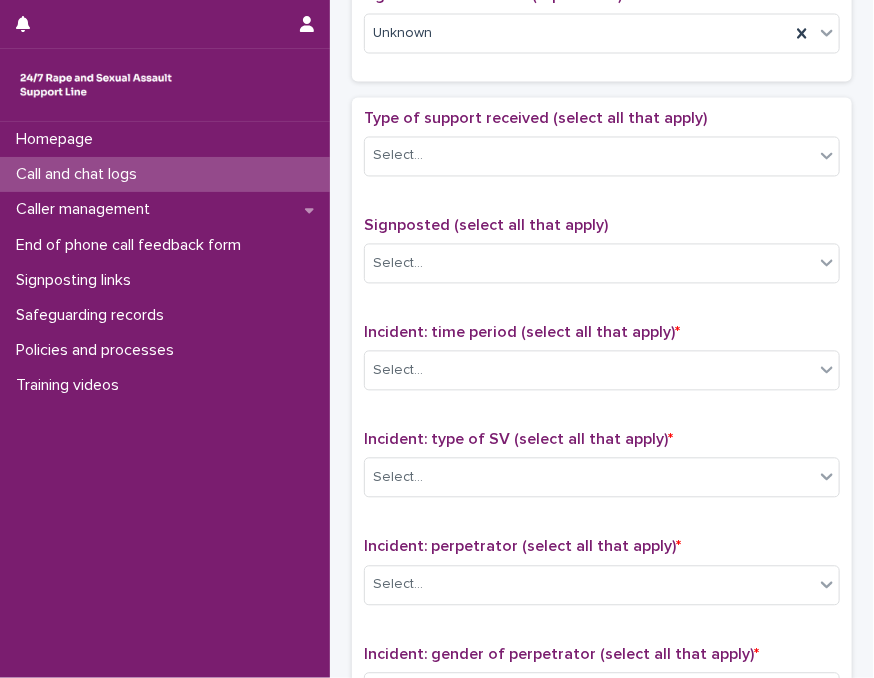 scroll, scrollTop: 1040, scrollLeft: 0, axis: vertical 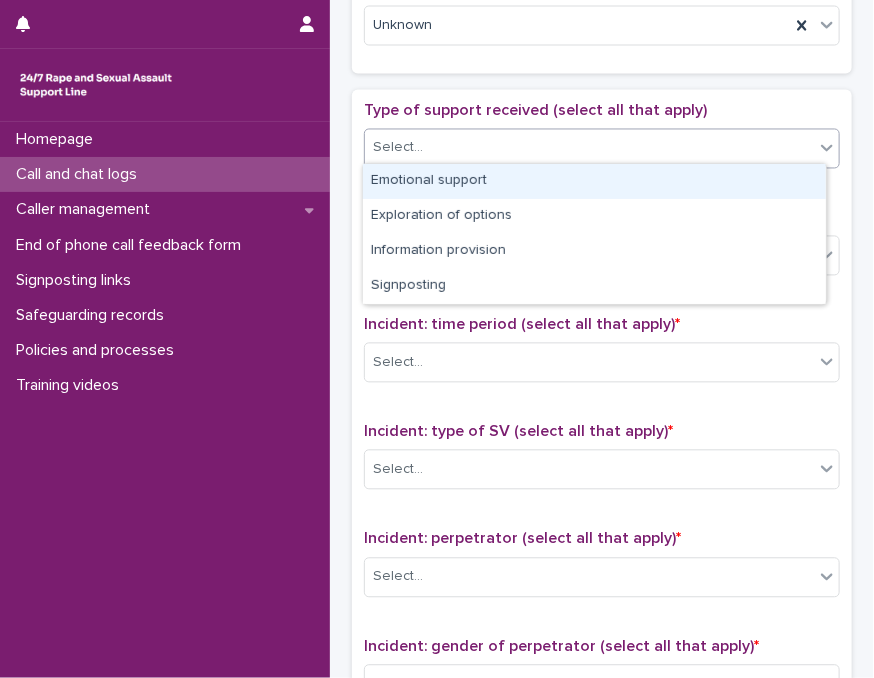 click on "Select..." at bounding box center (589, 148) 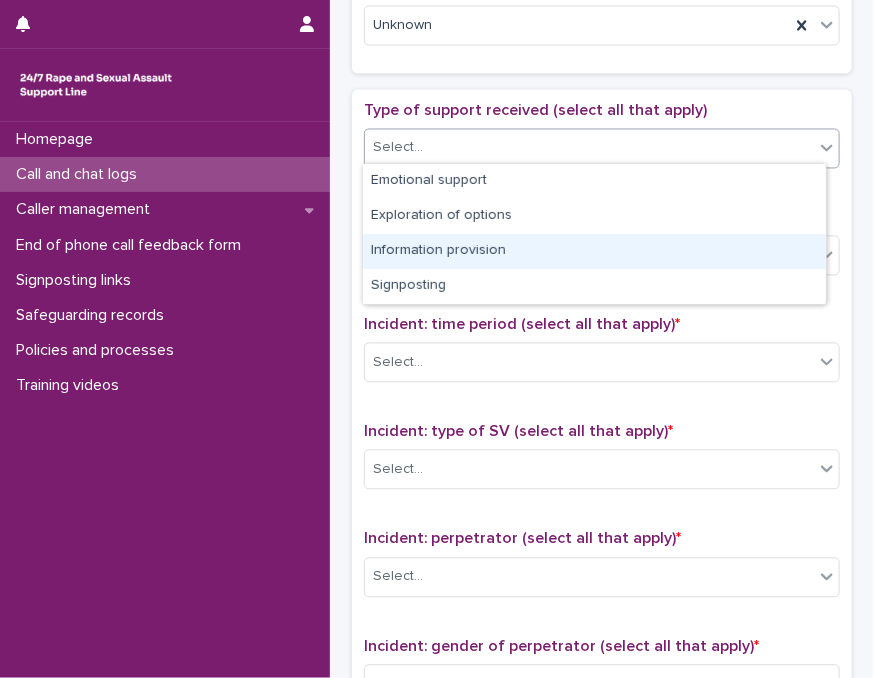 click on "Information provision" at bounding box center [594, 251] 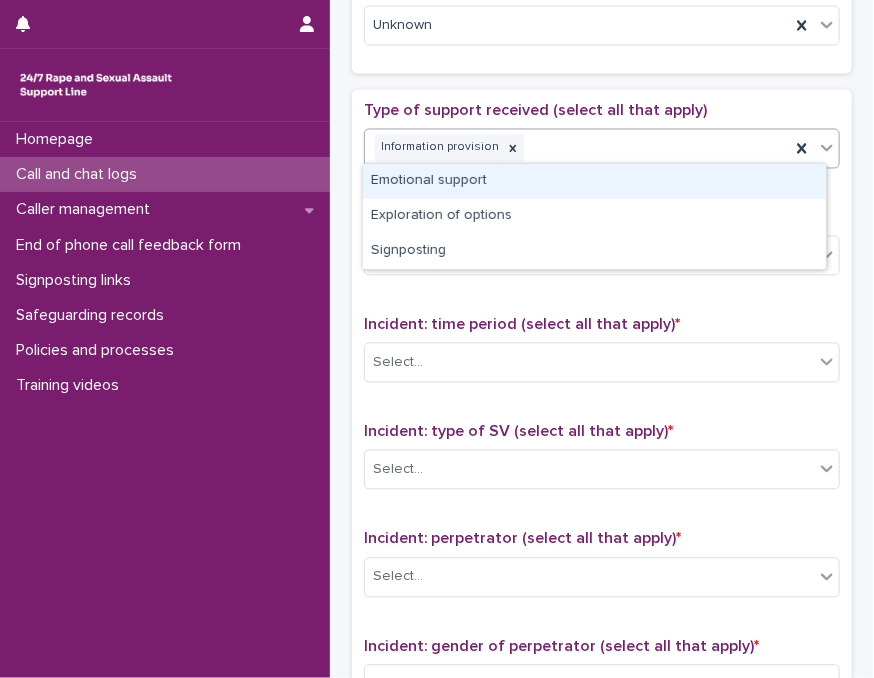 drag, startPoint x: 574, startPoint y: 140, endPoint x: 549, endPoint y: 178, distance: 45.486263 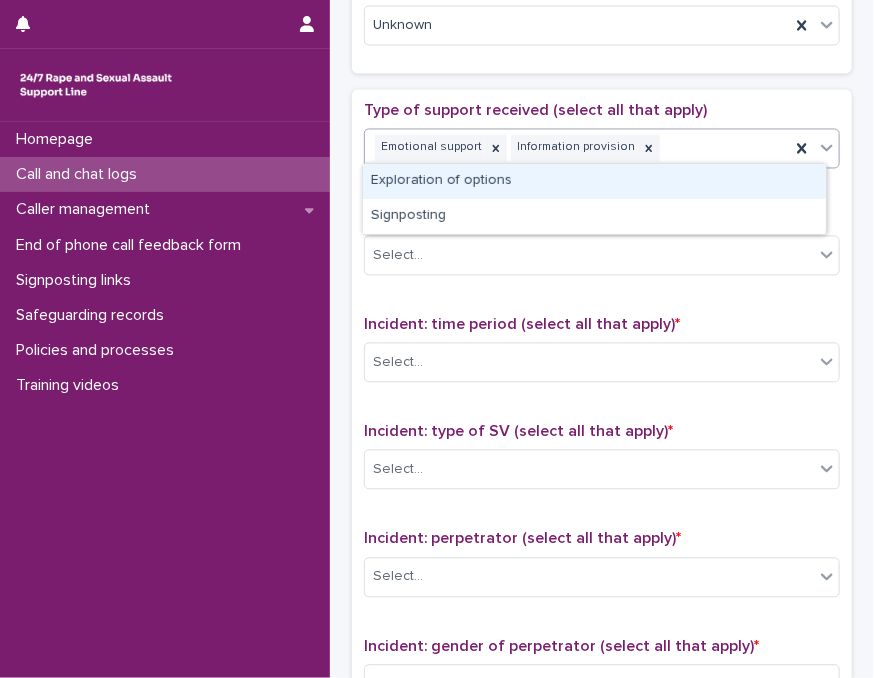 drag, startPoint x: 683, startPoint y: 147, endPoint x: 640, endPoint y: 179, distance: 53.600372 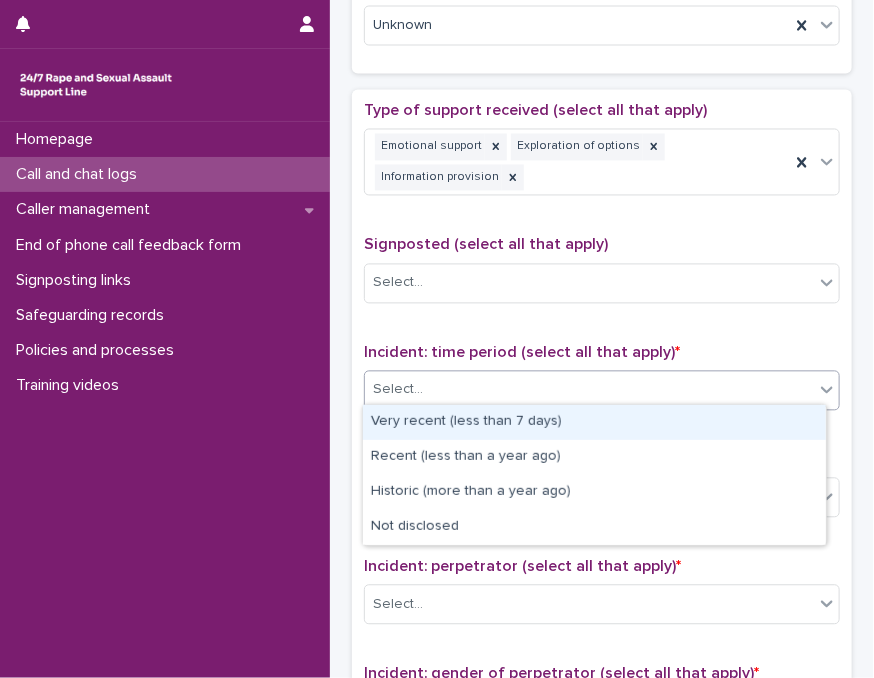 click on "Select..." at bounding box center [589, 390] 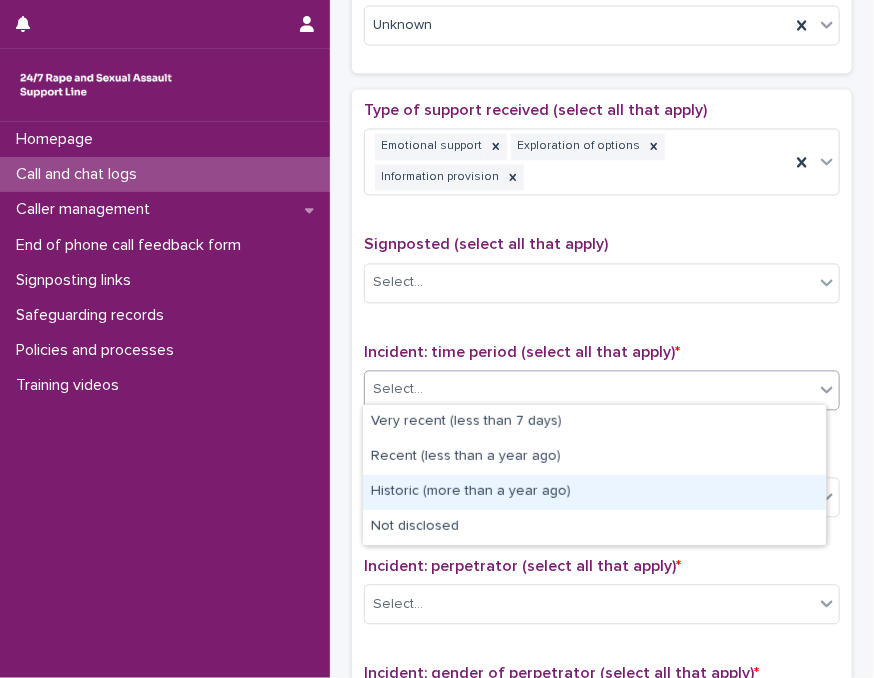 click on "Historic (more than a year ago)" at bounding box center [594, 492] 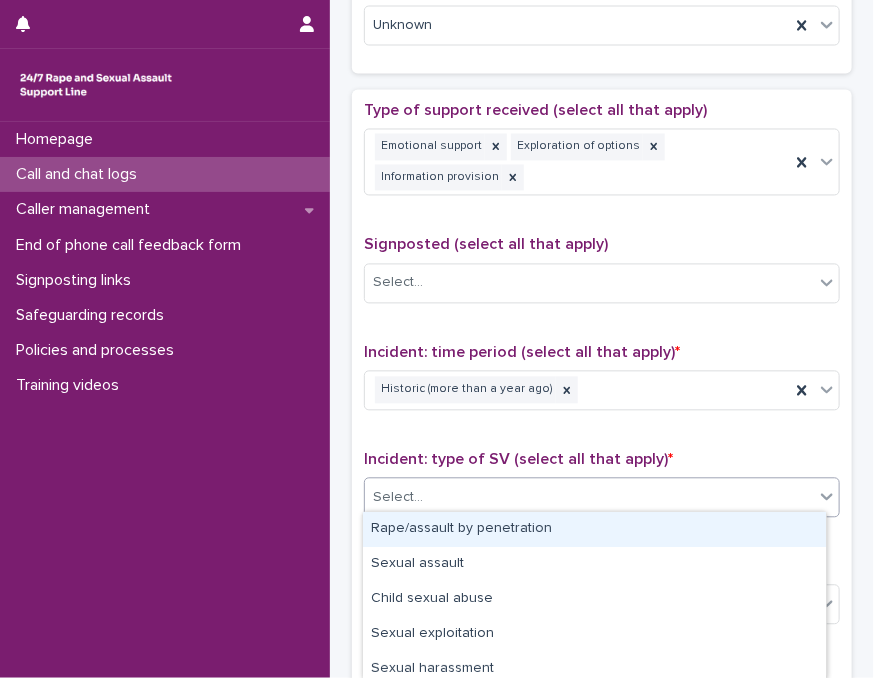 click on "Select..." at bounding box center [589, 498] 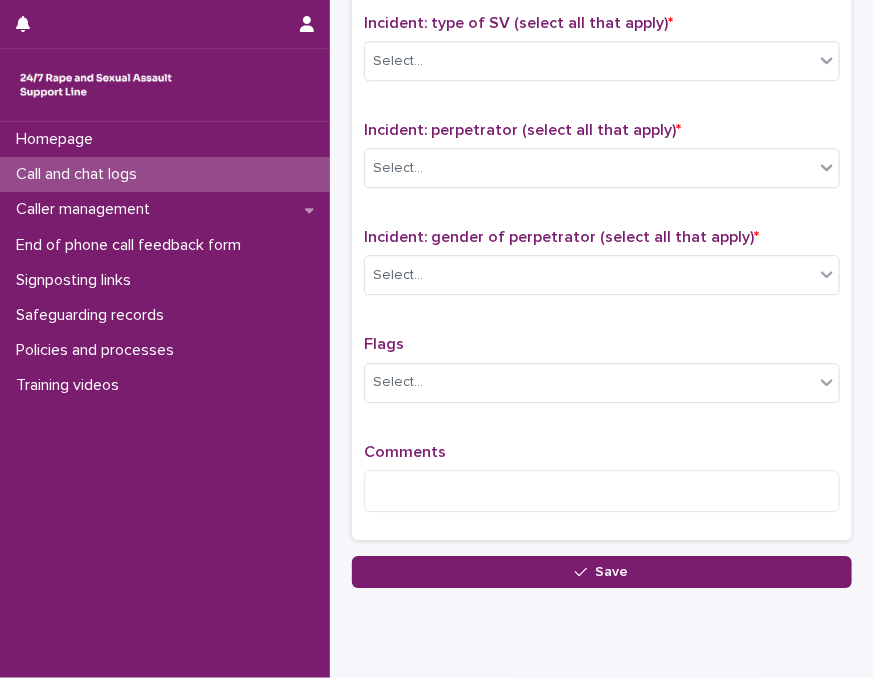 scroll, scrollTop: 1535, scrollLeft: 0, axis: vertical 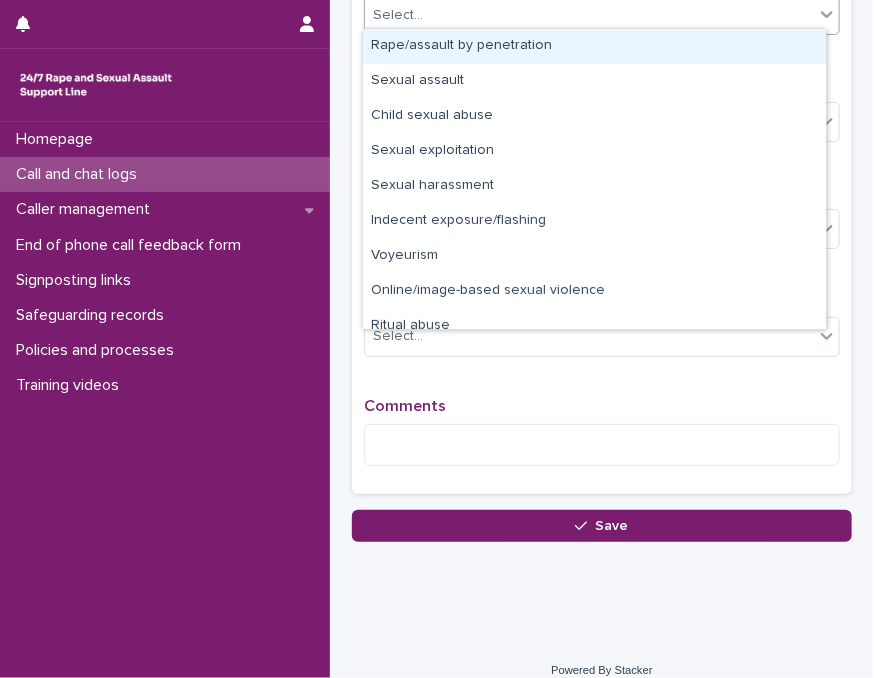 click on "Select..." at bounding box center [602, 15] 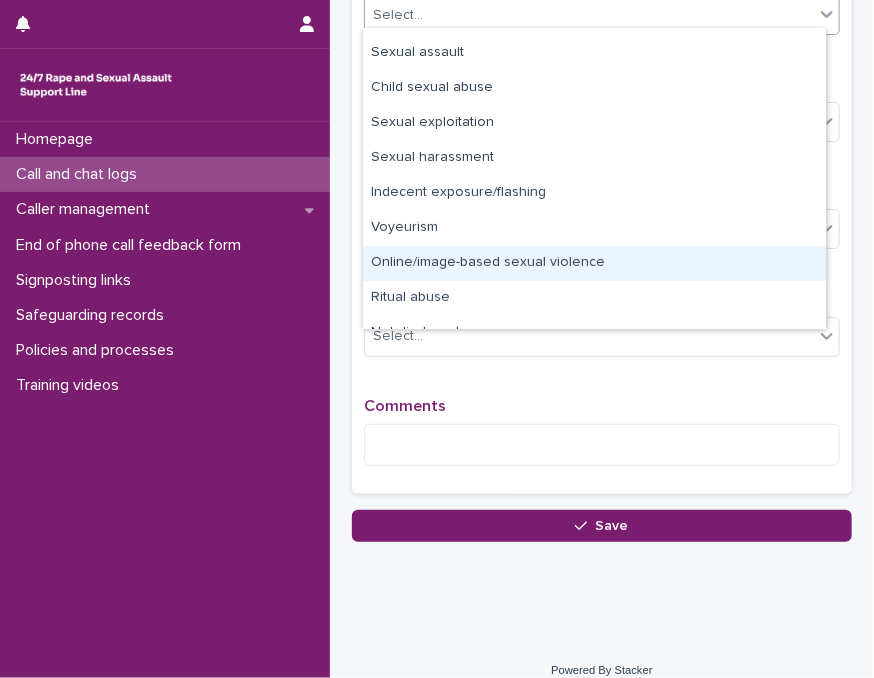 scroll, scrollTop: 50, scrollLeft: 0, axis: vertical 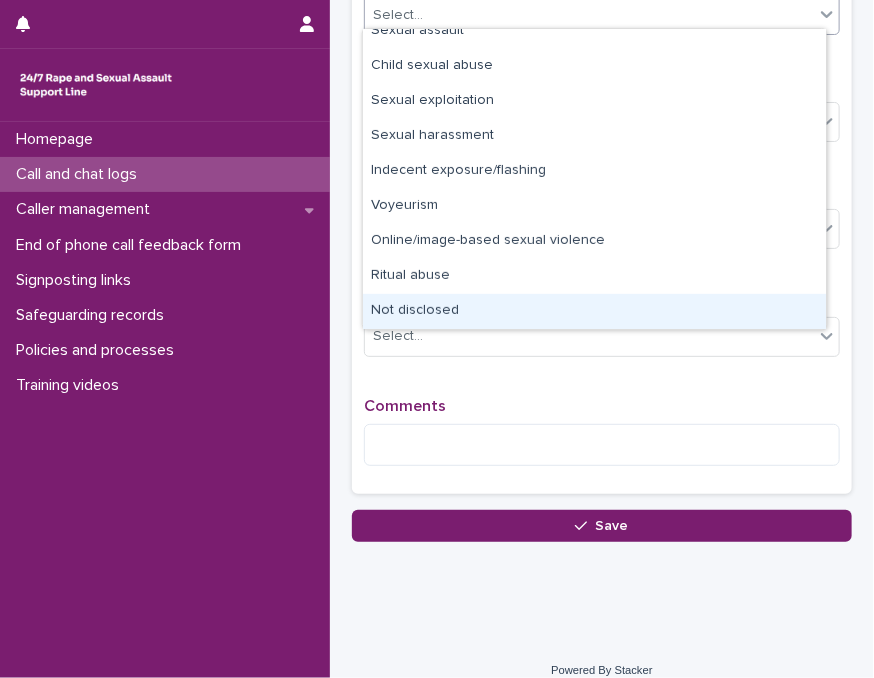 click on "Not disclosed" at bounding box center [594, 311] 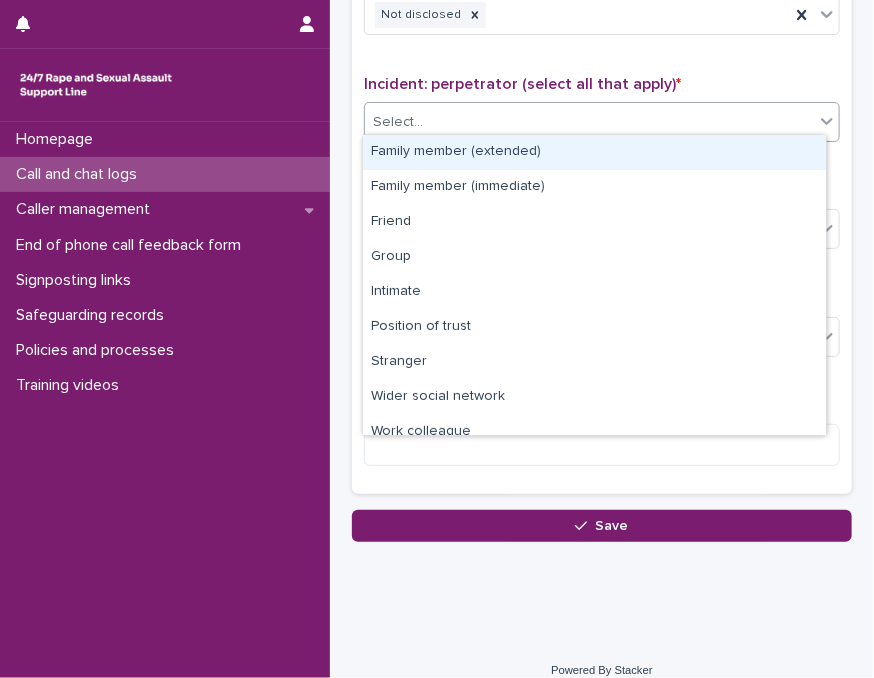 click on "Select..." at bounding box center [589, 122] 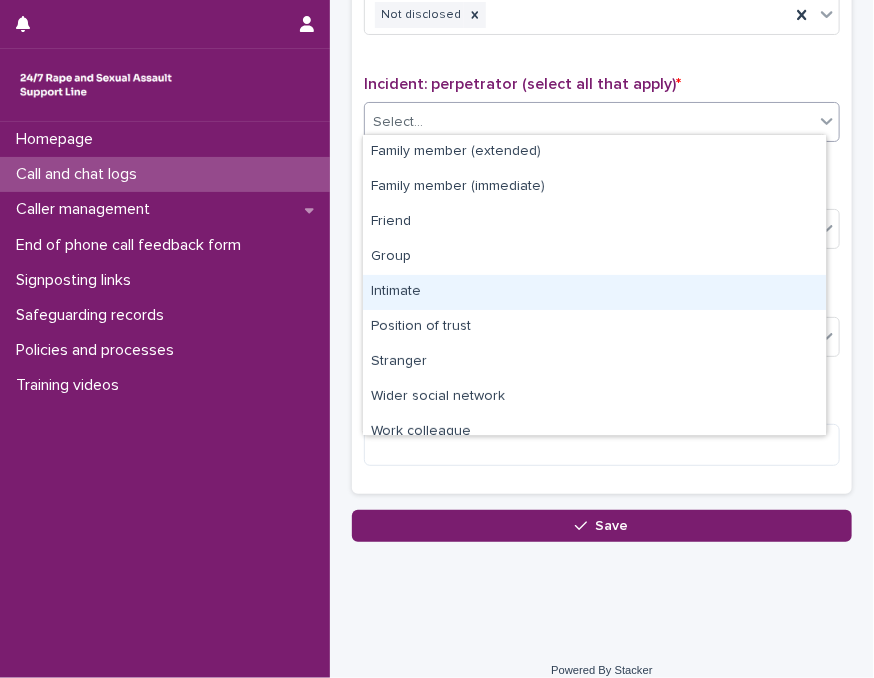 click on "Intimate" at bounding box center (594, 292) 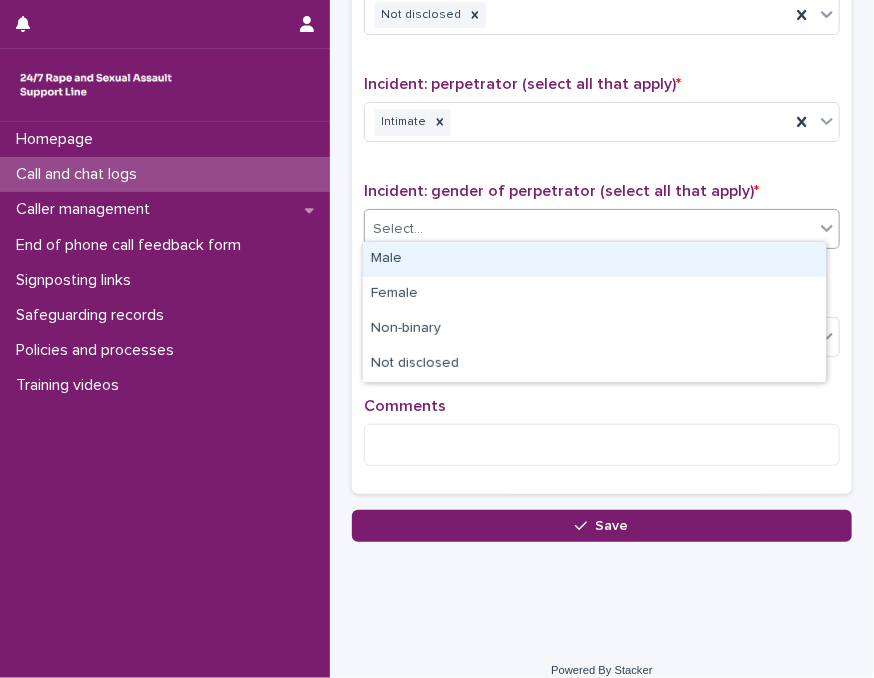 click on "Select..." at bounding box center (589, 229) 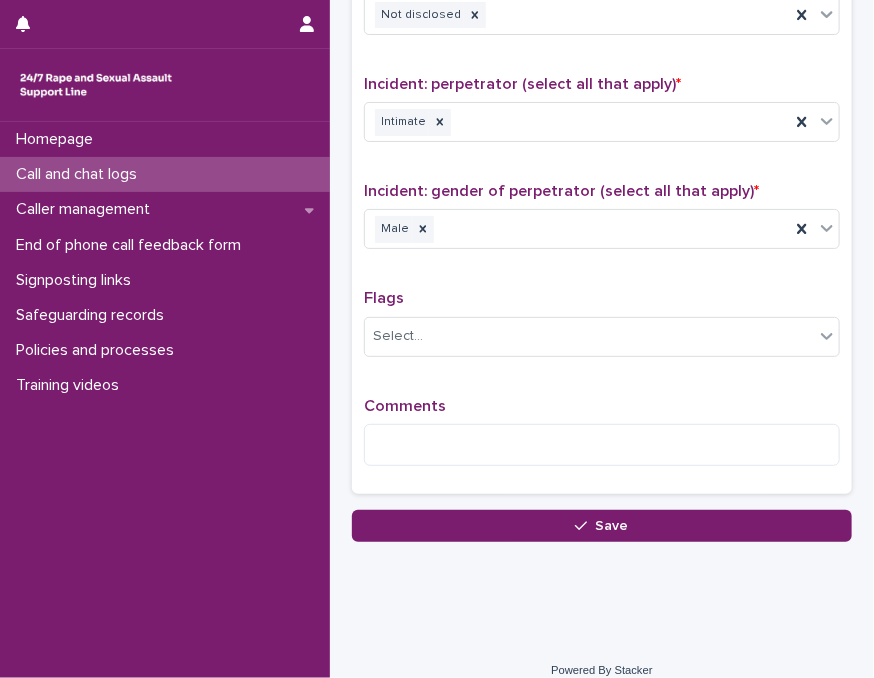 click on "Incident: gender of perpetrator (select all that apply) * Male" at bounding box center (602, 223) 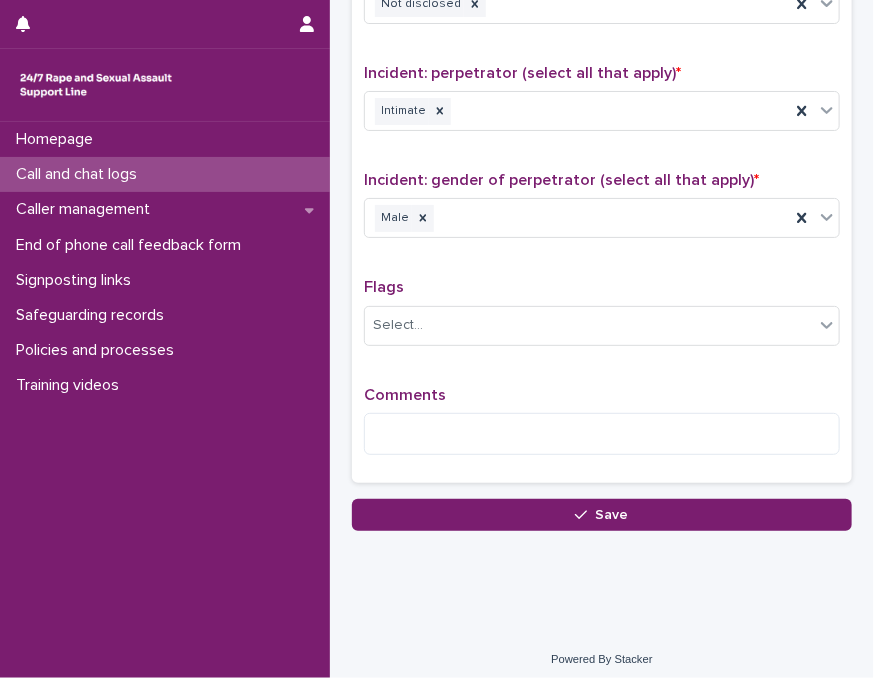 scroll, scrollTop: 1535, scrollLeft: 0, axis: vertical 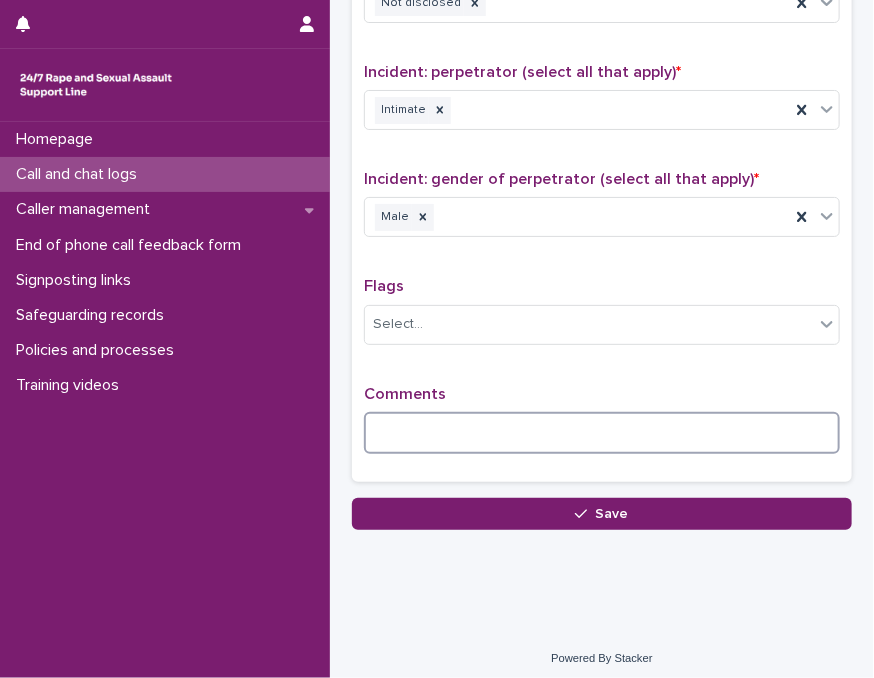 click at bounding box center [602, 433] 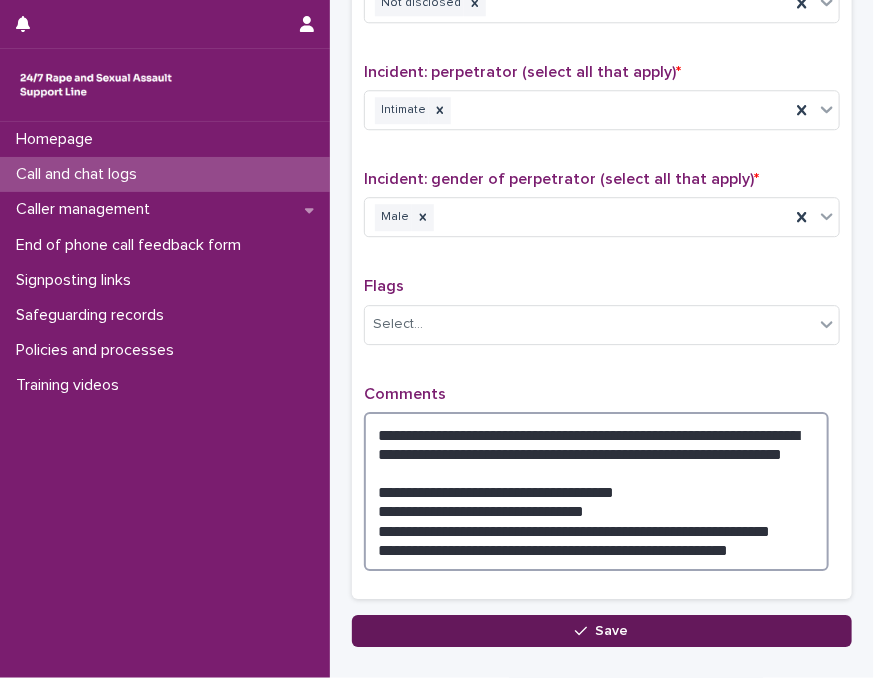 type on "**********" 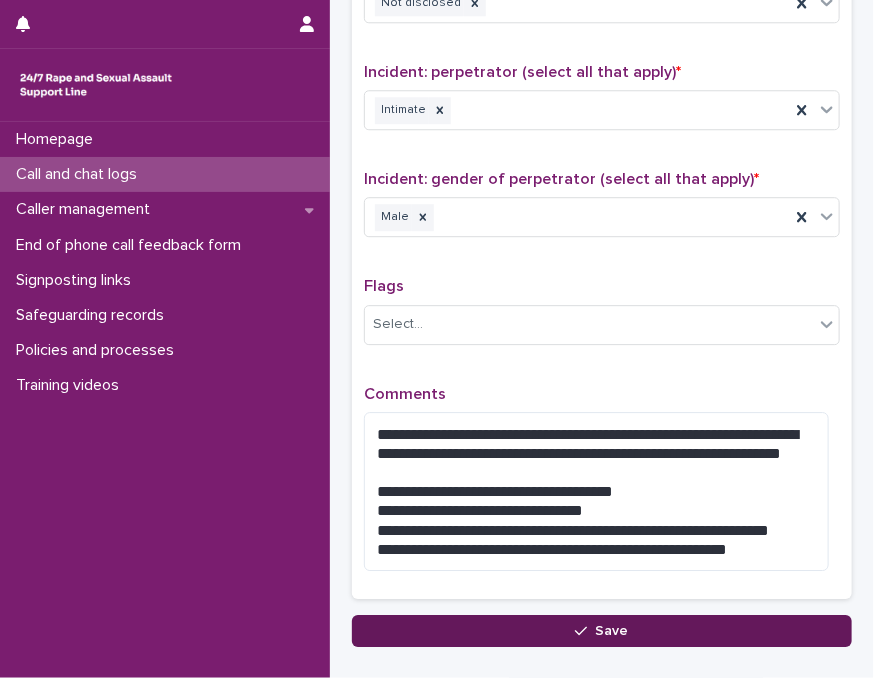 click on "Save" at bounding box center (602, 631) 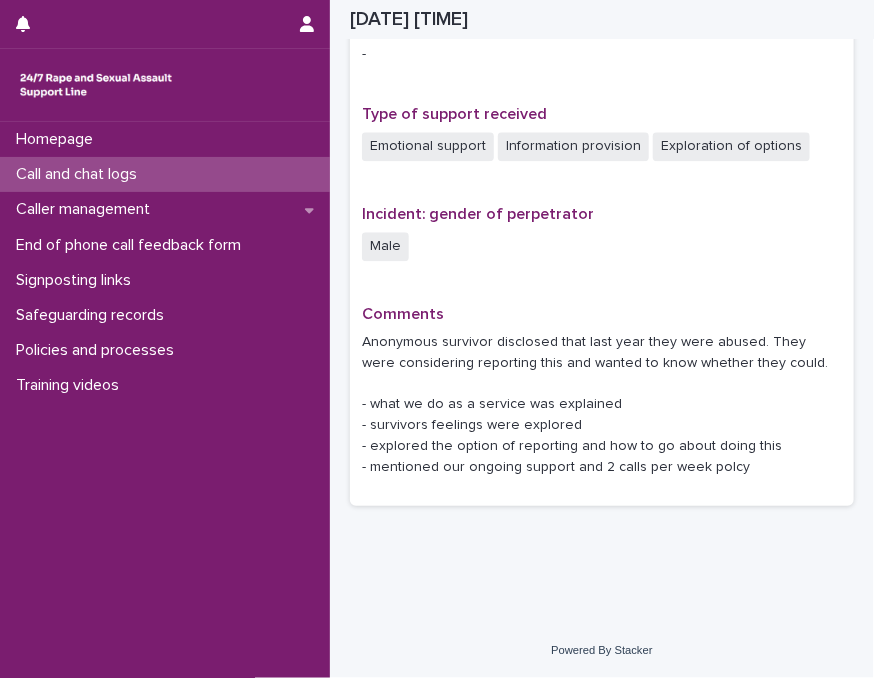 scroll, scrollTop: 1305, scrollLeft: 0, axis: vertical 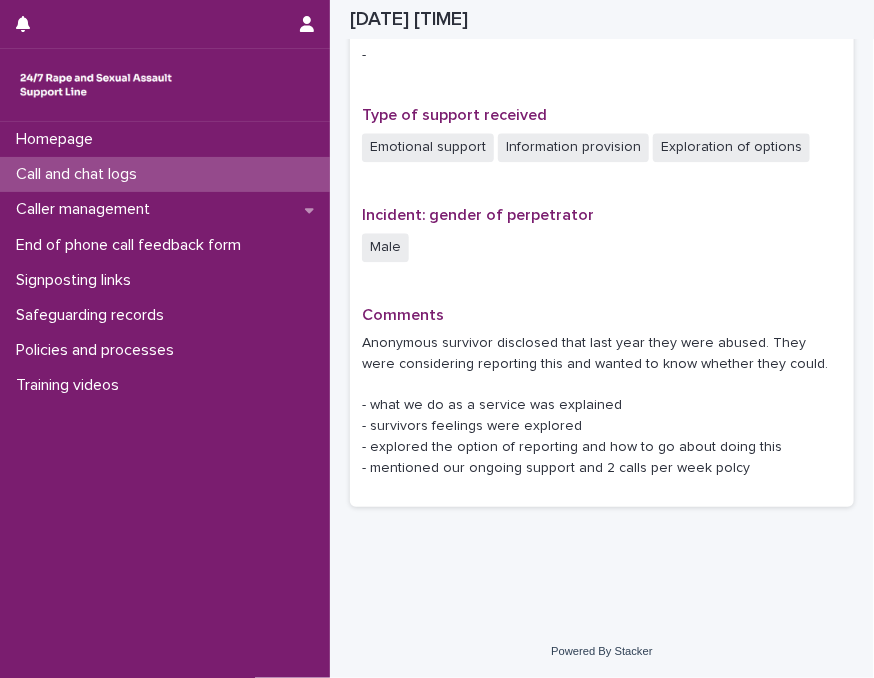 click on "Call and chat logs" at bounding box center [80, 174] 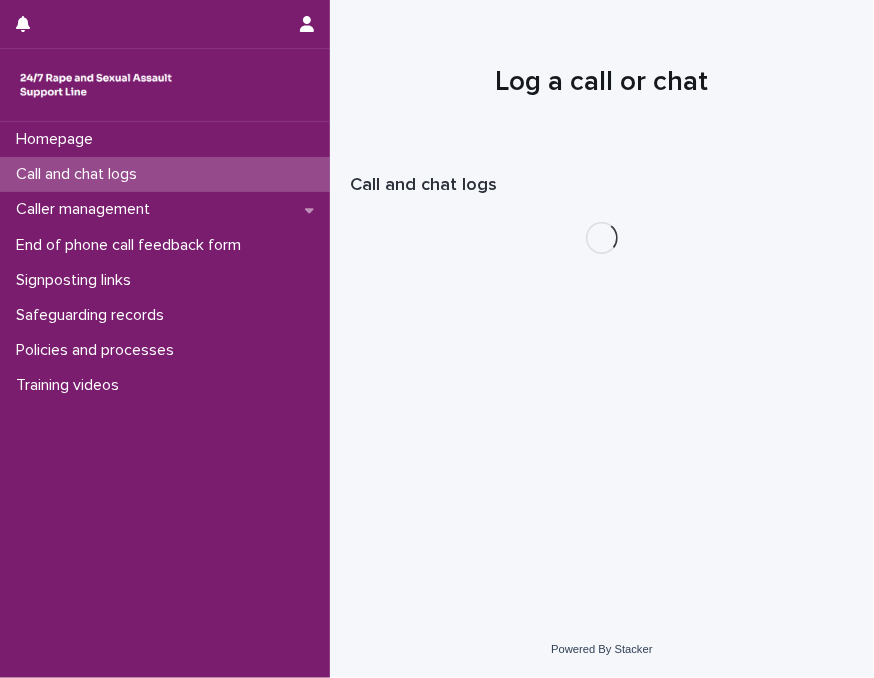 scroll, scrollTop: 0, scrollLeft: 0, axis: both 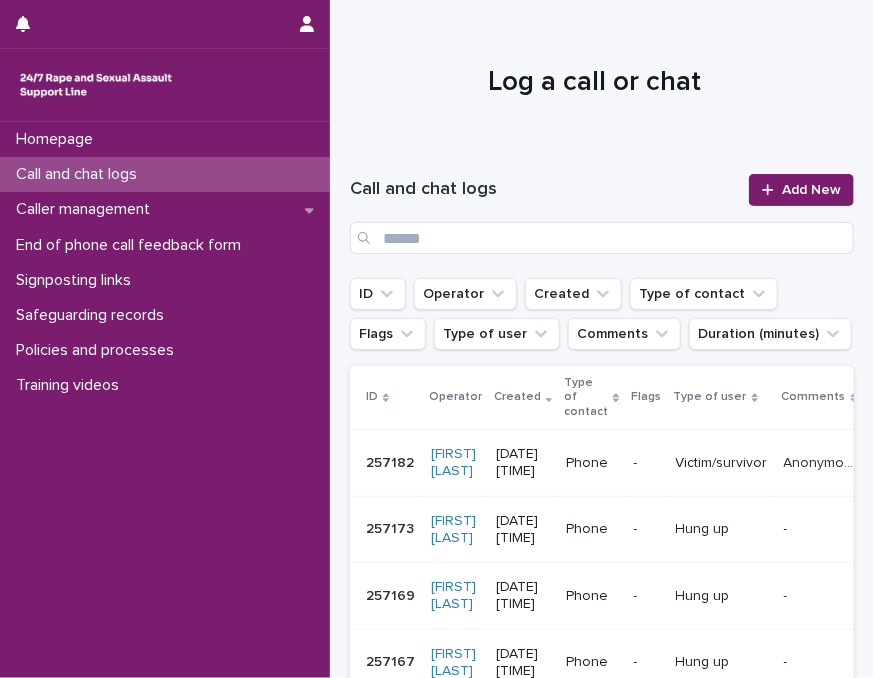 click at bounding box center [594, 74] 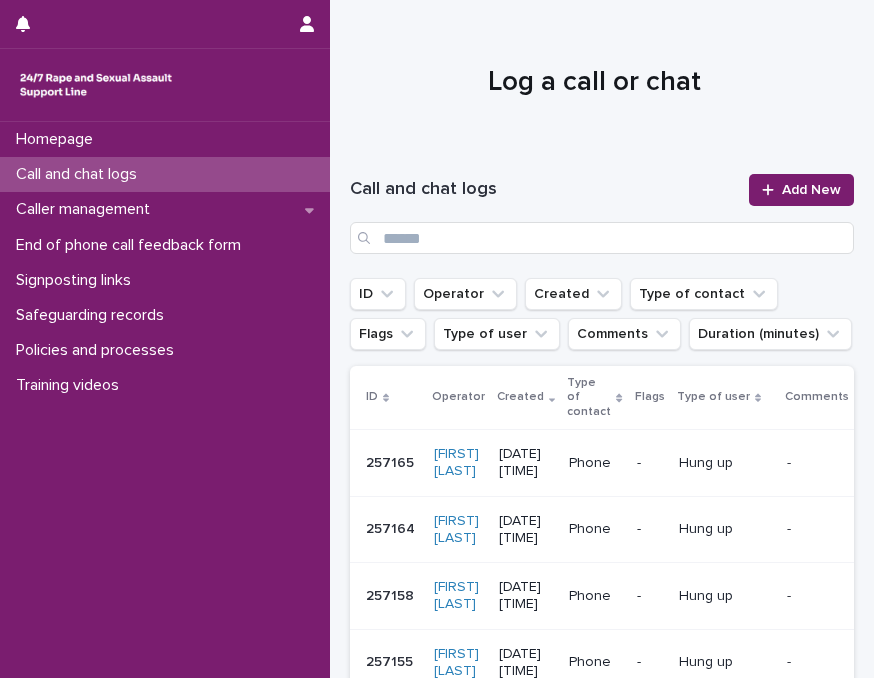 scroll, scrollTop: 0, scrollLeft: 0, axis: both 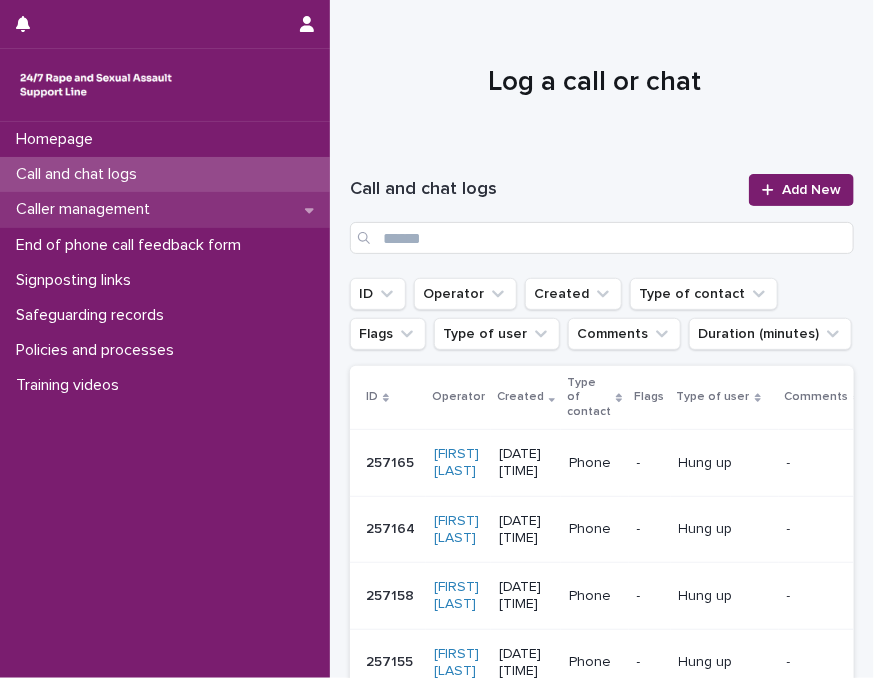 drag, startPoint x: 0, startPoint y: 0, endPoint x: 308, endPoint y: 209, distance: 372.21634 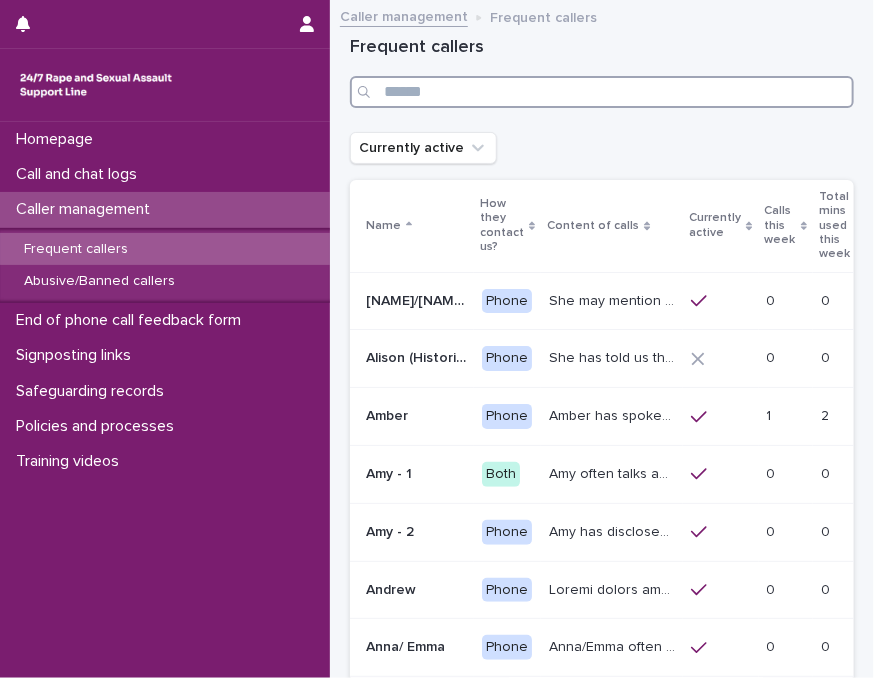 click at bounding box center (602, 92) 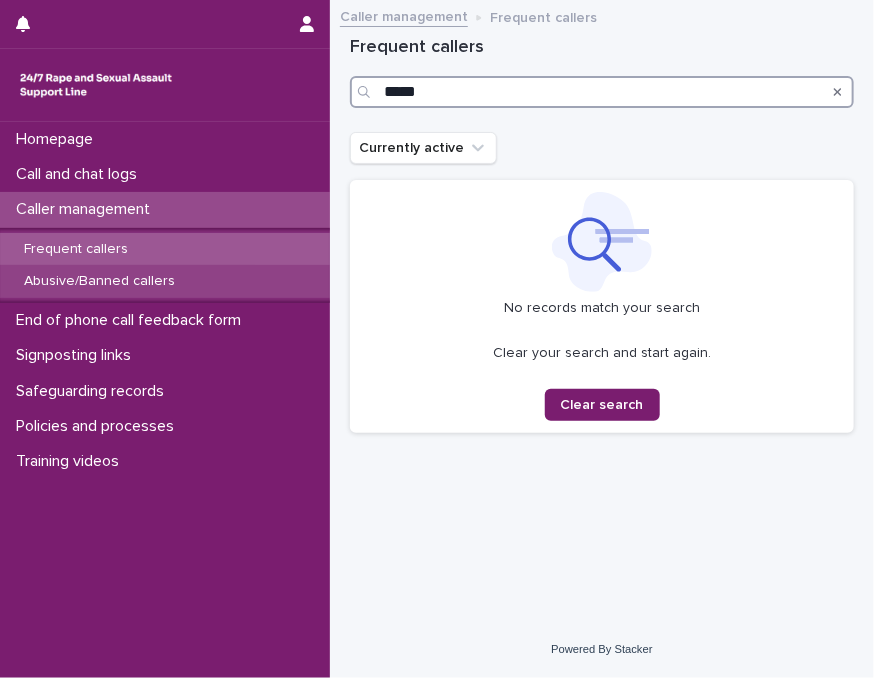 type on "*****" 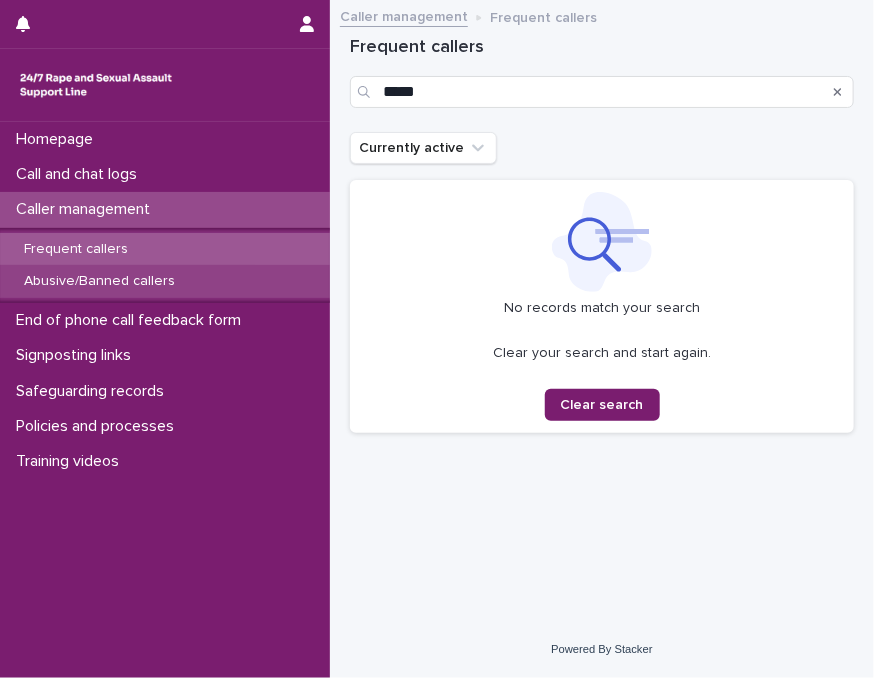 click on "Abusive/Banned callers" at bounding box center (99, 281) 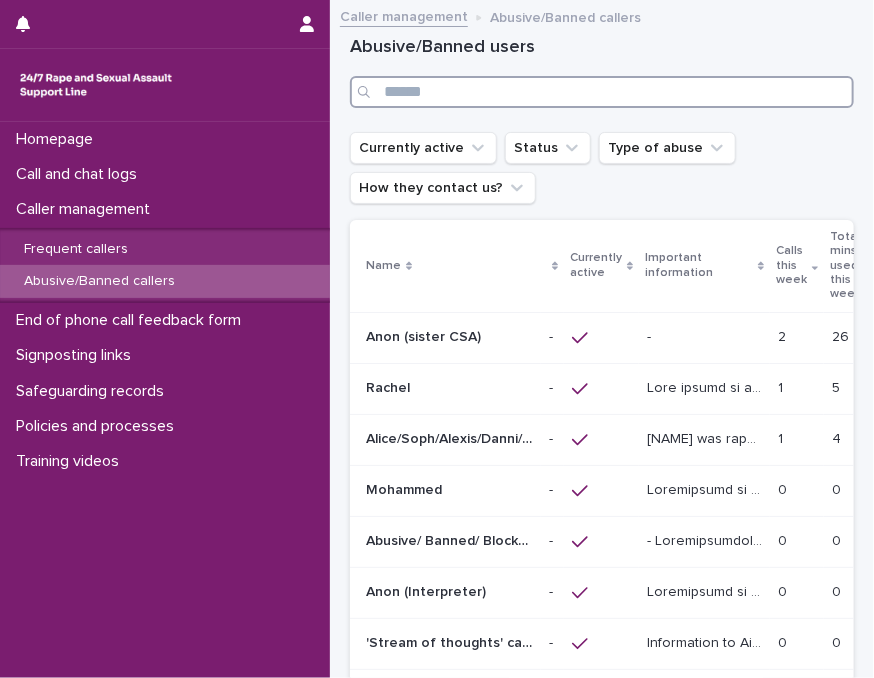 click at bounding box center [602, 92] 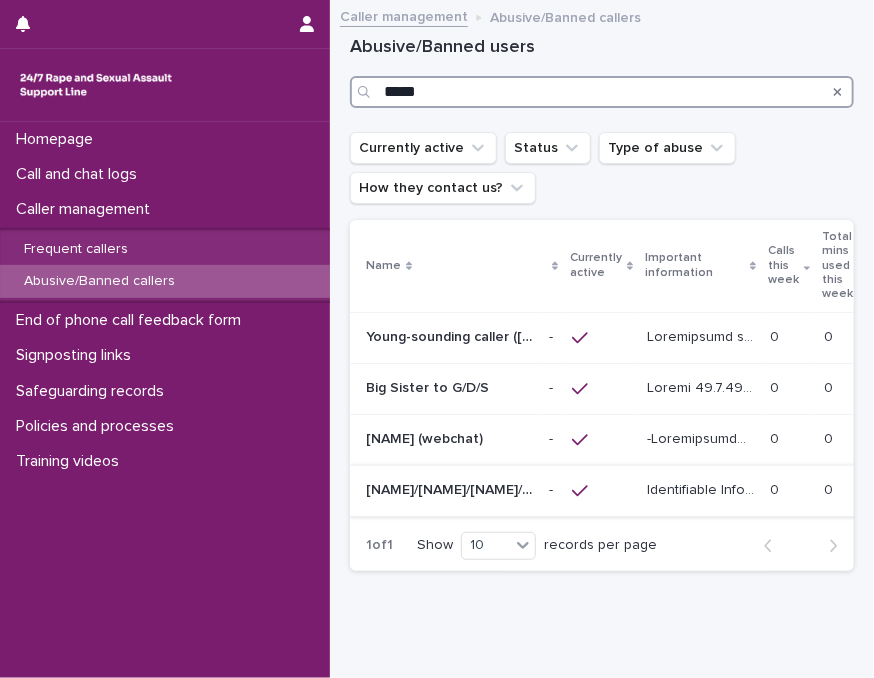type on "*****" 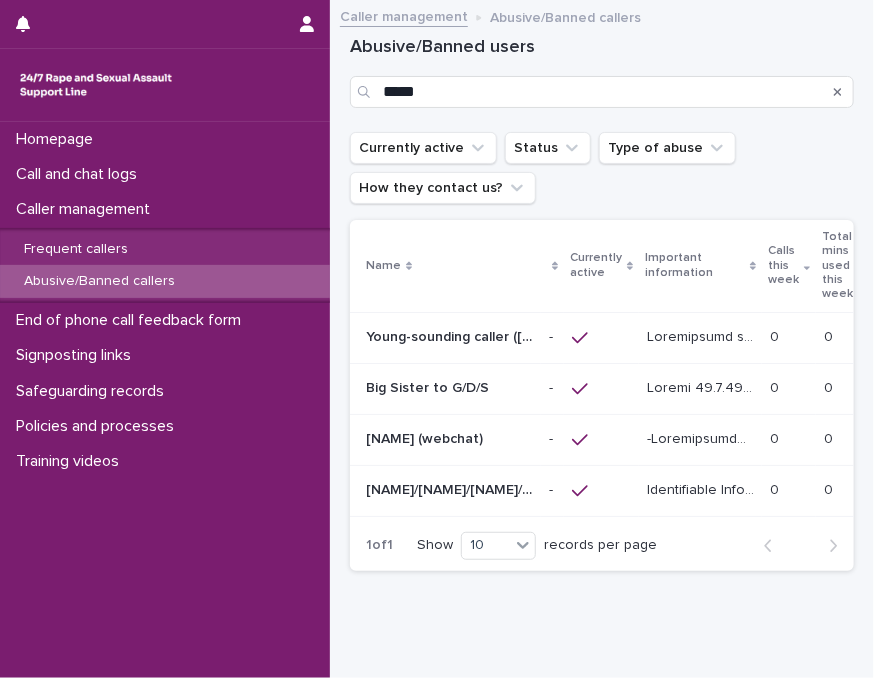 click on "Kevin/Neil/David/James/Colin/ Ben" at bounding box center (451, 488) 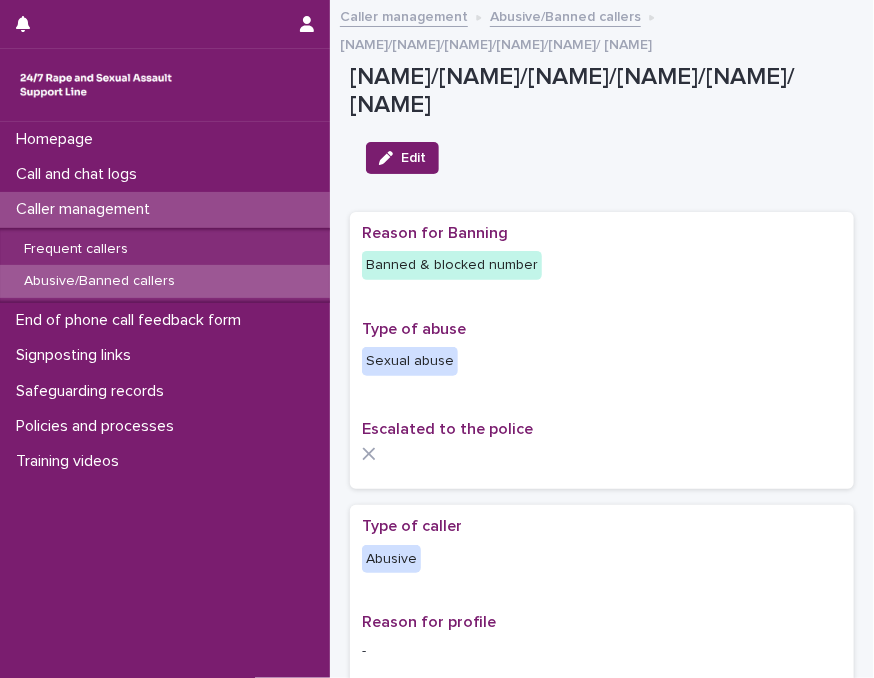 click on "Sexual abuse" at bounding box center (602, 363) 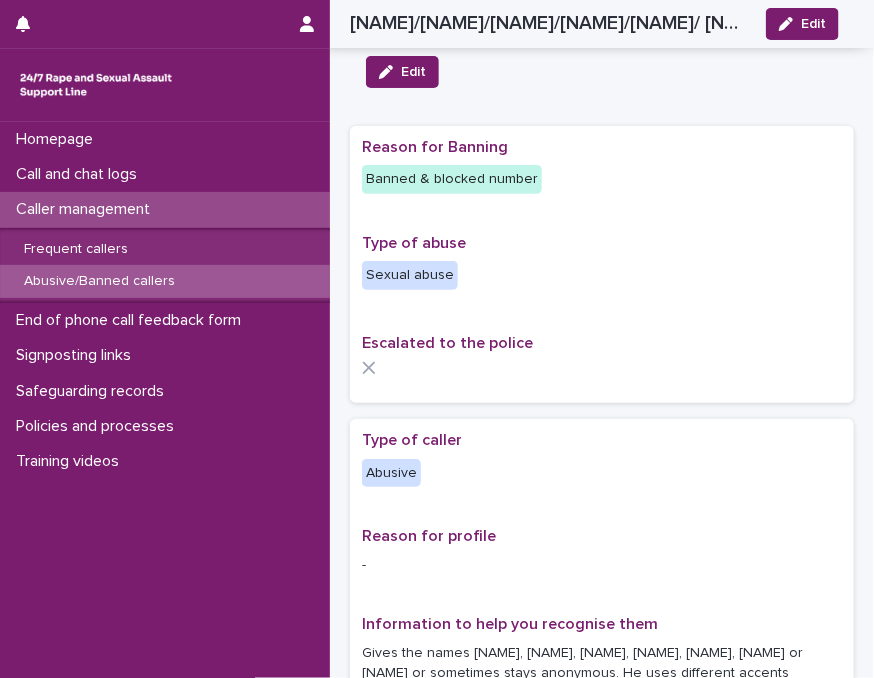 scroll, scrollTop: 40, scrollLeft: 0, axis: vertical 